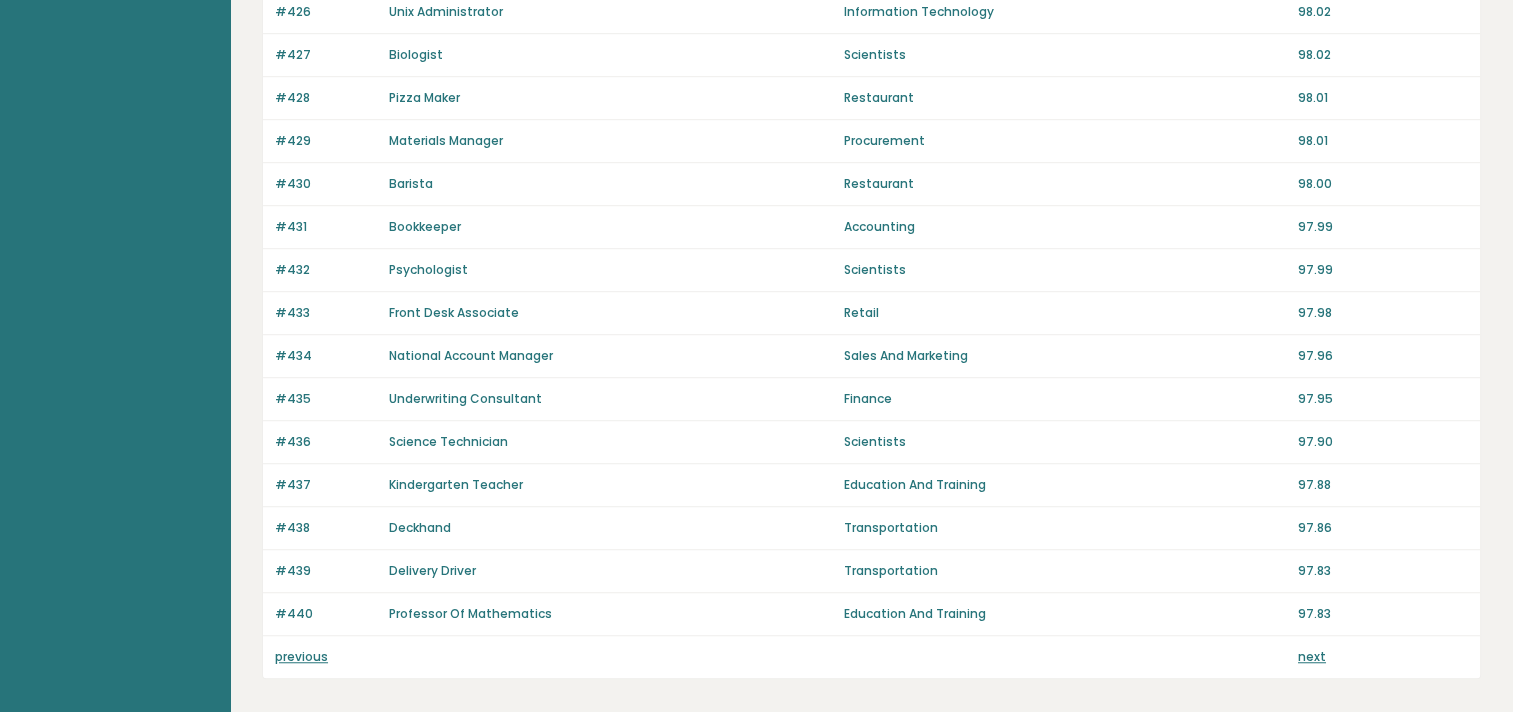 scroll, scrollTop: 1396, scrollLeft: 0, axis: vertical 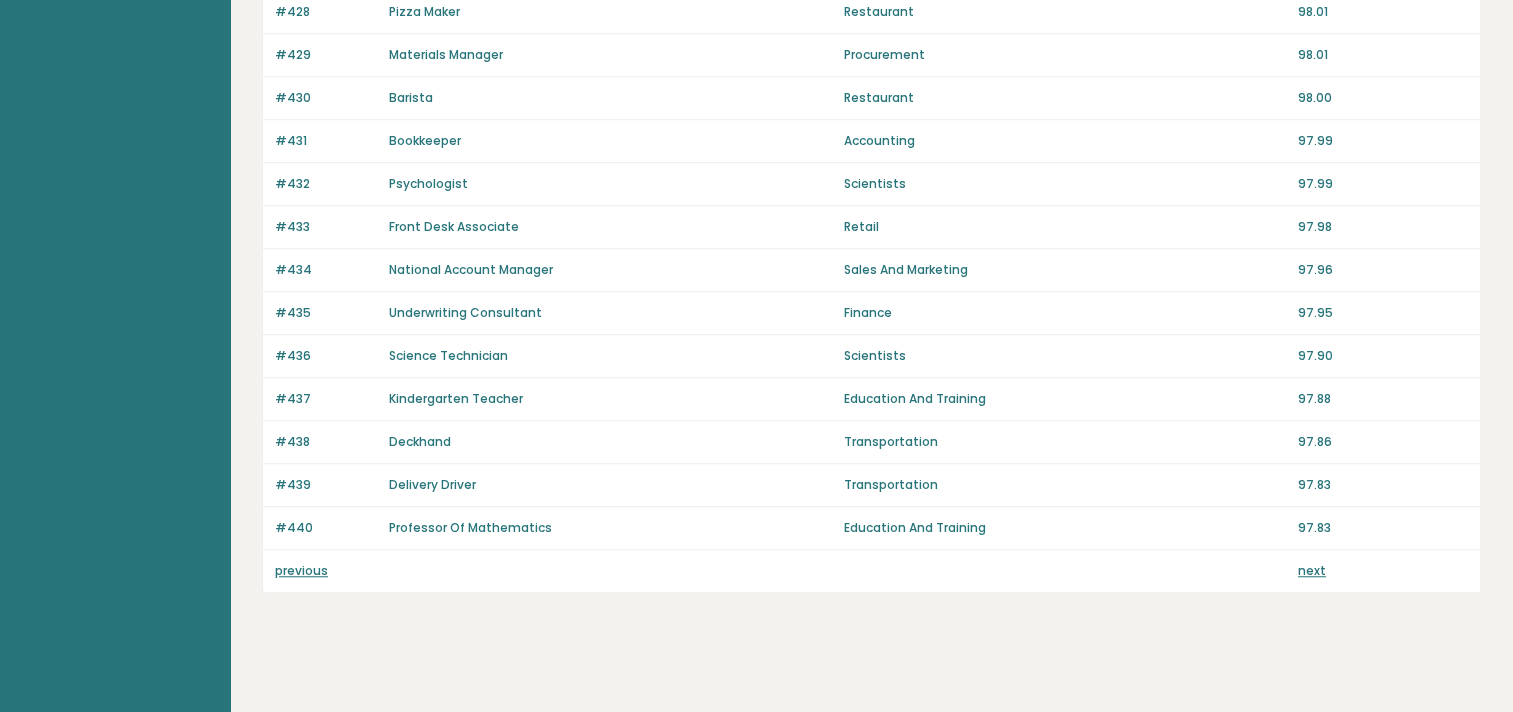 click on "previous" at bounding box center (301, 570) 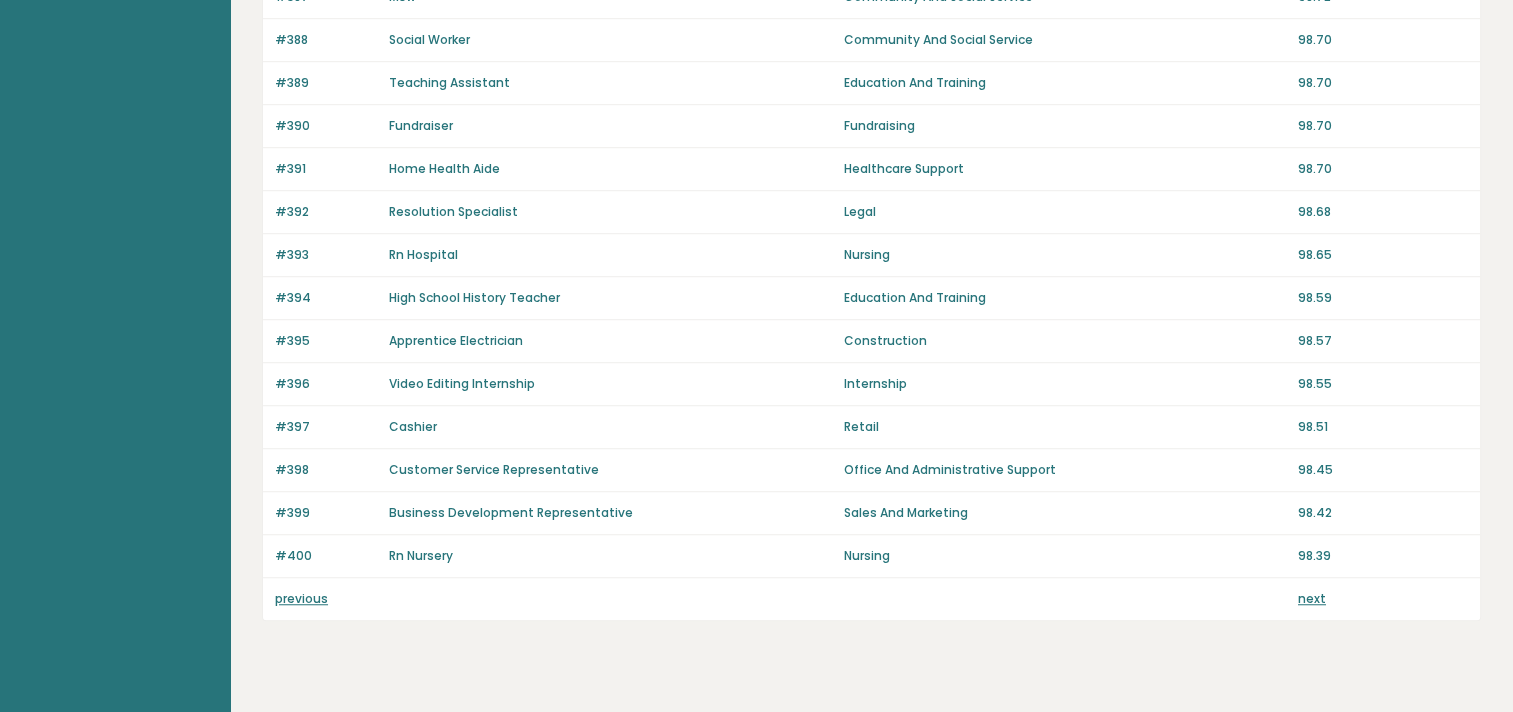 scroll, scrollTop: 1396, scrollLeft: 0, axis: vertical 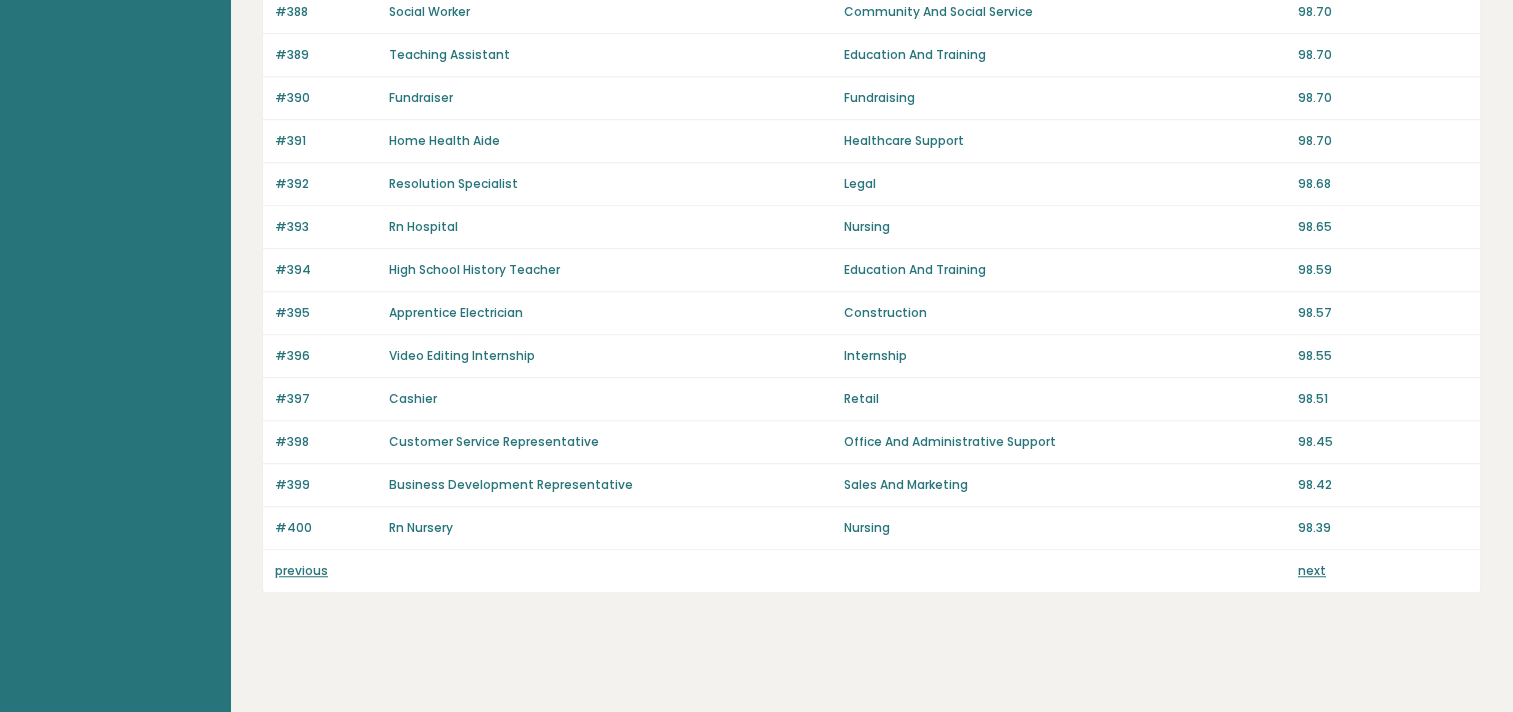 click on "previous" at bounding box center [301, 570] 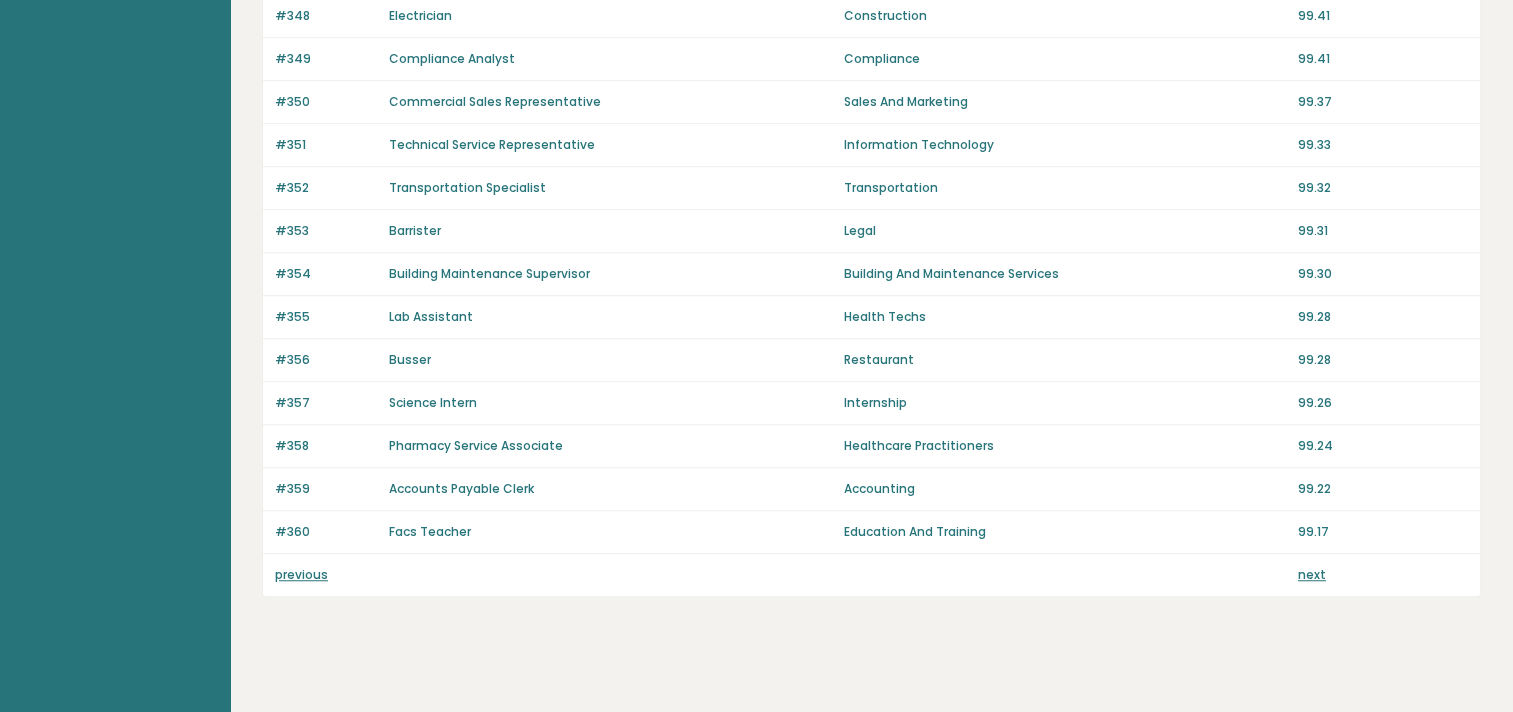 scroll, scrollTop: 1396, scrollLeft: 0, axis: vertical 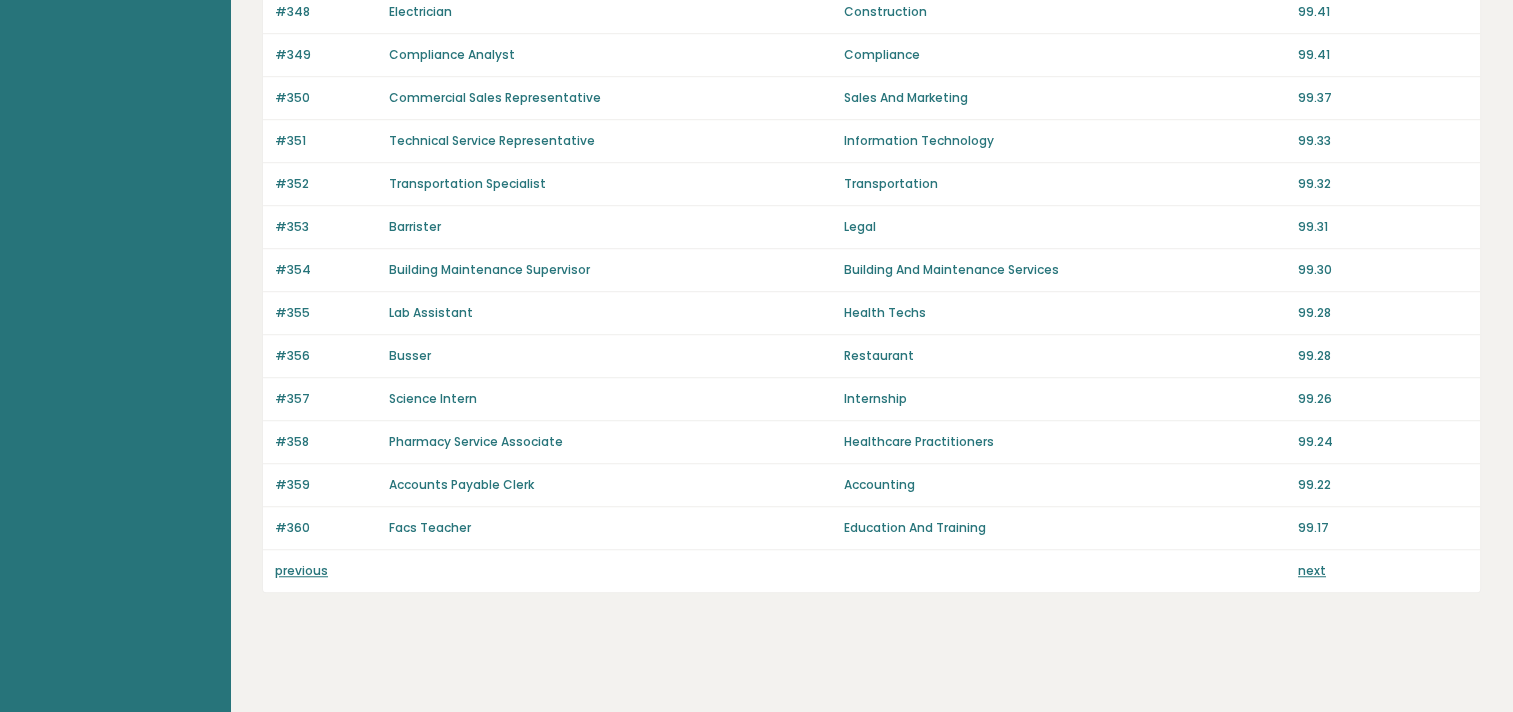click on "previous" at bounding box center (301, 570) 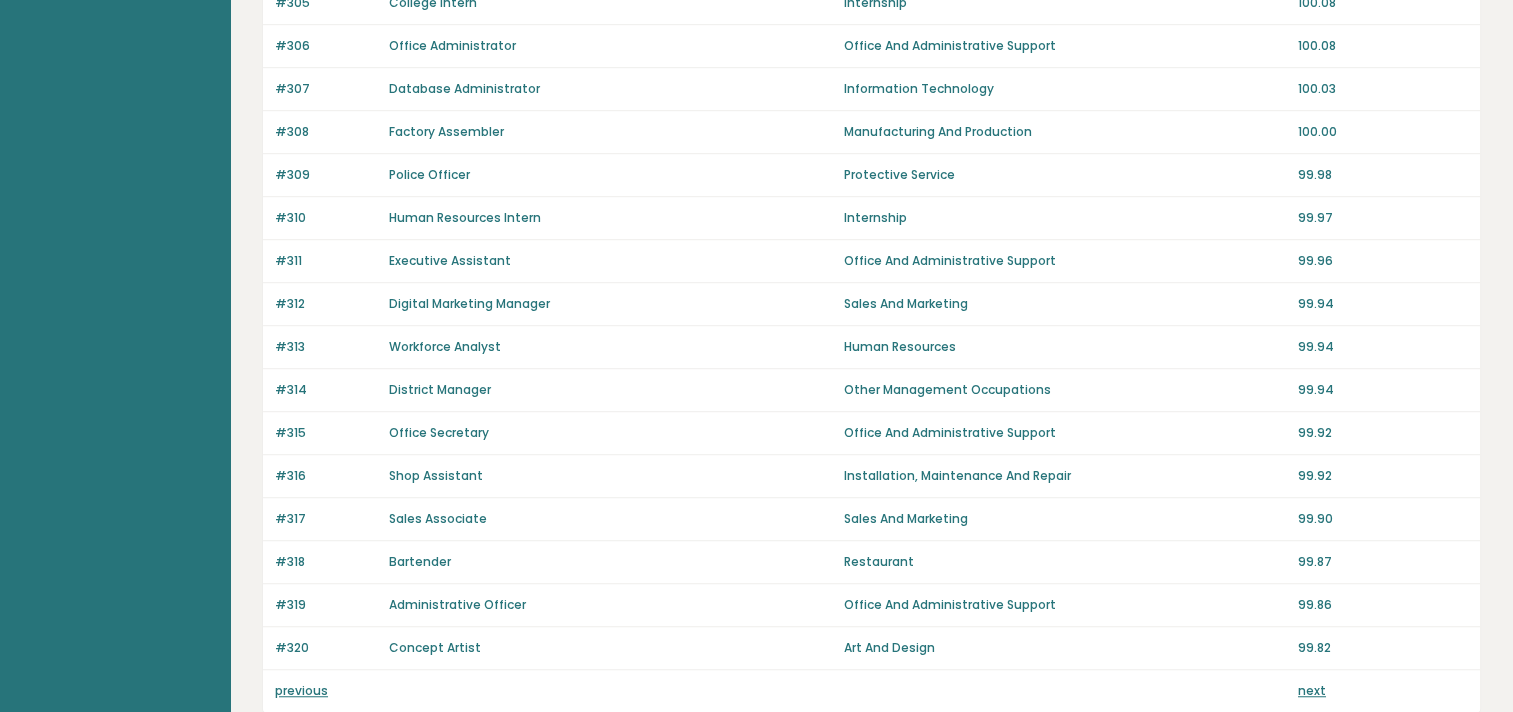 scroll, scrollTop: 1300, scrollLeft: 0, axis: vertical 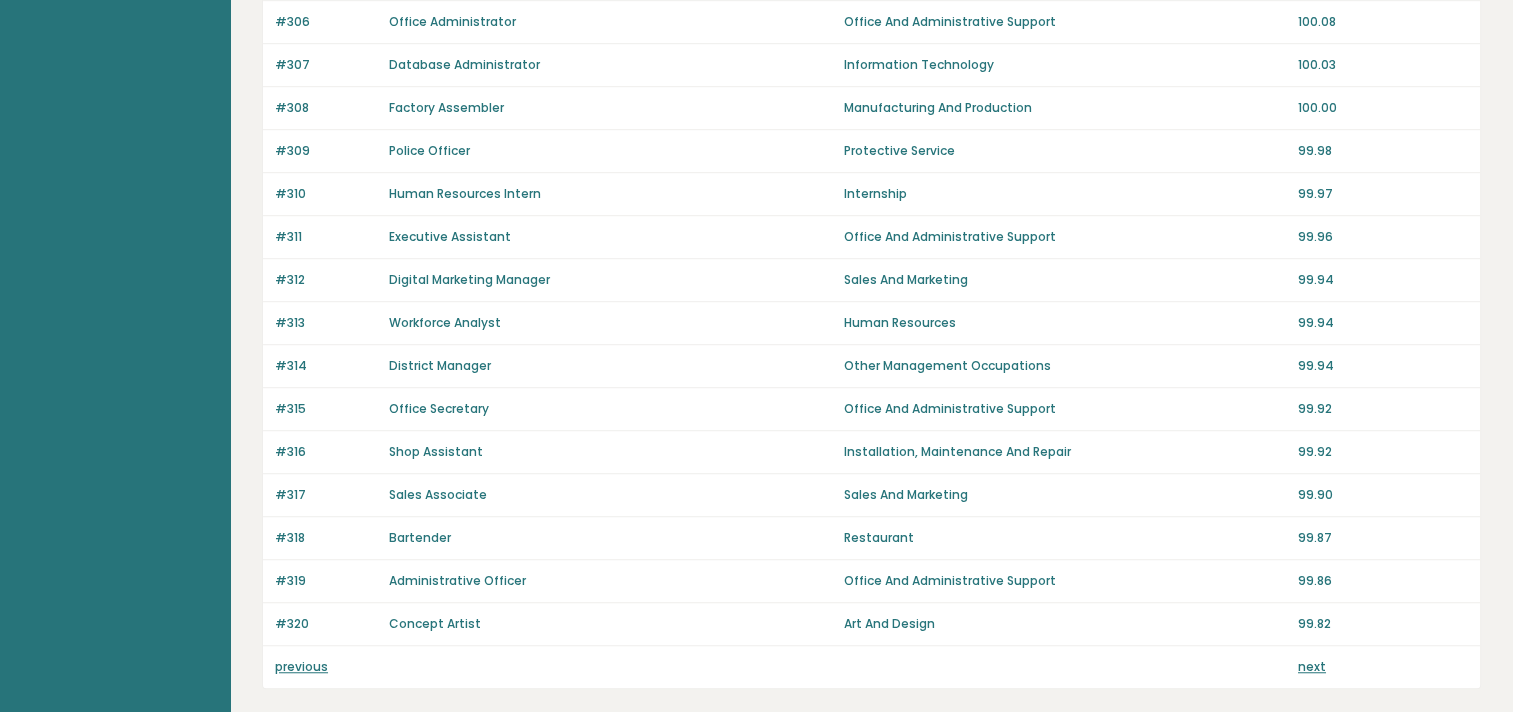 click on "previous" at bounding box center (301, 666) 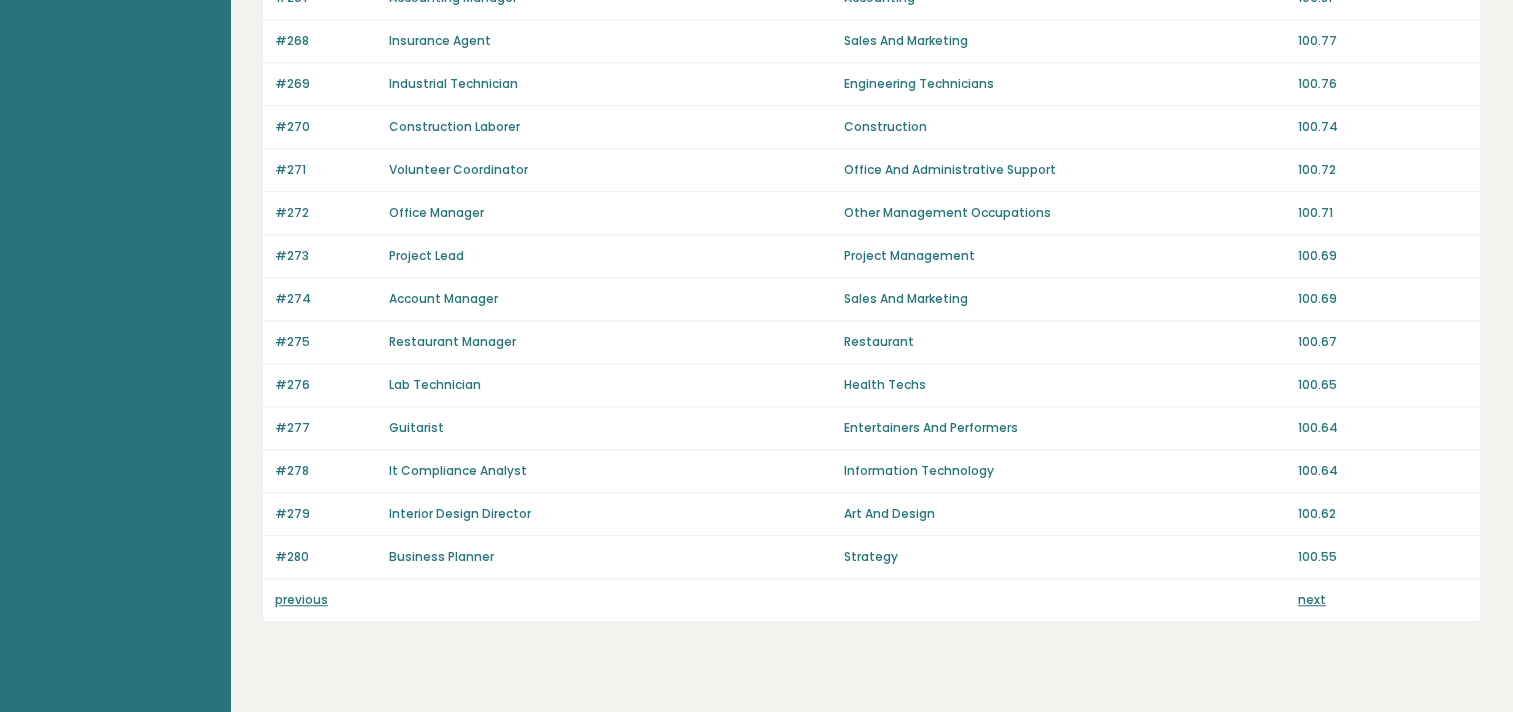 scroll, scrollTop: 1396, scrollLeft: 0, axis: vertical 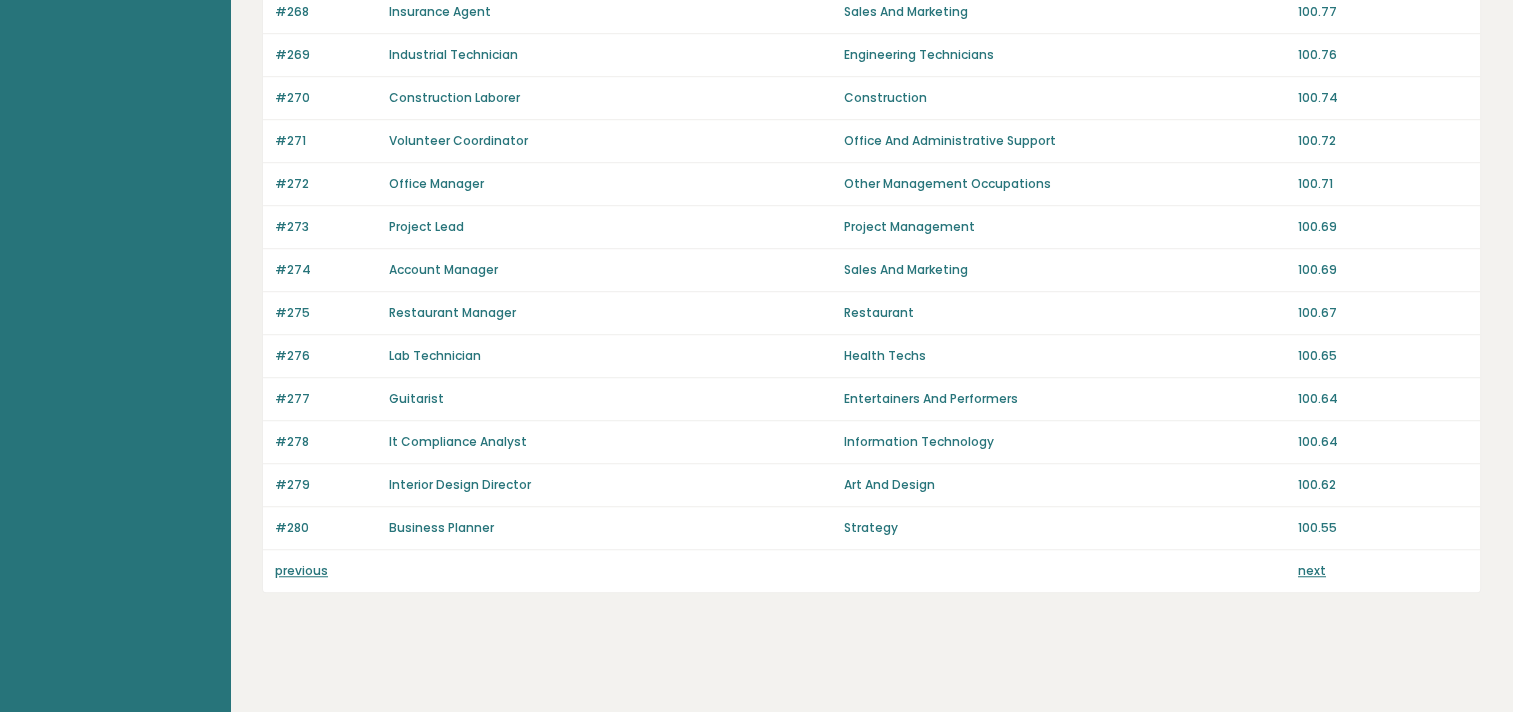 click on "previous" at bounding box center (301, 570) 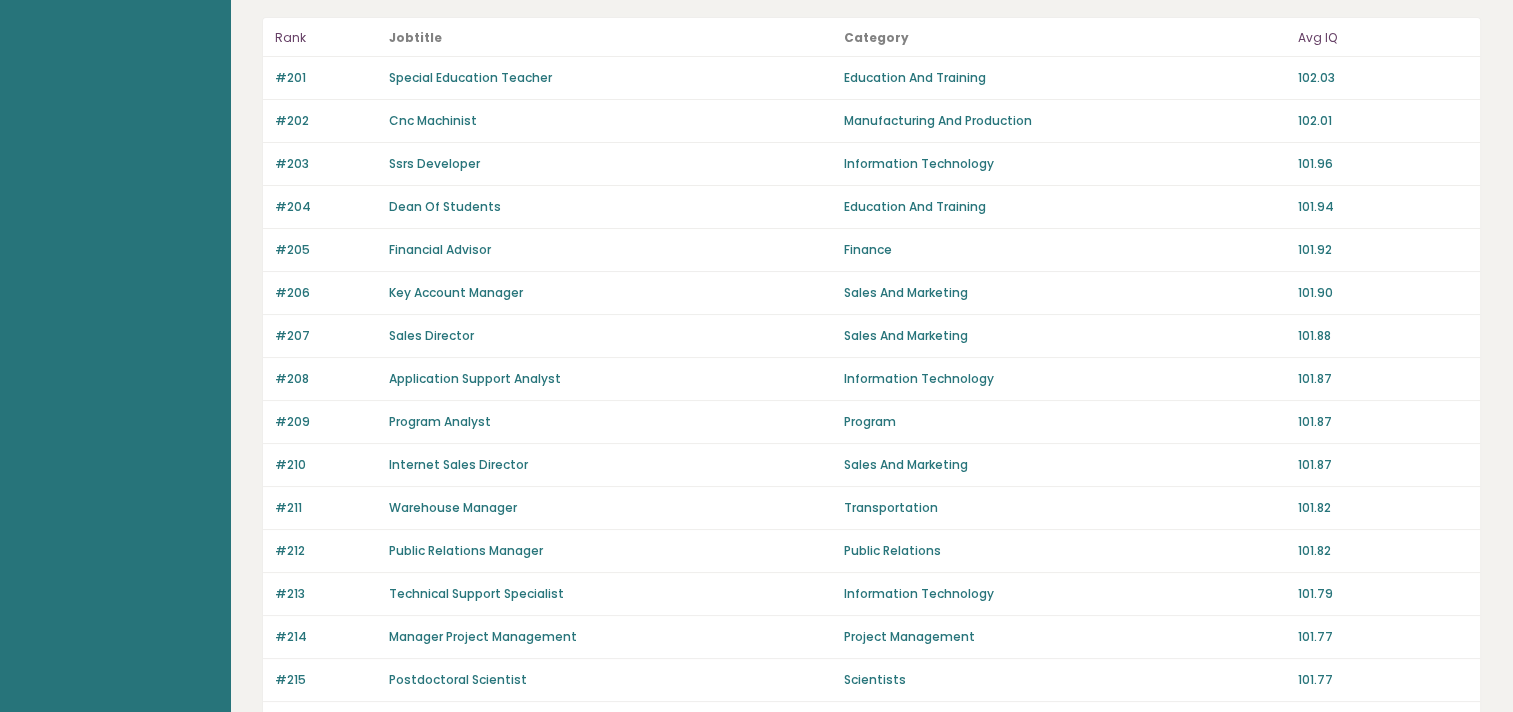scroll, scrollTop: 200, scrollLeft: 0, axis: vertical 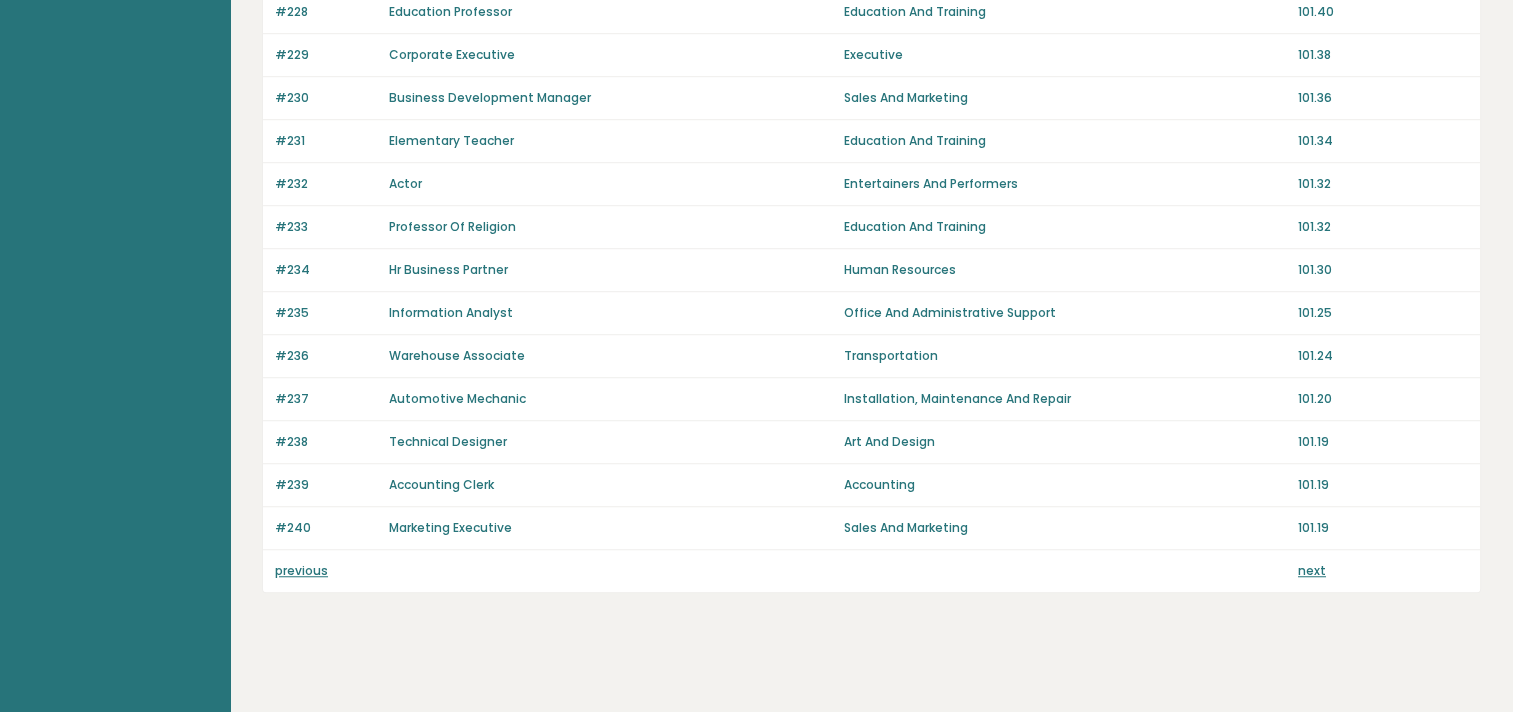 click on "previous" at bounding box center (301, 570) 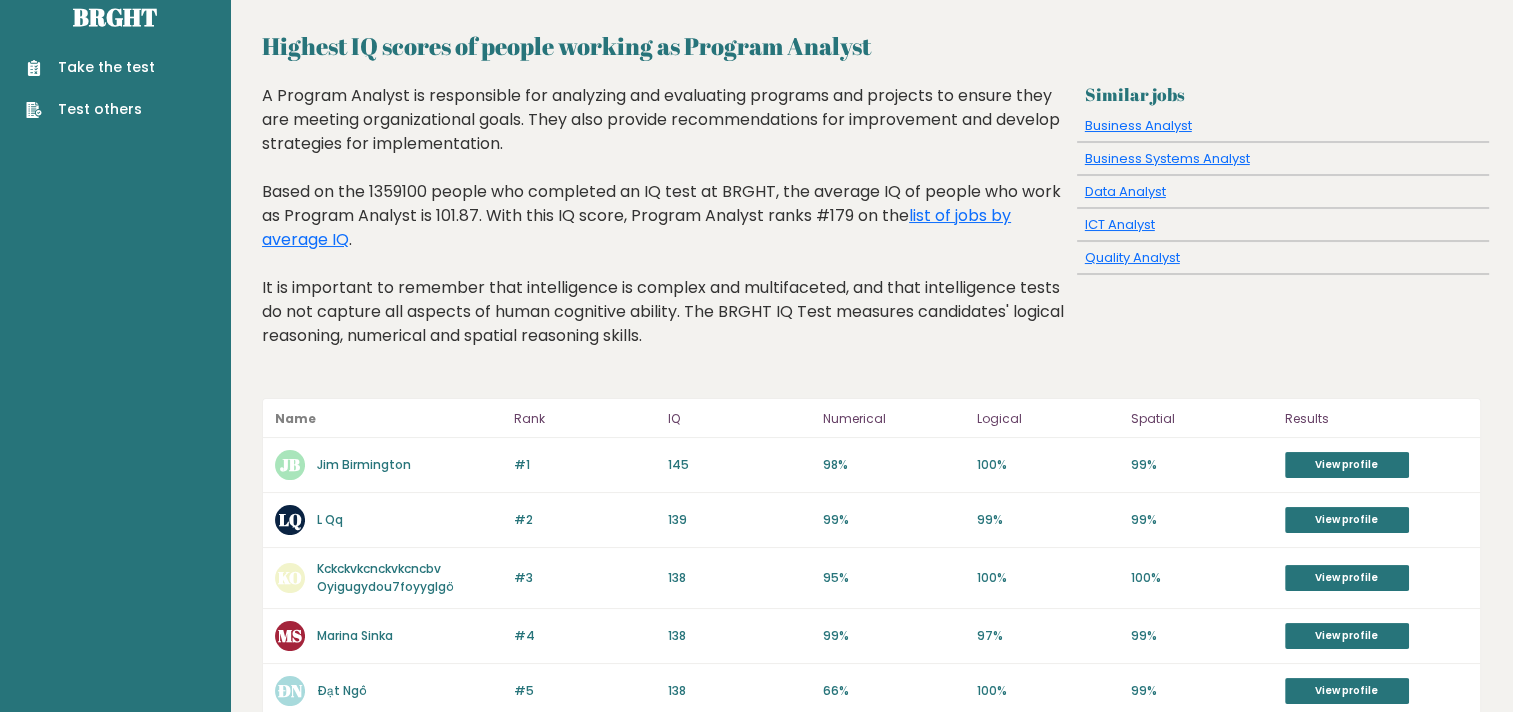 scroll, scrollTop: 0, scrollLeft: 0, axis: both 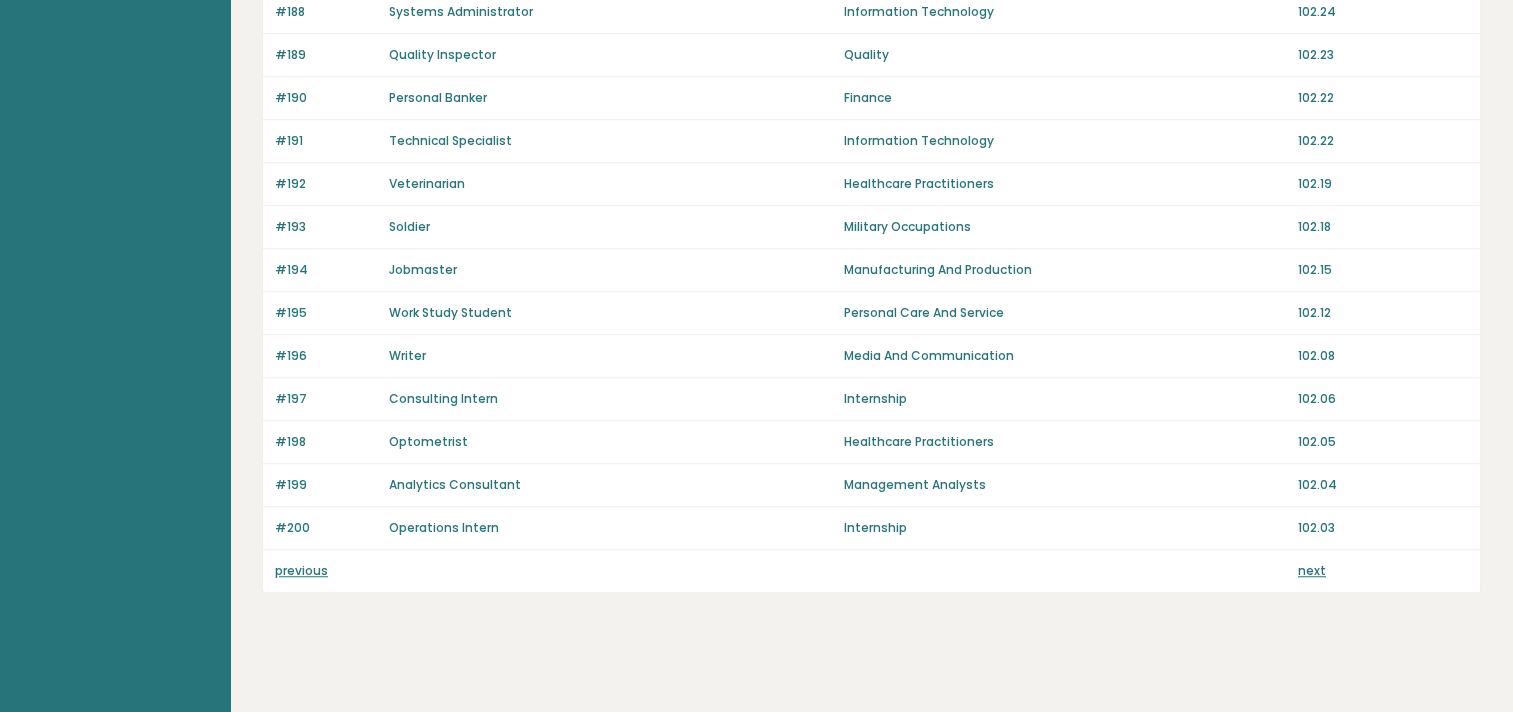 click on "previous" at bounding box center [301, 570] 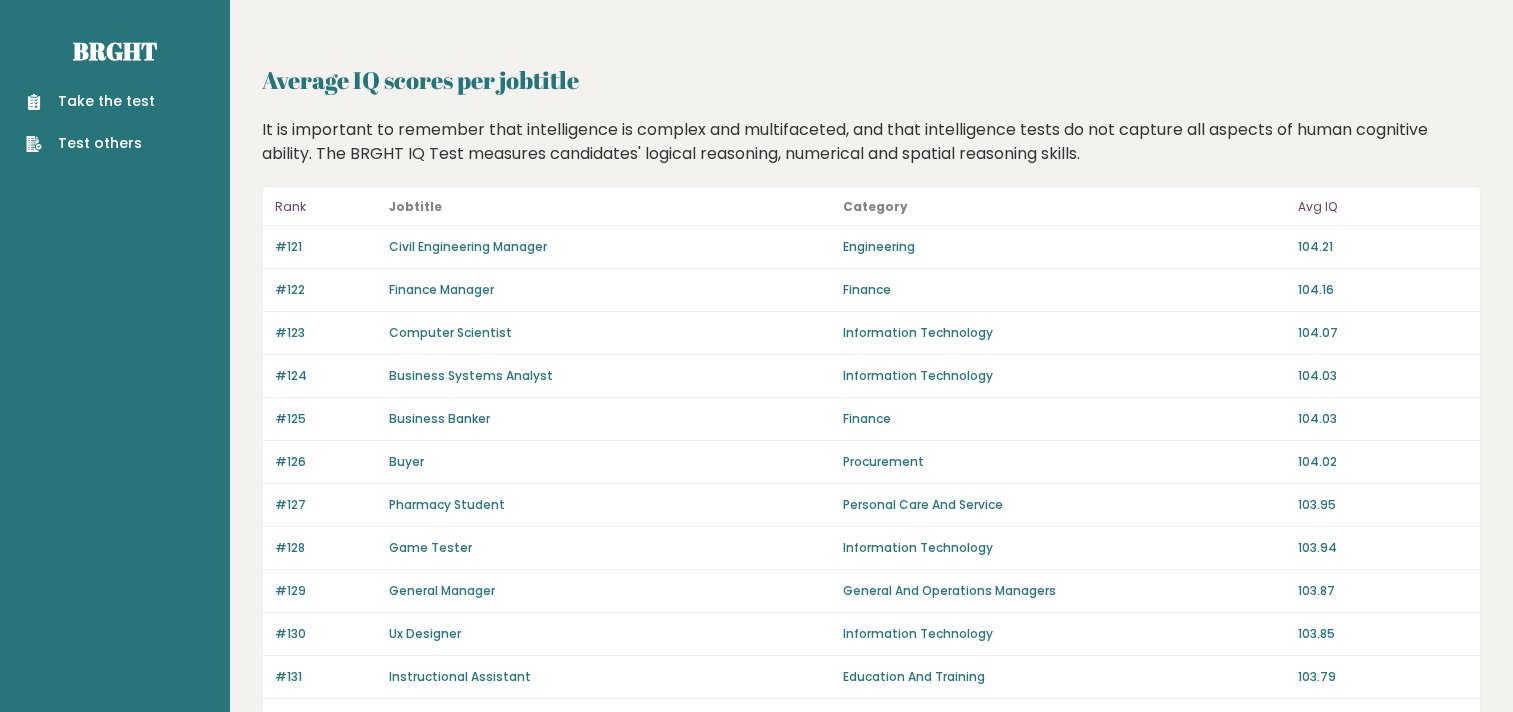 scroll, scrollTop: 0, scrollLeft: 0, axis: both 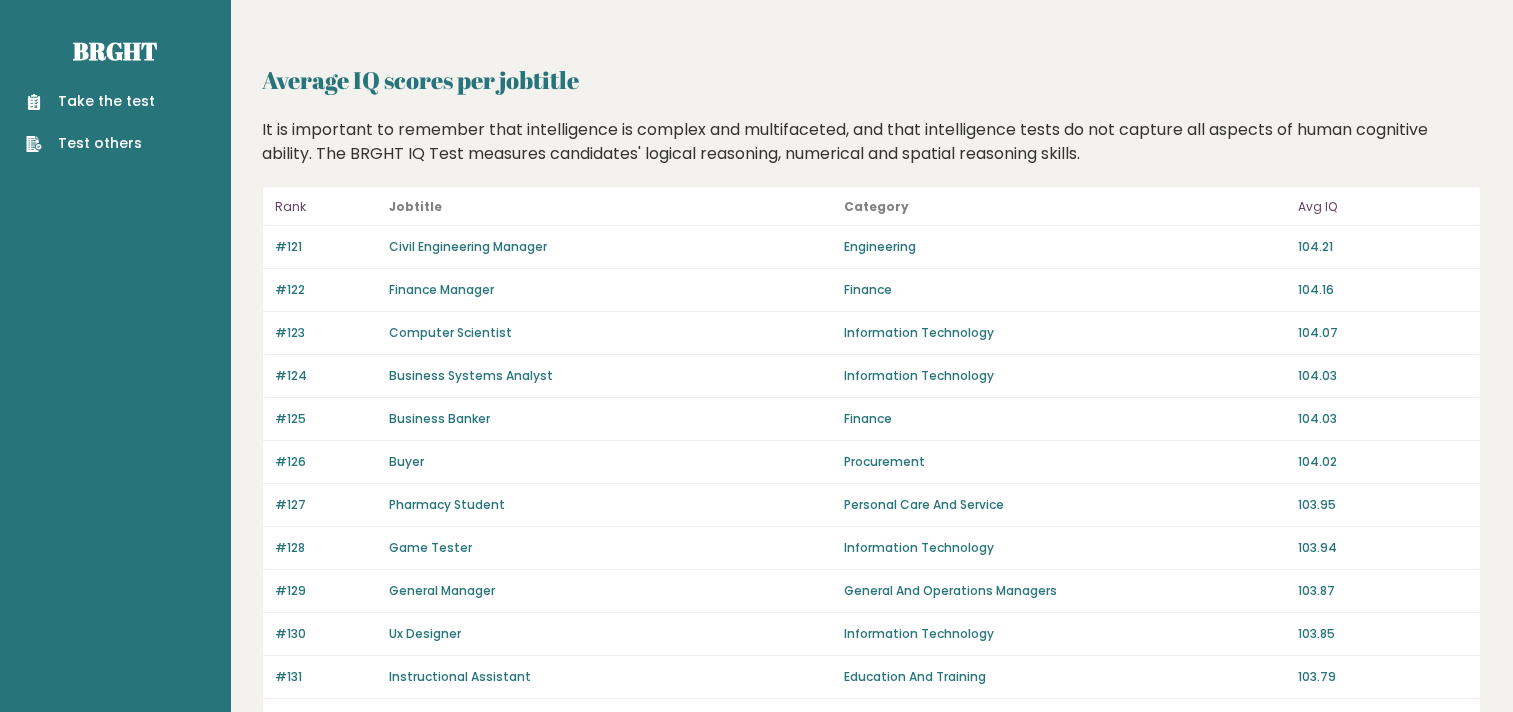 click on "Information Technology" at bounding box center (1064, 333) 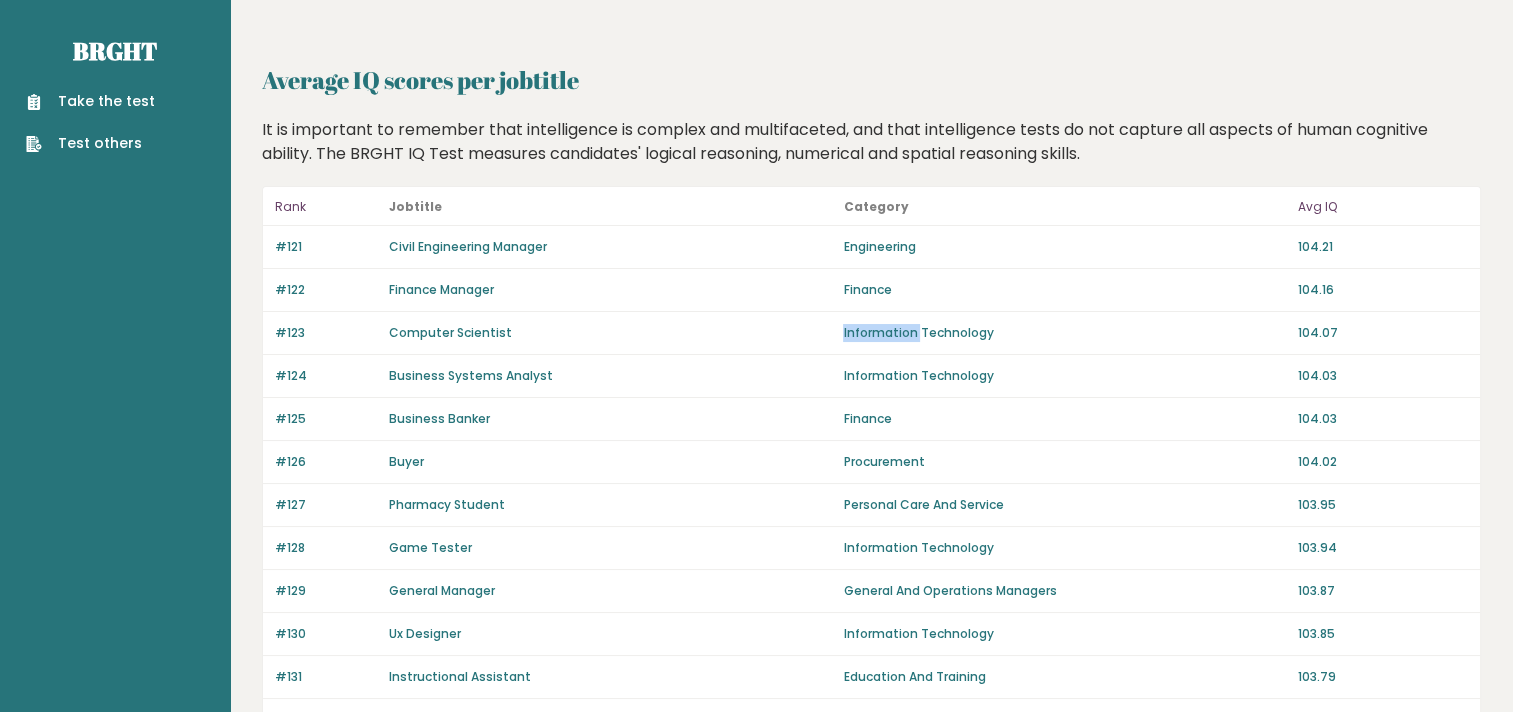 click on "Information Technology" at bounding box center [1064, 333] 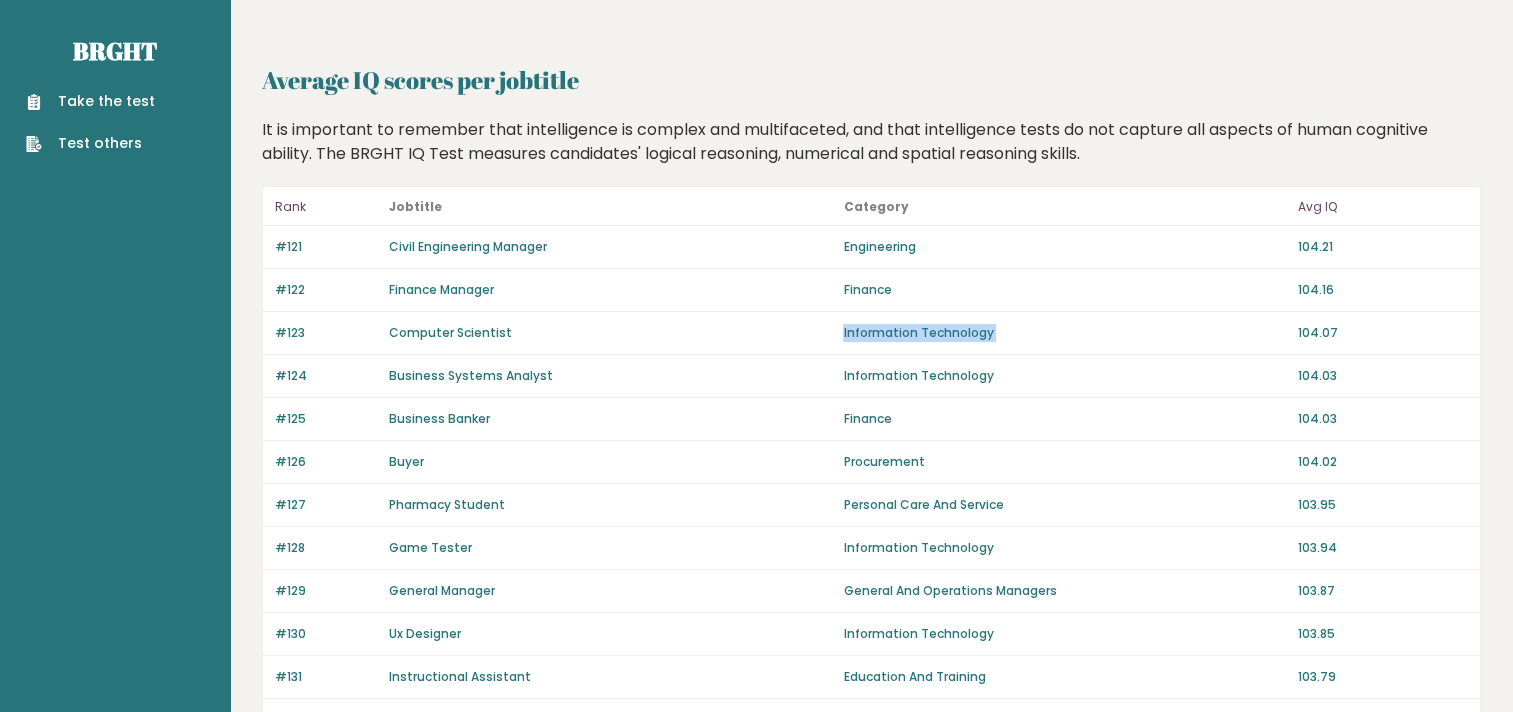click on "Information Technology" at bounding box center [1064, 333] 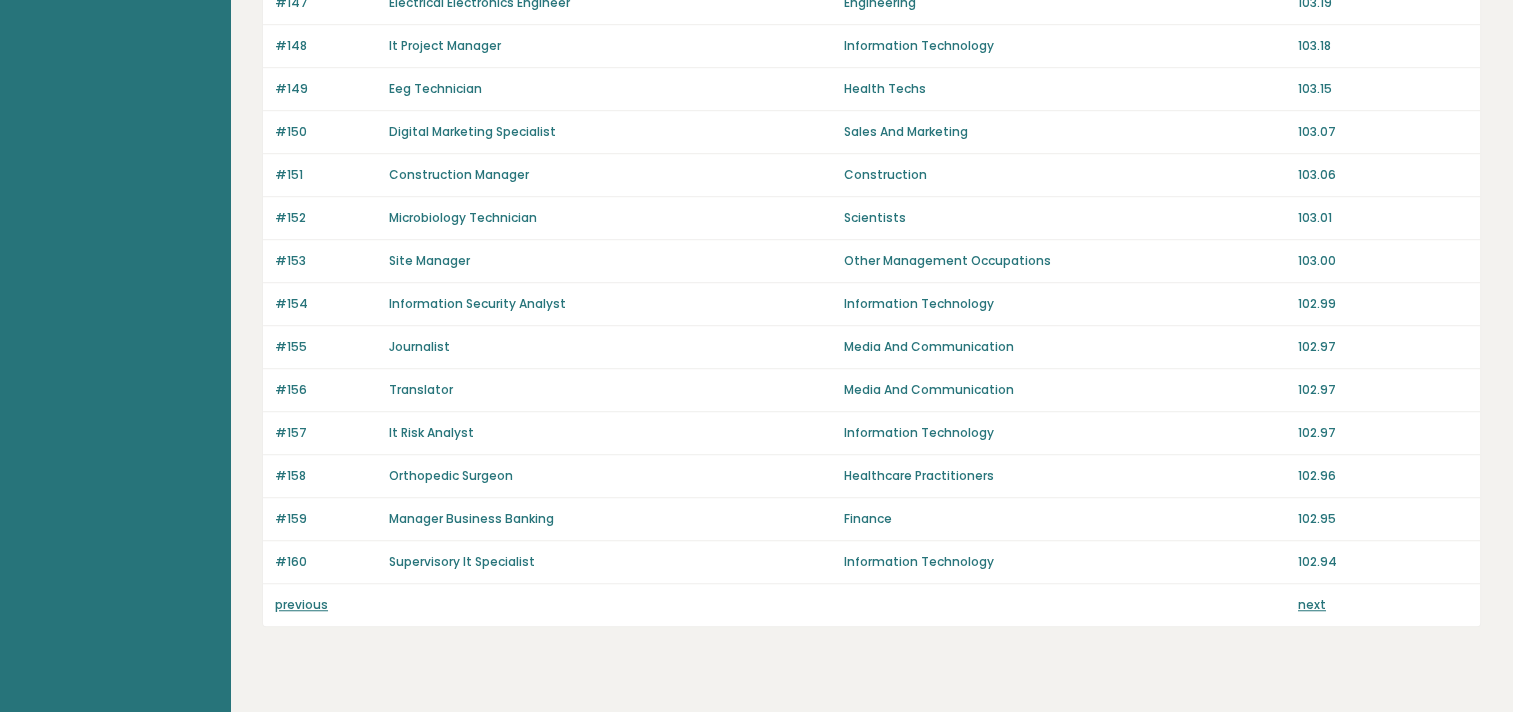 scroll, scrollTop: 1396, scrollLeft: 0, axis: vertical 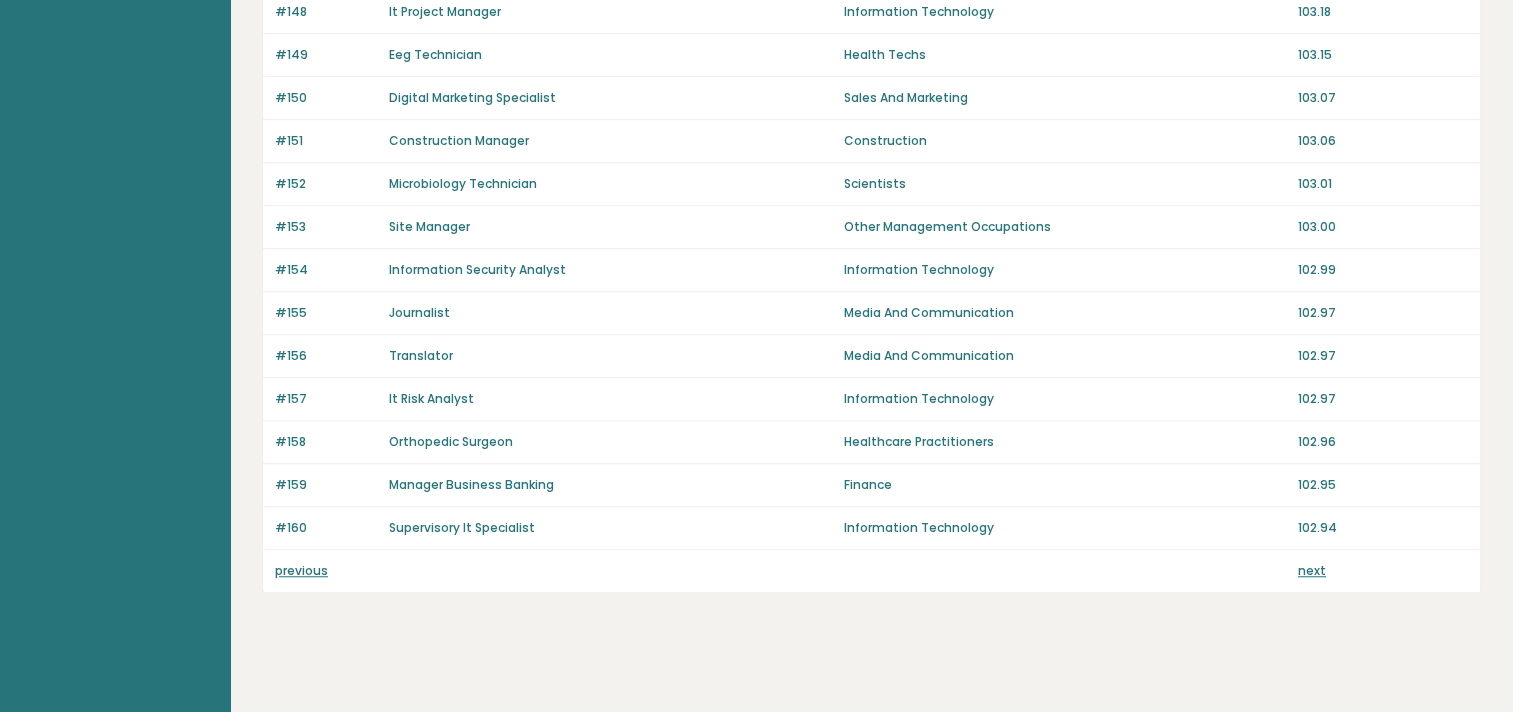 click on "previous" at bounding box center (301, 570) 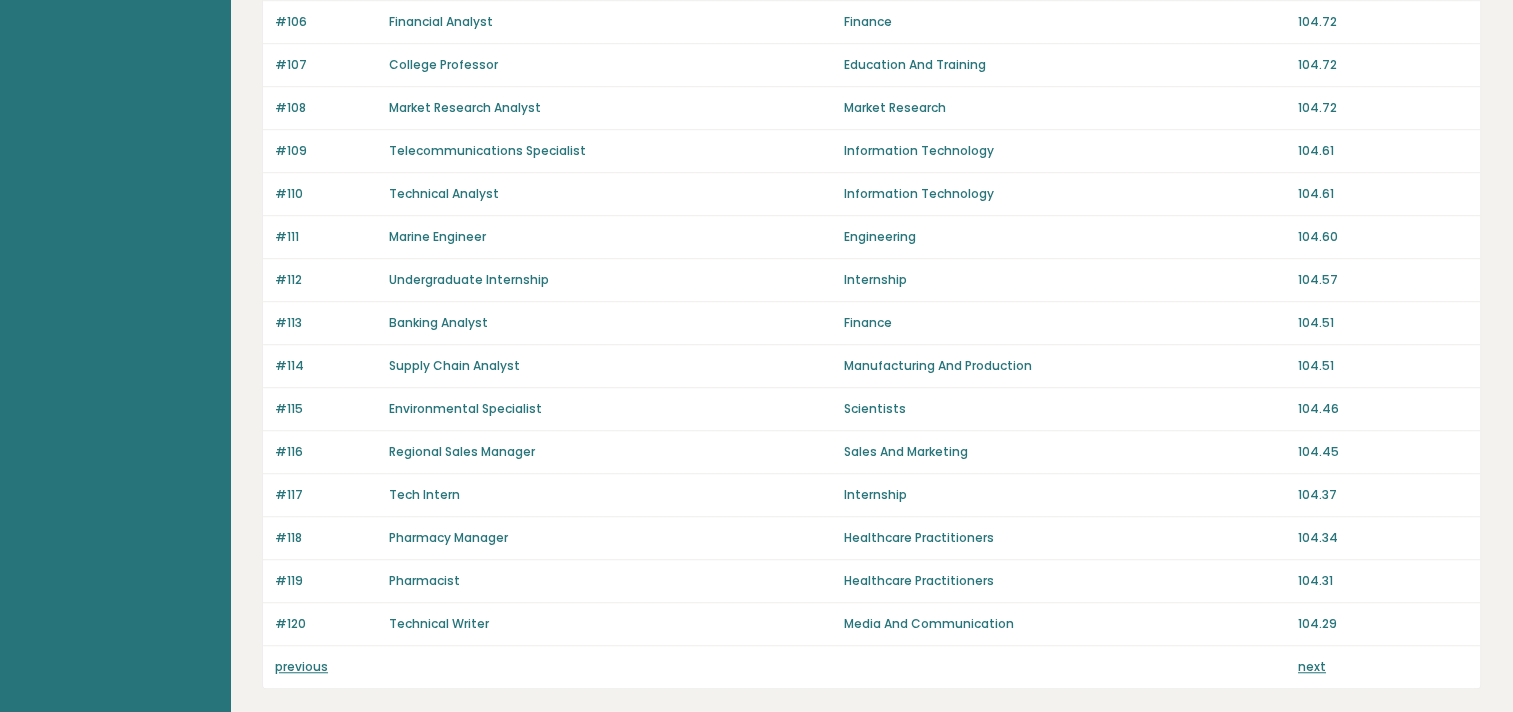 scroll, scrollTop: 1396, scrollLeft: 0, axis: vertical 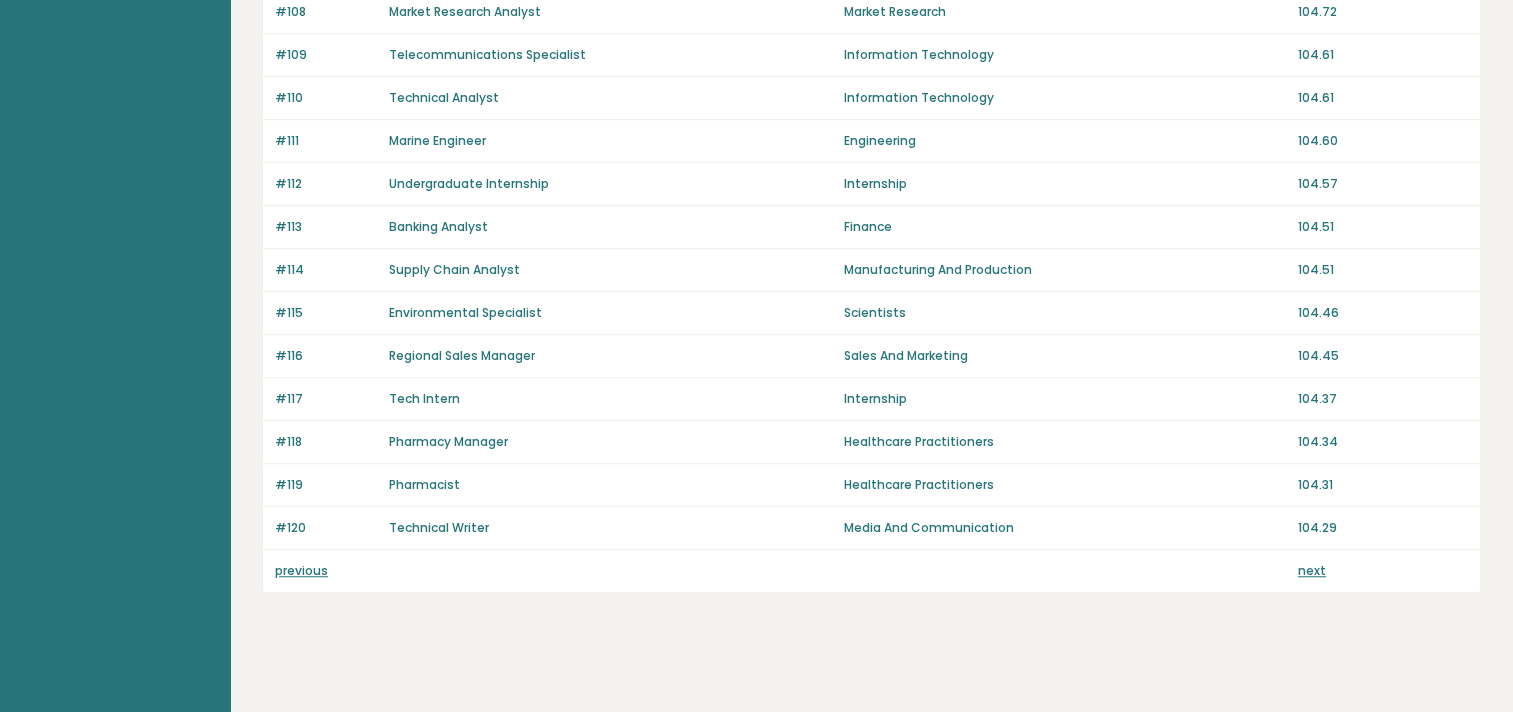 click on "previous" at bounding box center (301, 570) 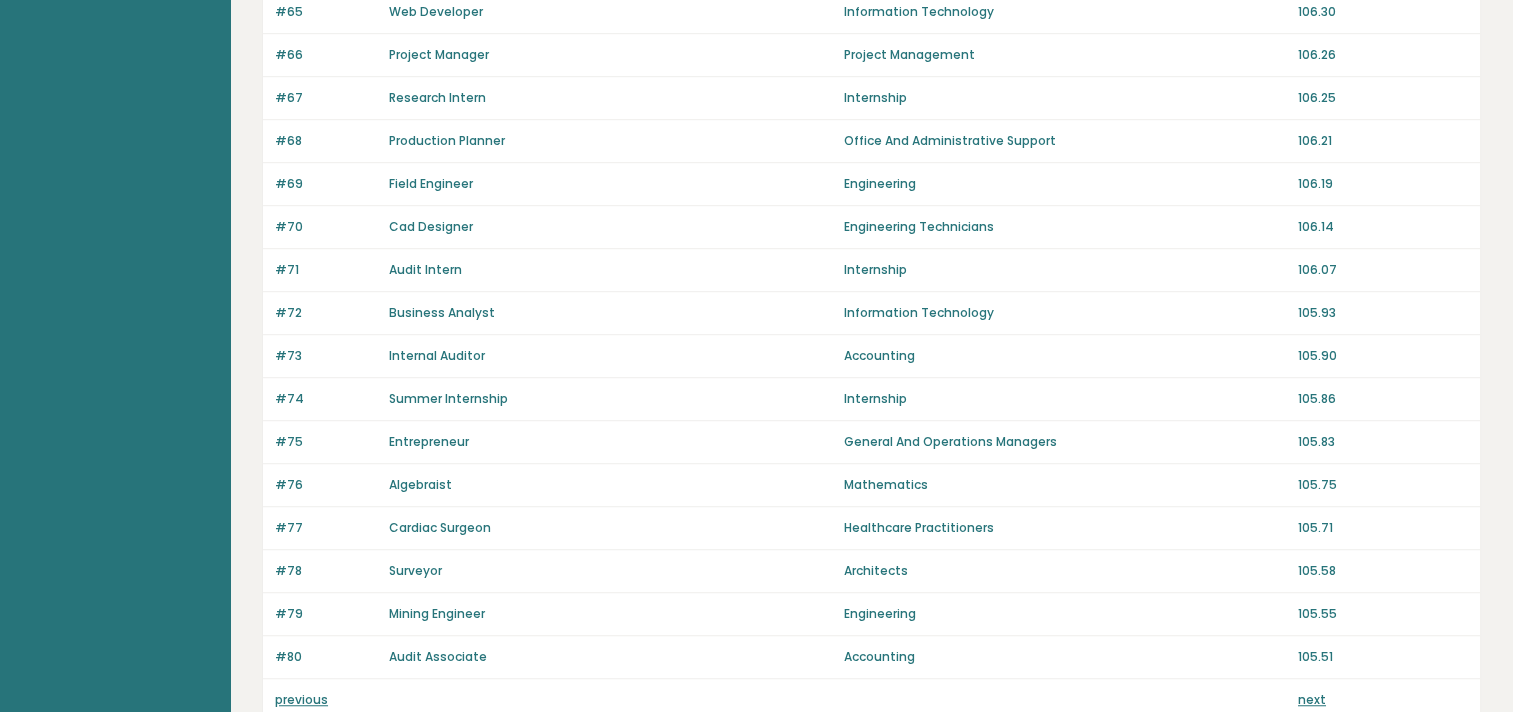 scroll, scrollTop: 1300, scrollLeft: 0, axis: vertical 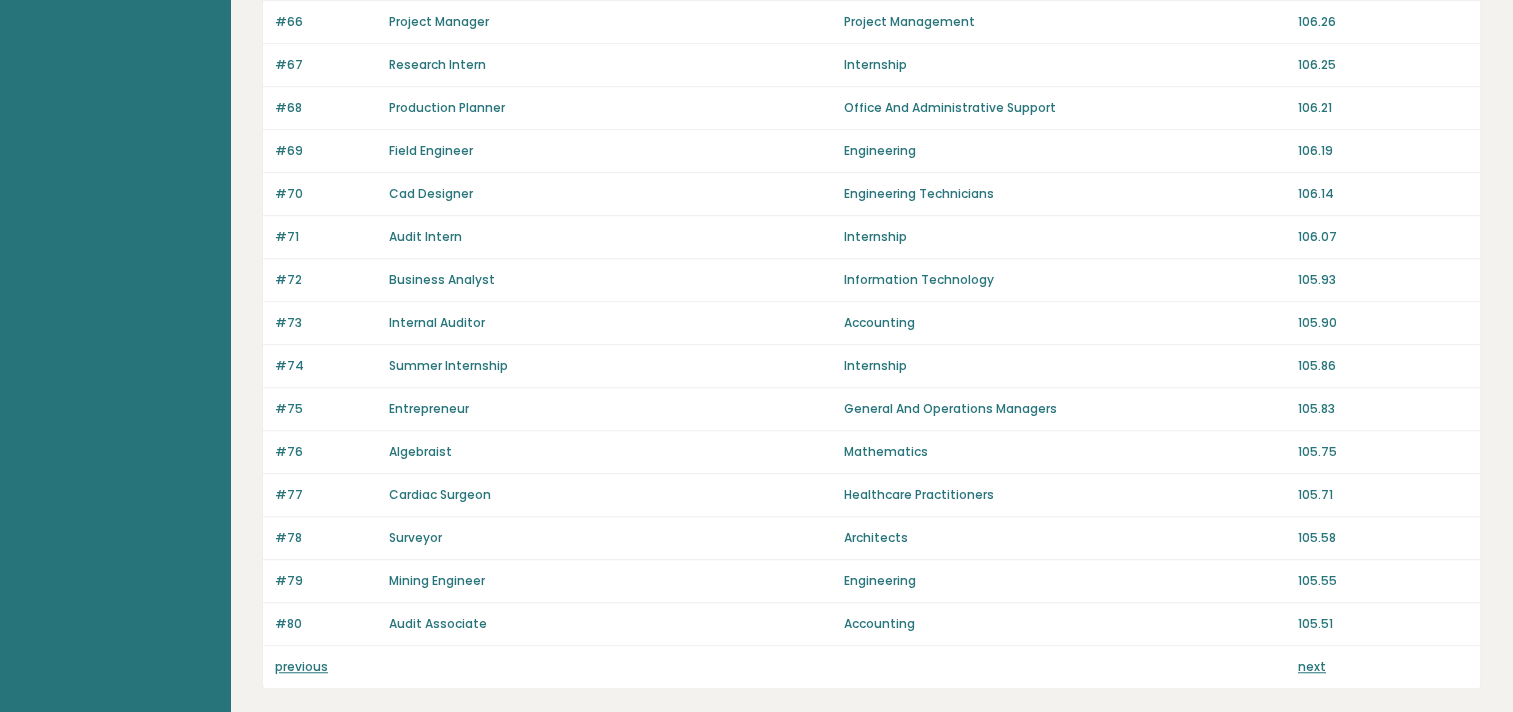 click on "previous" at bounding box center (301, 666) 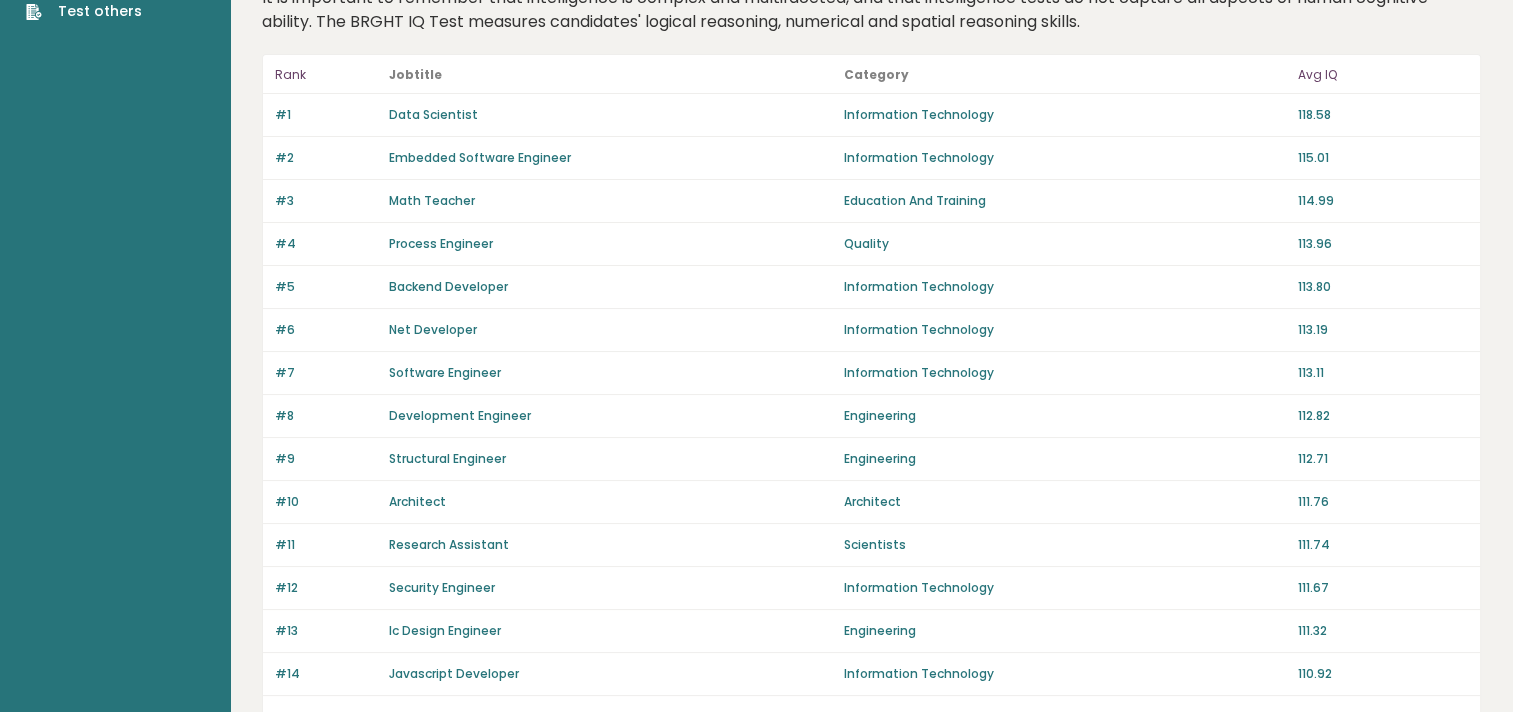 scroll, scrollTop: 0, scrollLeft: 0, axis: both 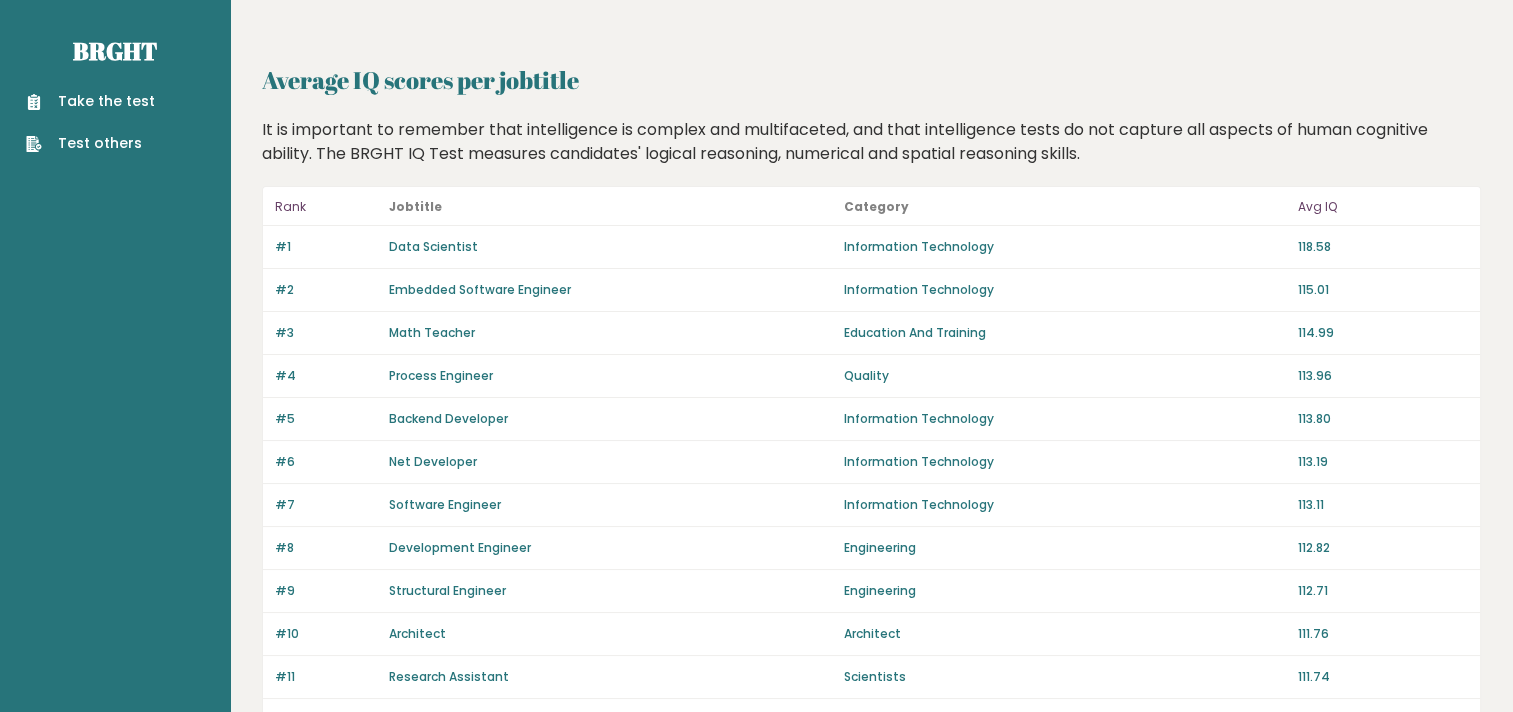 click on "Take the test" at bounding box center (90, 101) 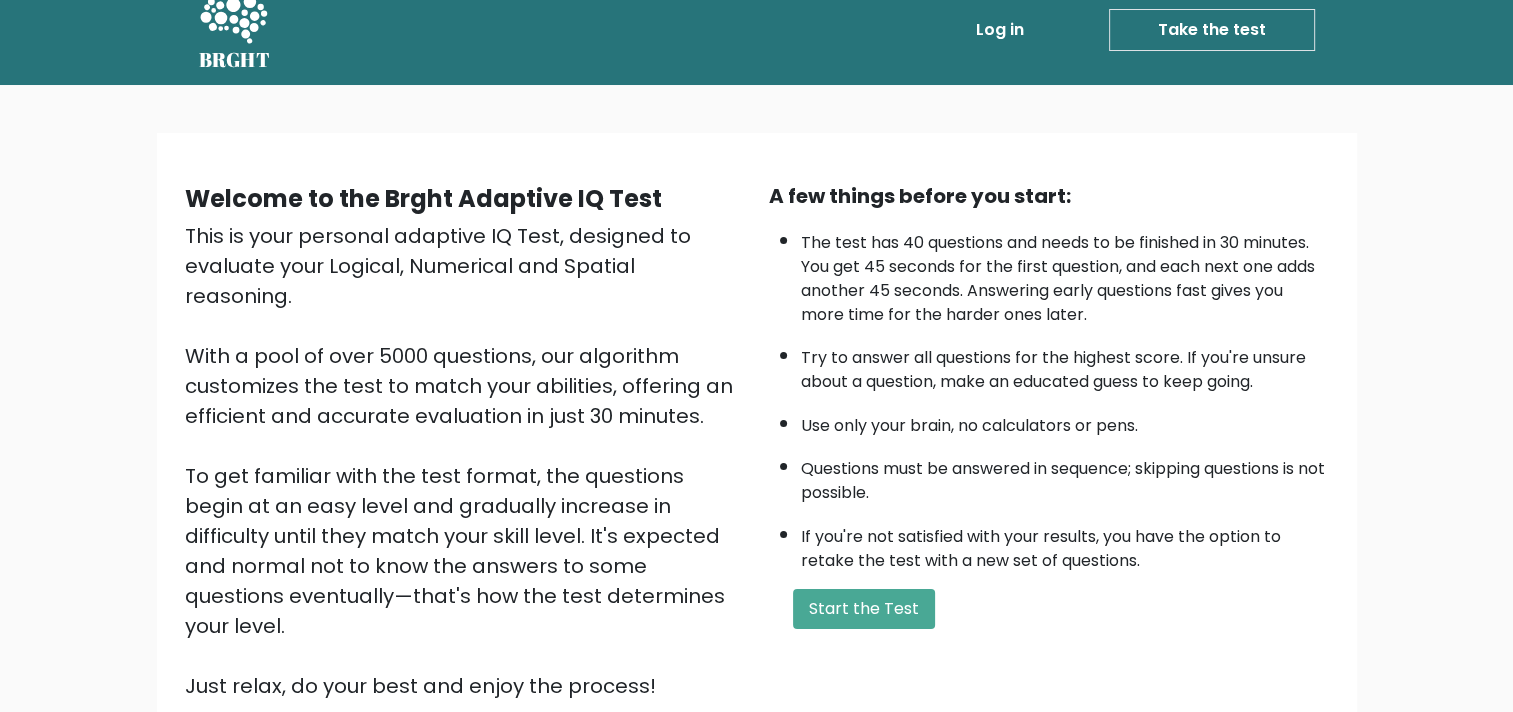 scroll, scrollTop: 100, scrollLeft: 0, axis: vertical 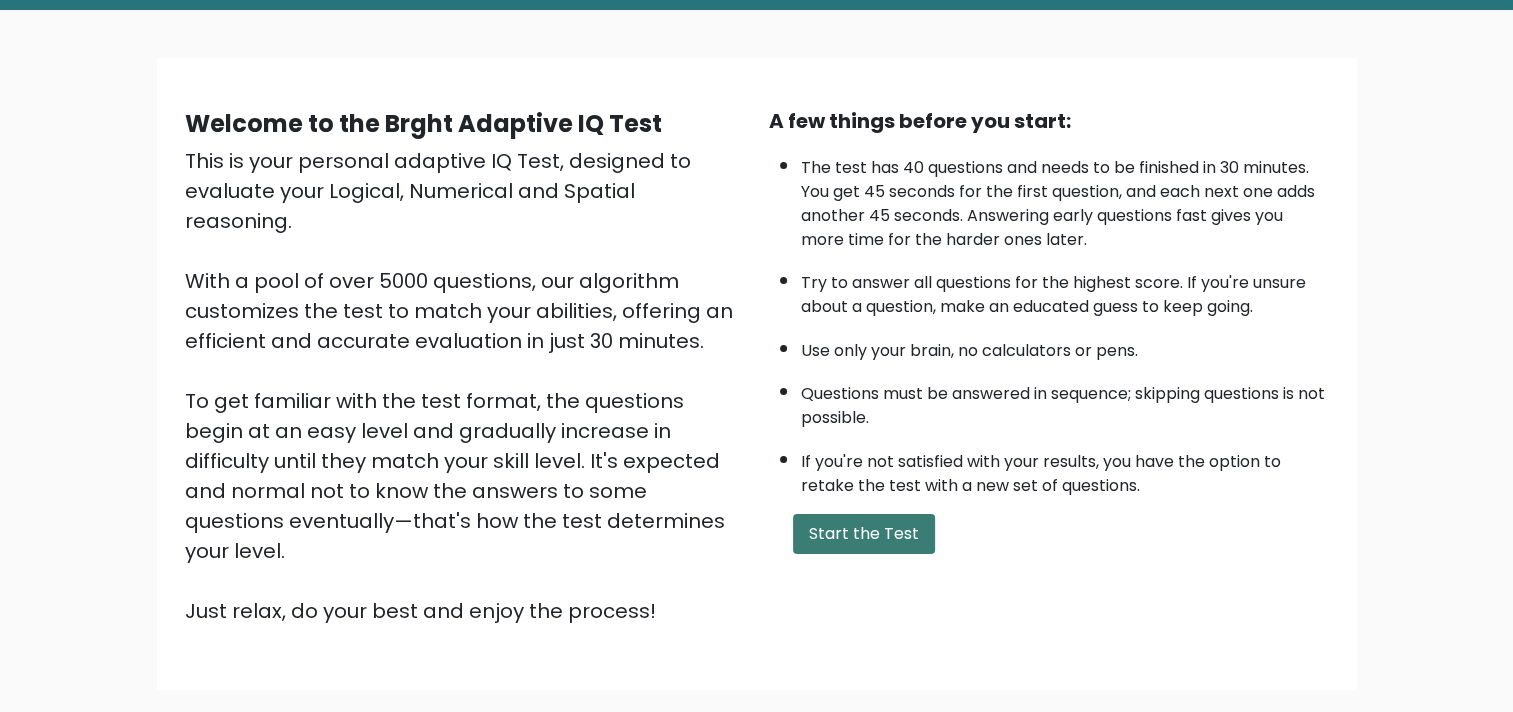 click on "Start the Test" at bounding box center (864, 534) 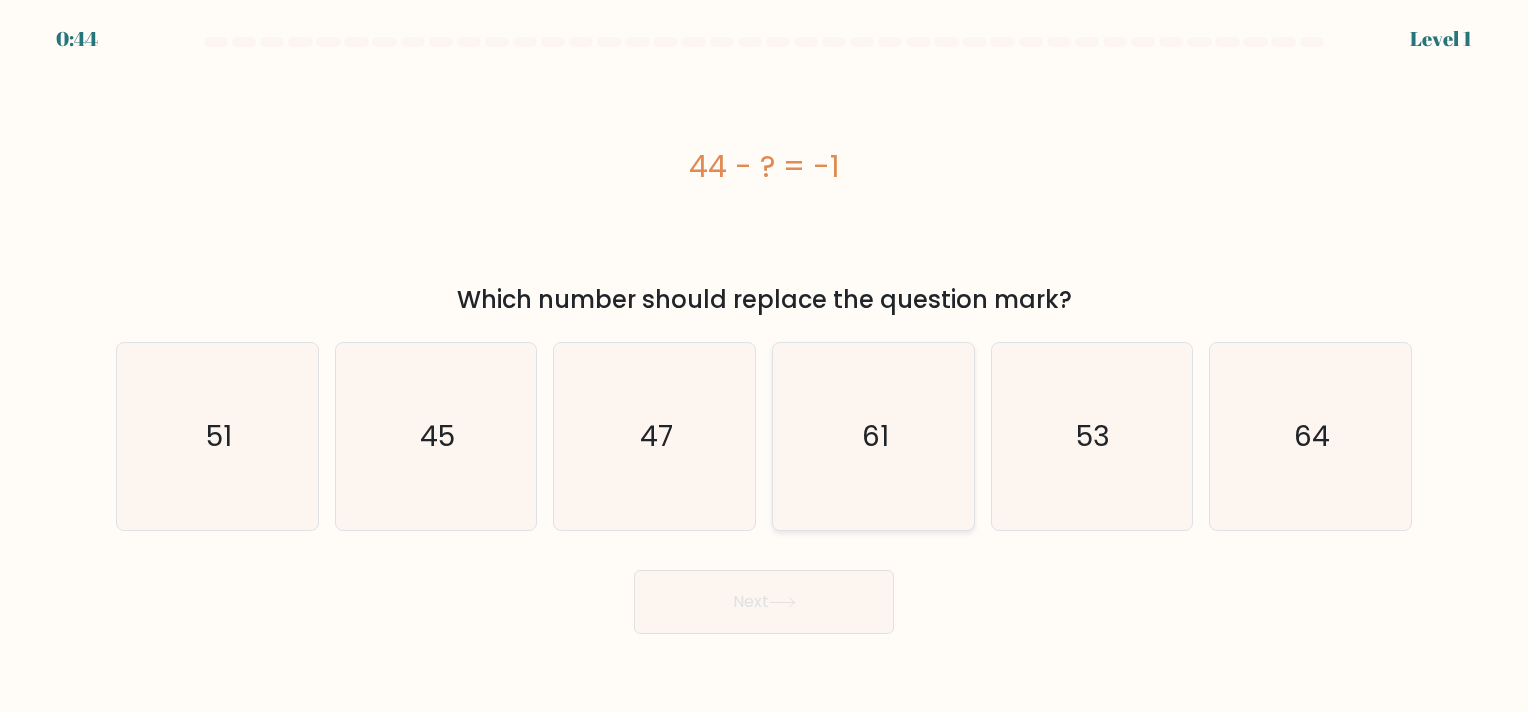 scroll, scrollTop: 0, scrollLeft: 0, axis: both 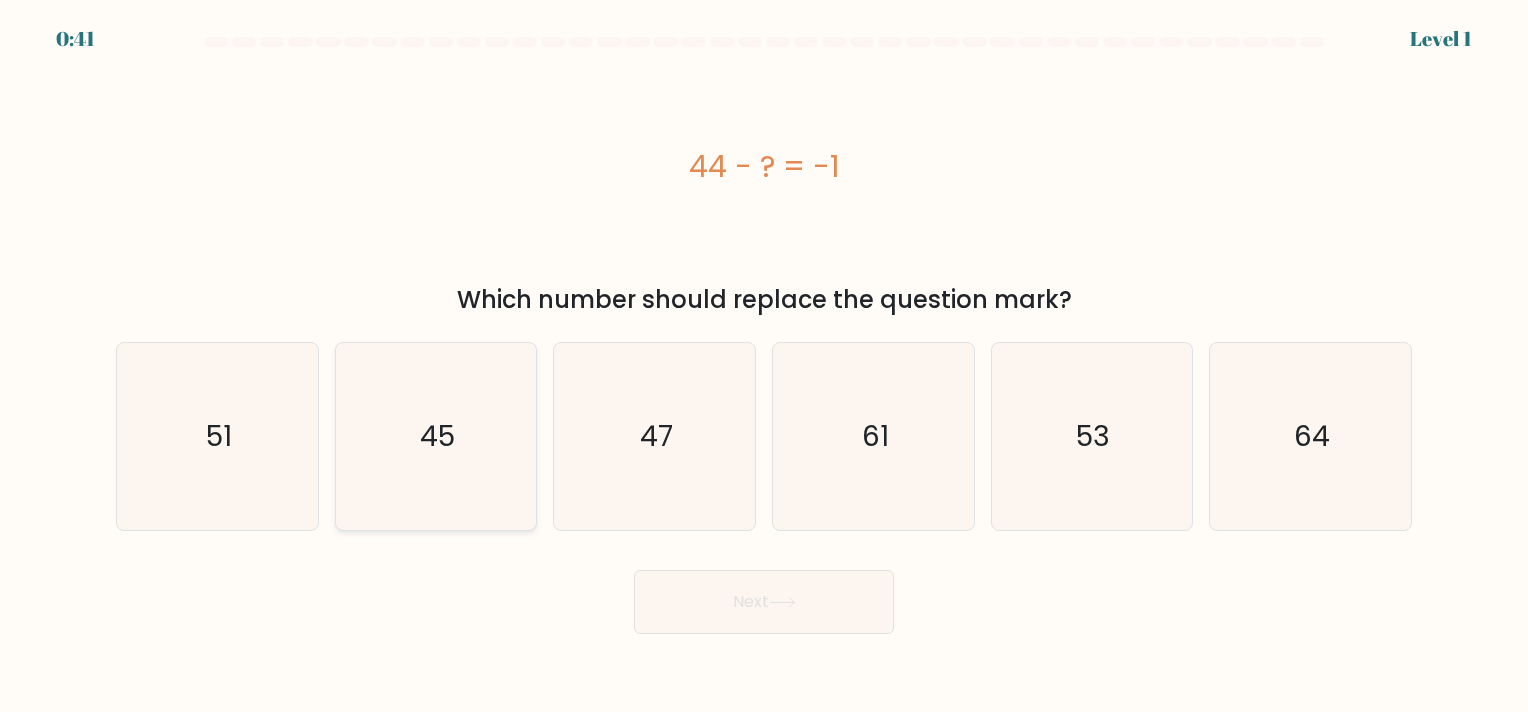 click on "45" 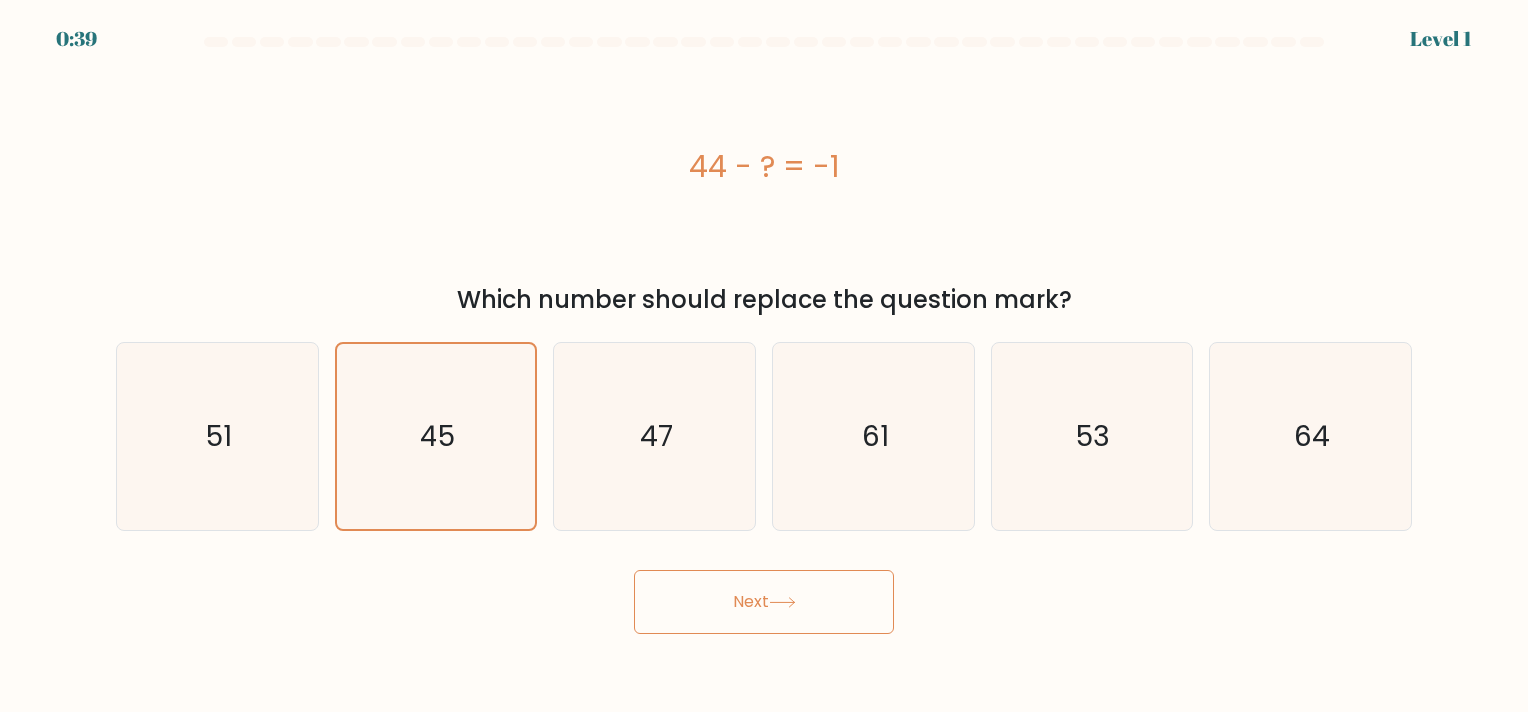 click 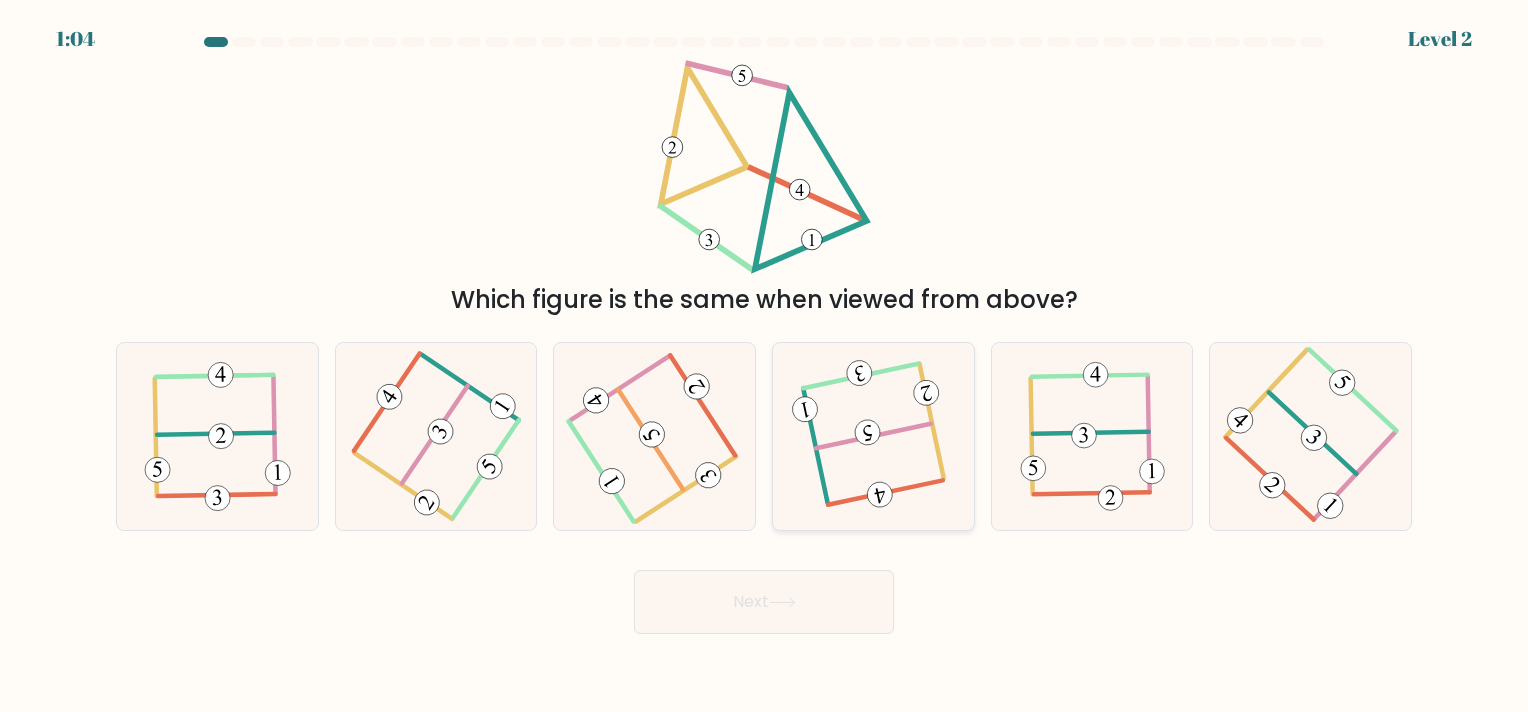 click 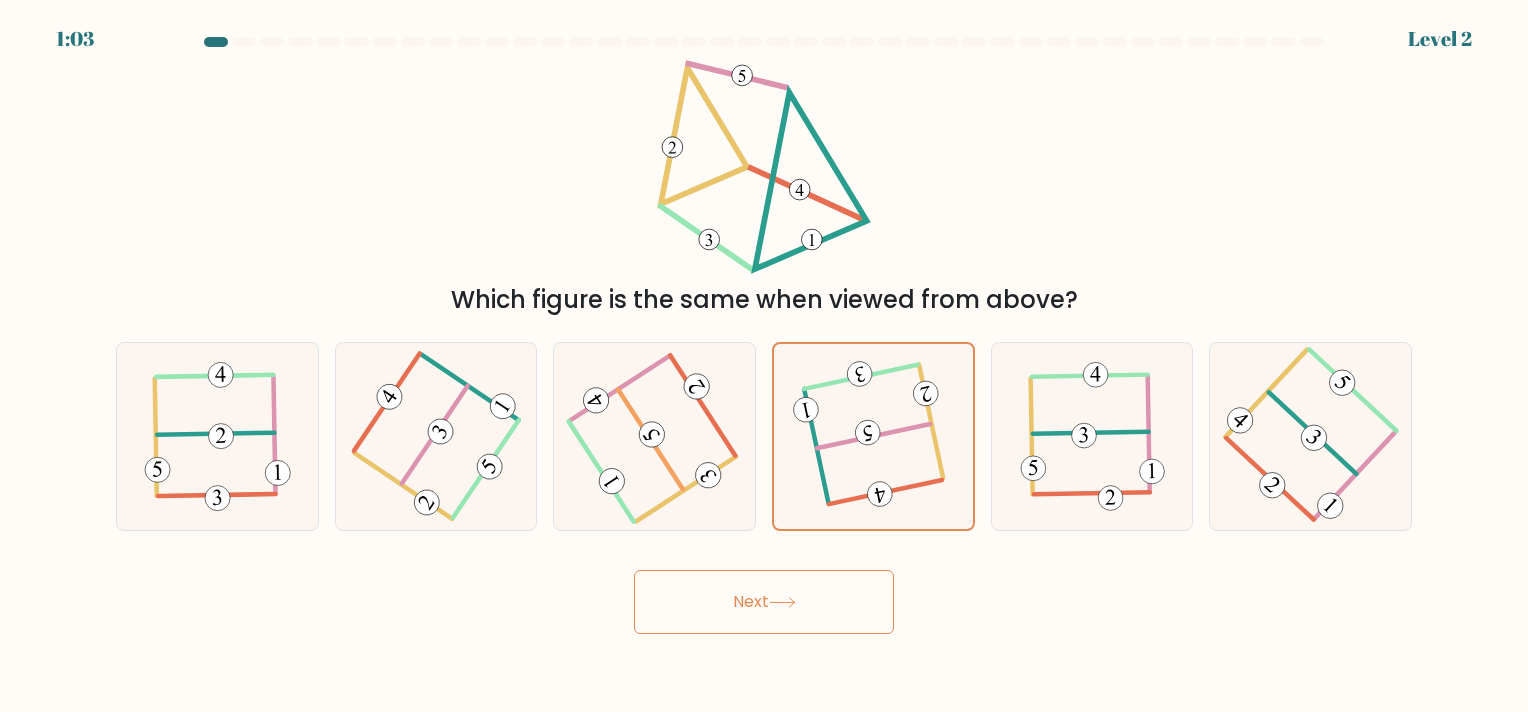 click on "Next" at bounding box center (764, 602) 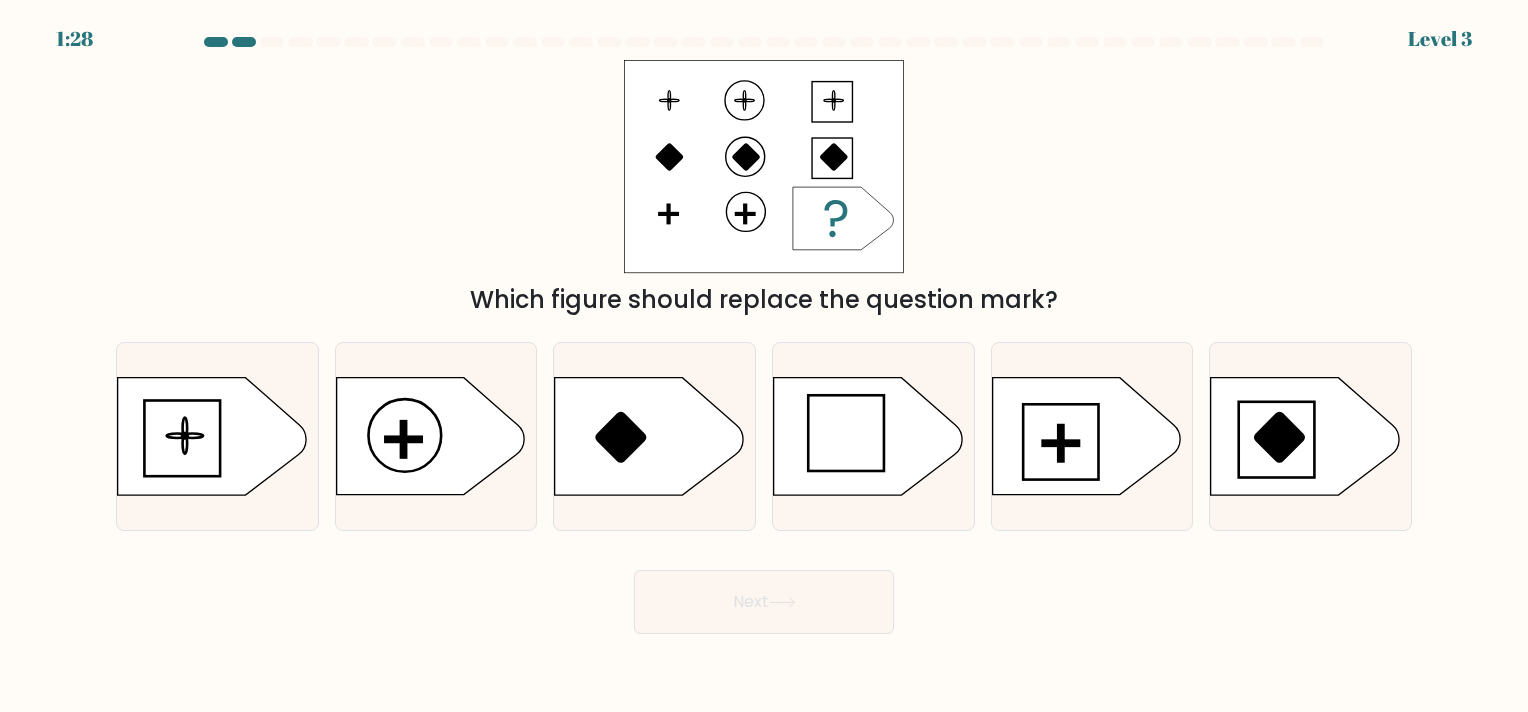 drag, startPoint x: 1073, startPoint y: 427, endPoint x: 1074, endPoint y: 586, distance: 159.00314 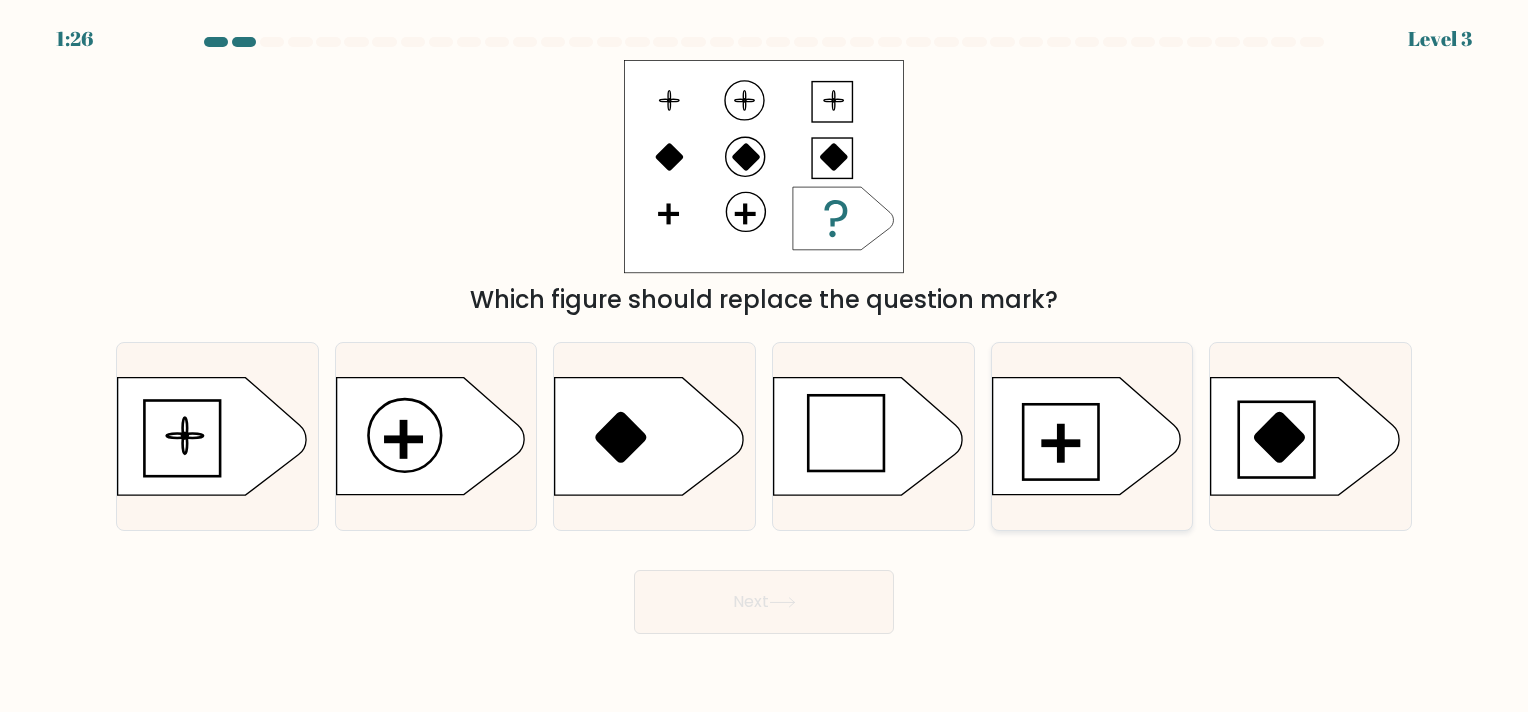 drag, startPoint x: 1074, startPoint y: 586, endPoint x: 1069, endPoint y: 434, distance: 152.08221 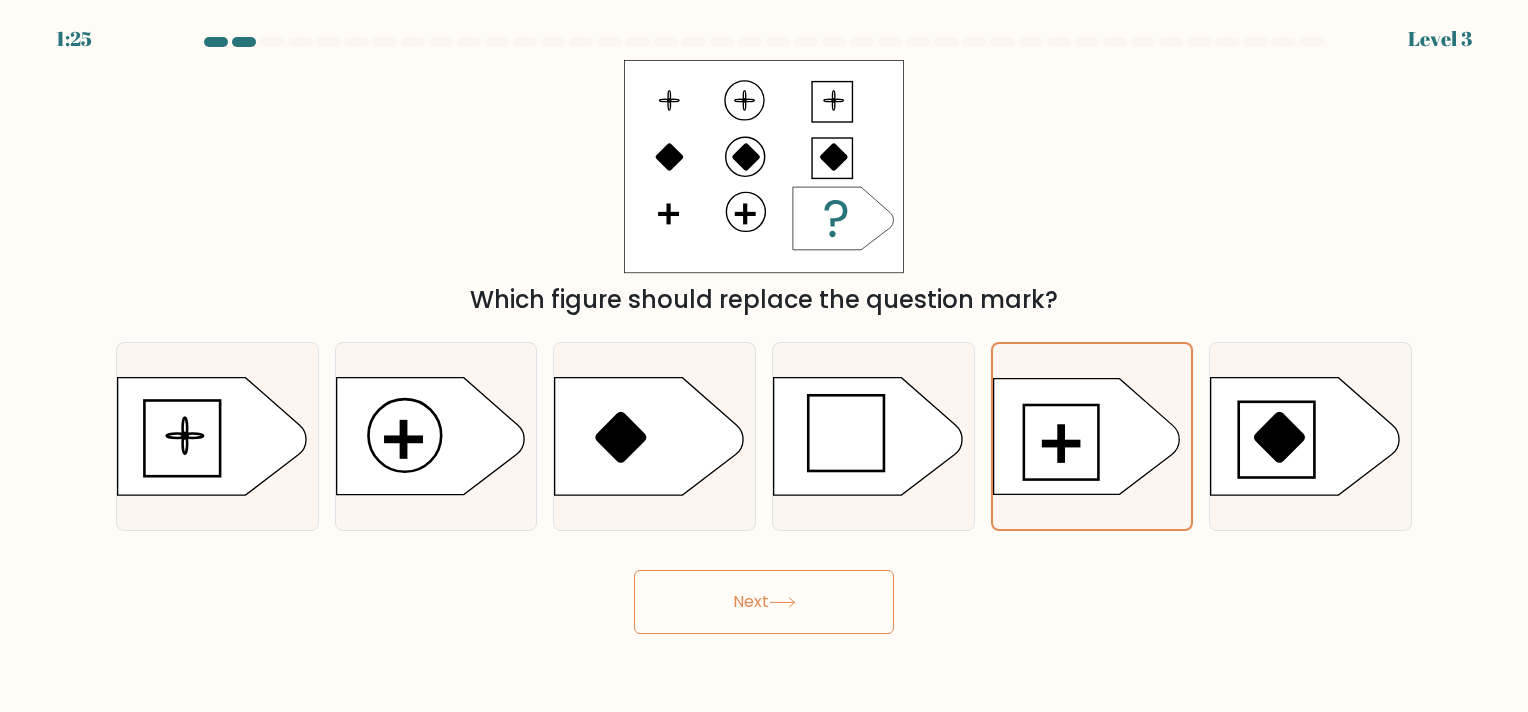 click on "Next" at bounding box center [764, 602] 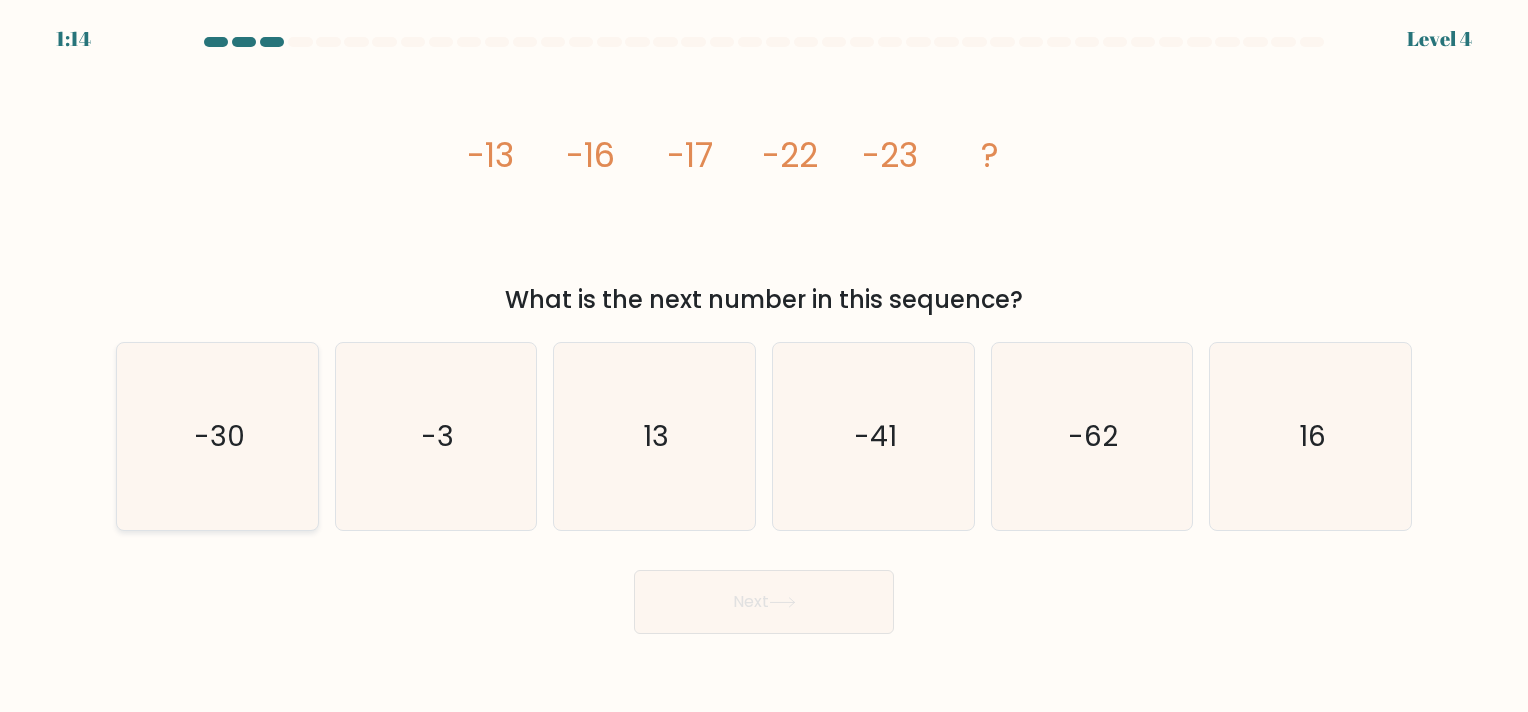 click on "-30" 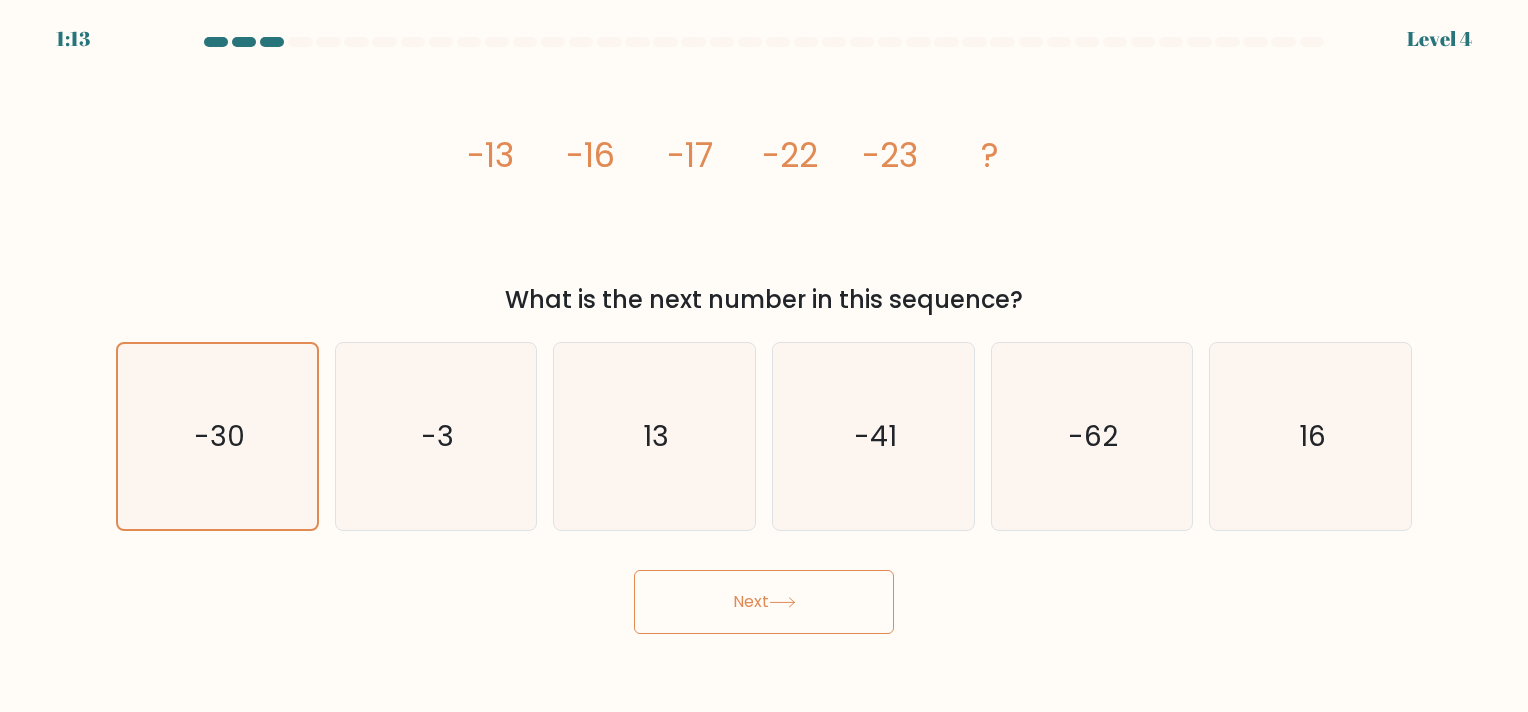 click on "Next" at bounding box center (764, 602) 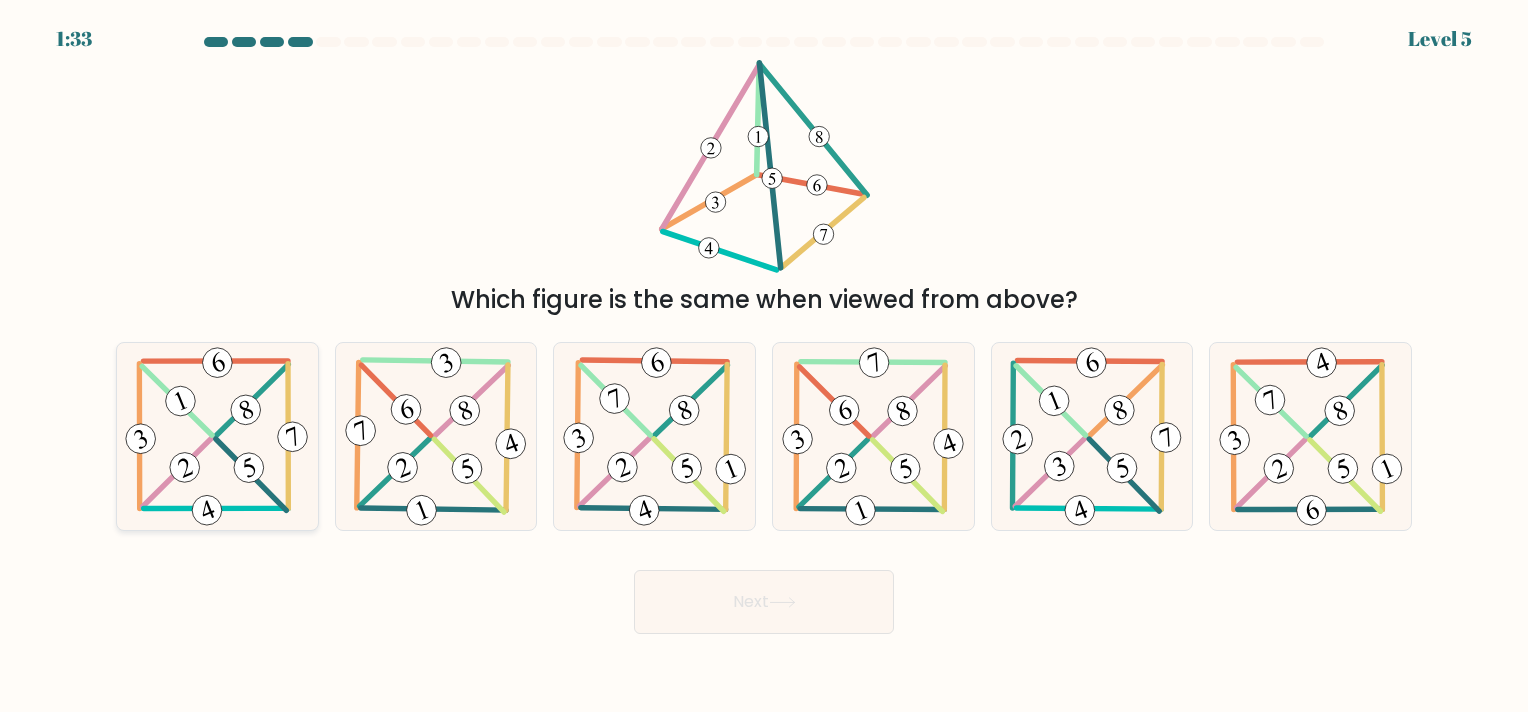 click 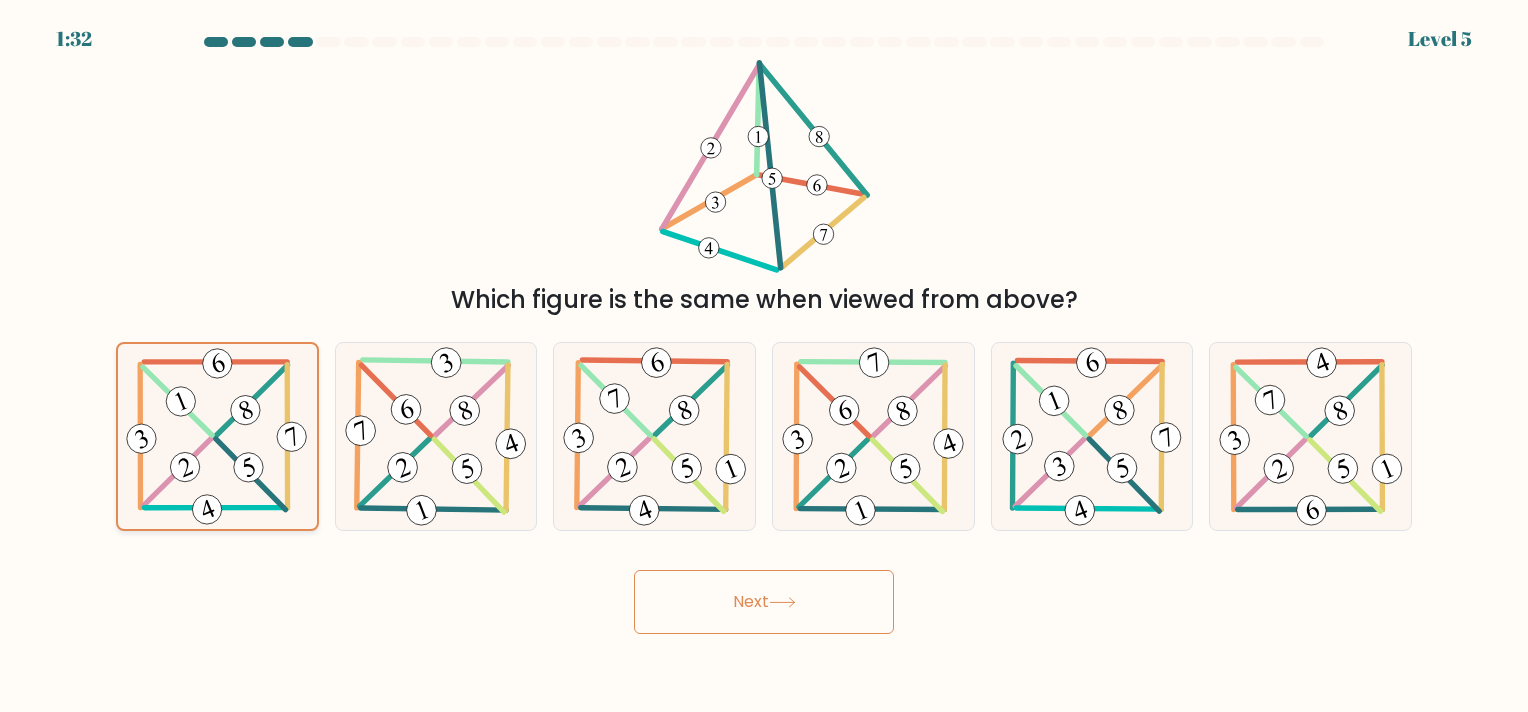 click 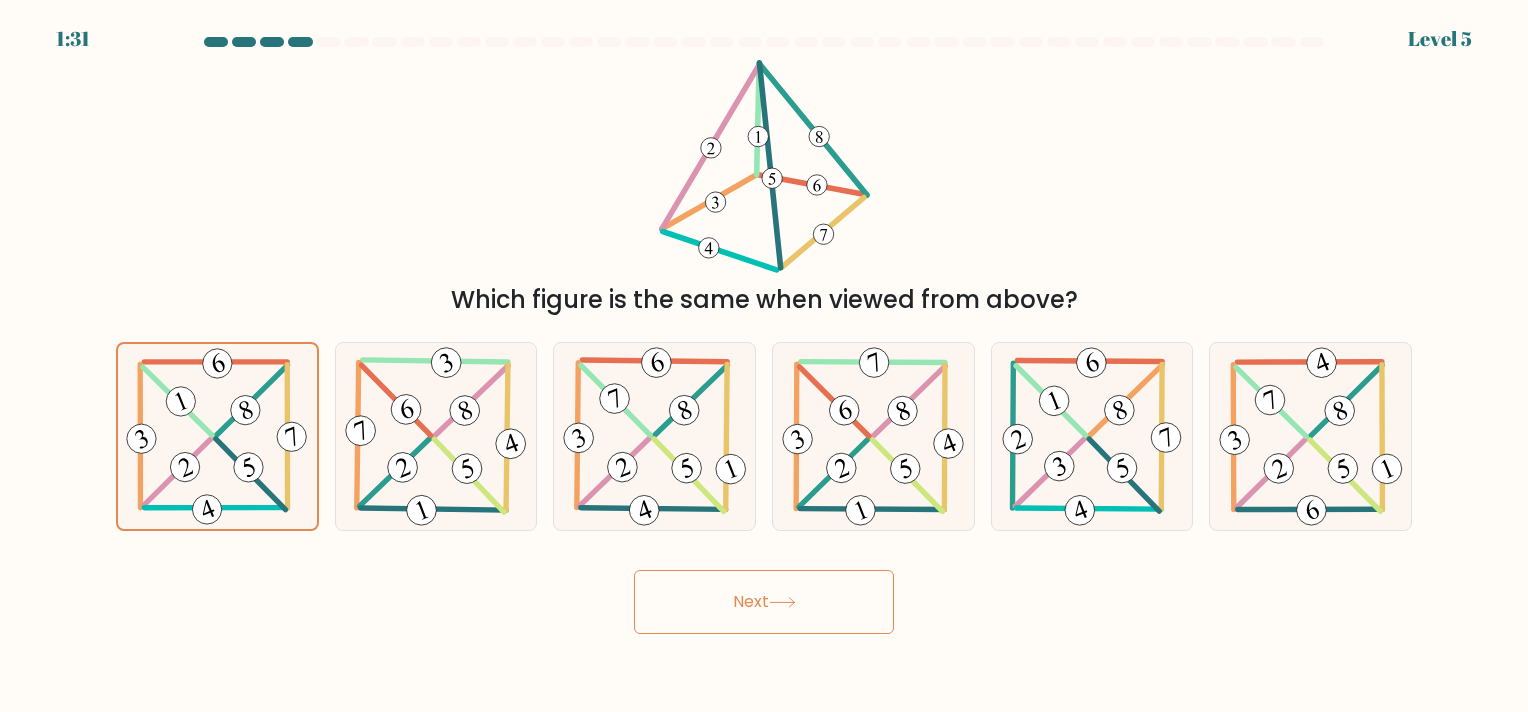 click on "Next" at bounding box center (764, 602) 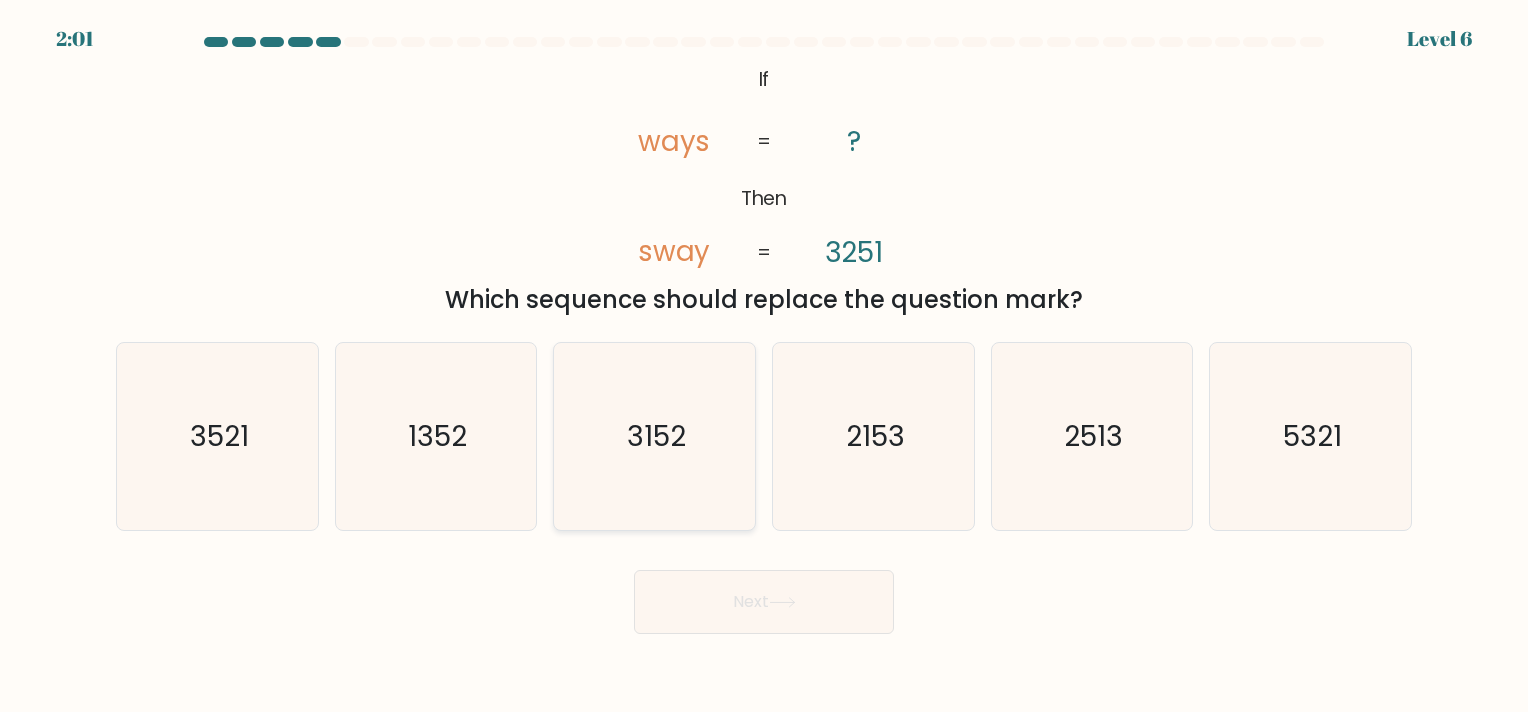click on "3152" 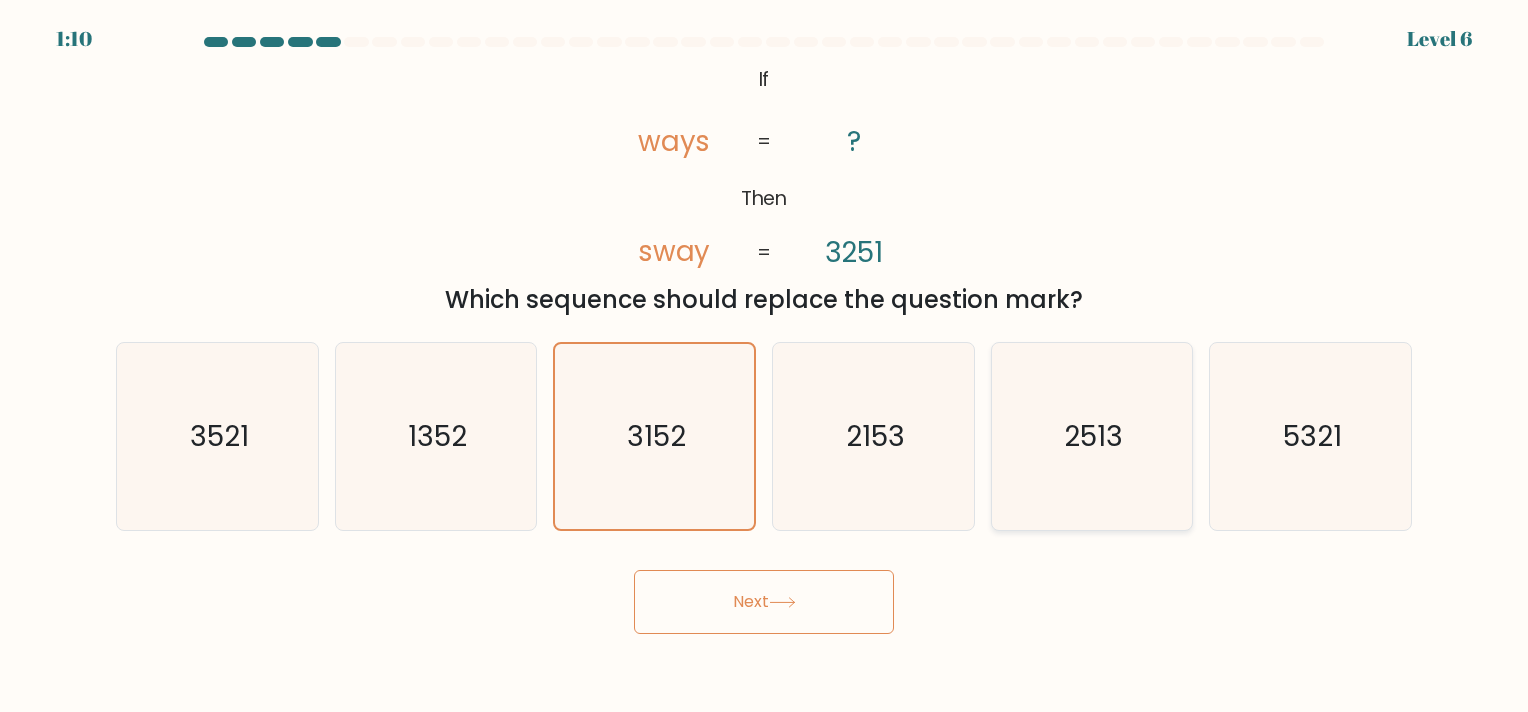 click on "2513" 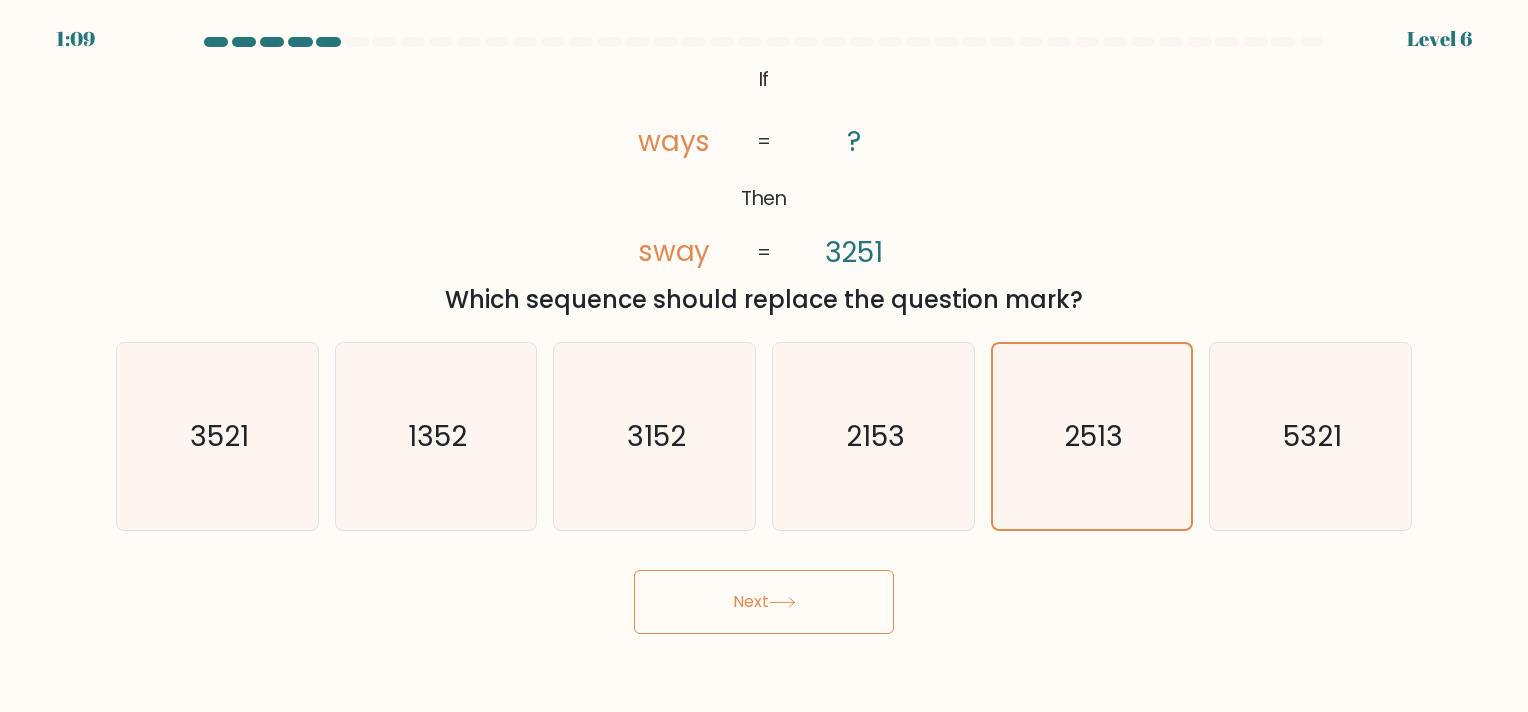 click on "Next" at bounding box center [764, 602] 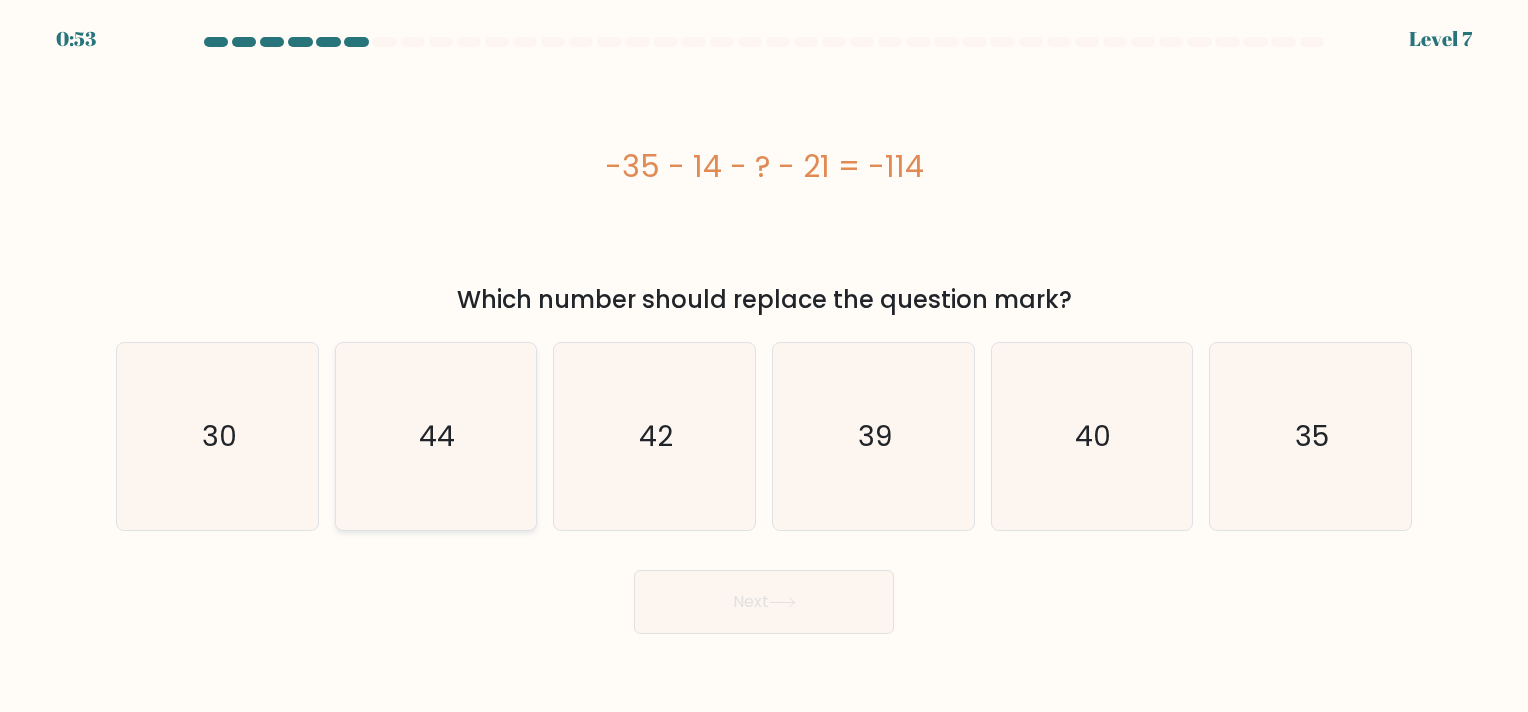 click on "44" 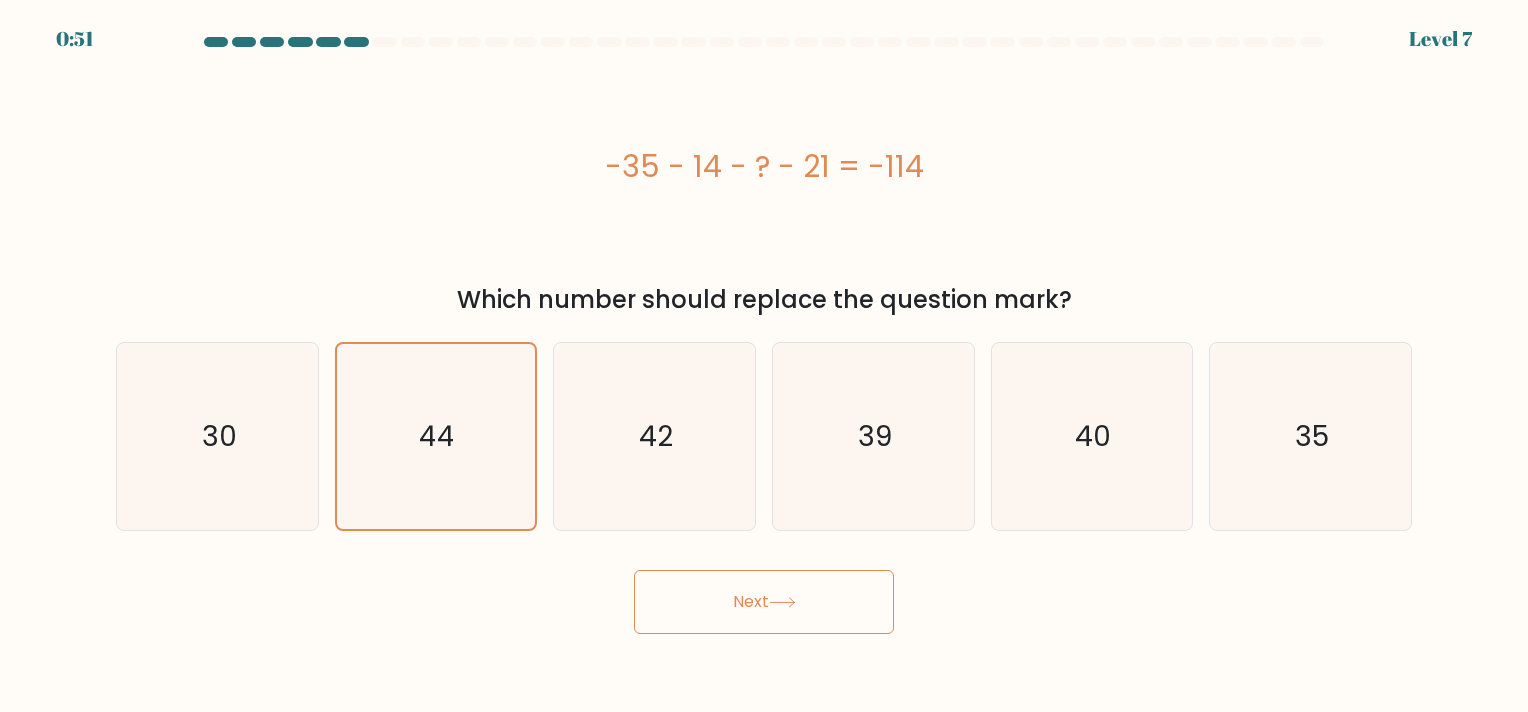 click on "Next" at bounding box center [764, 602] 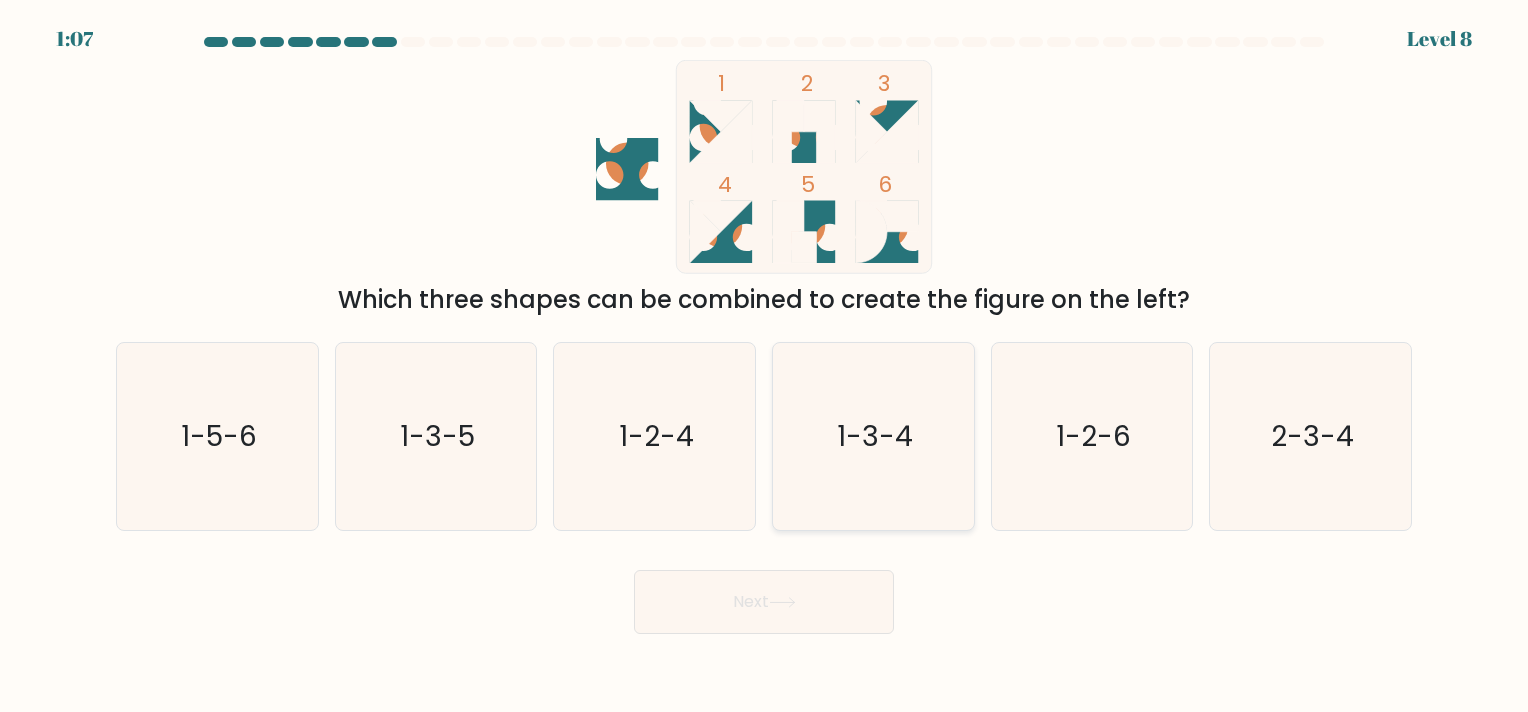 click on "1-3-4" 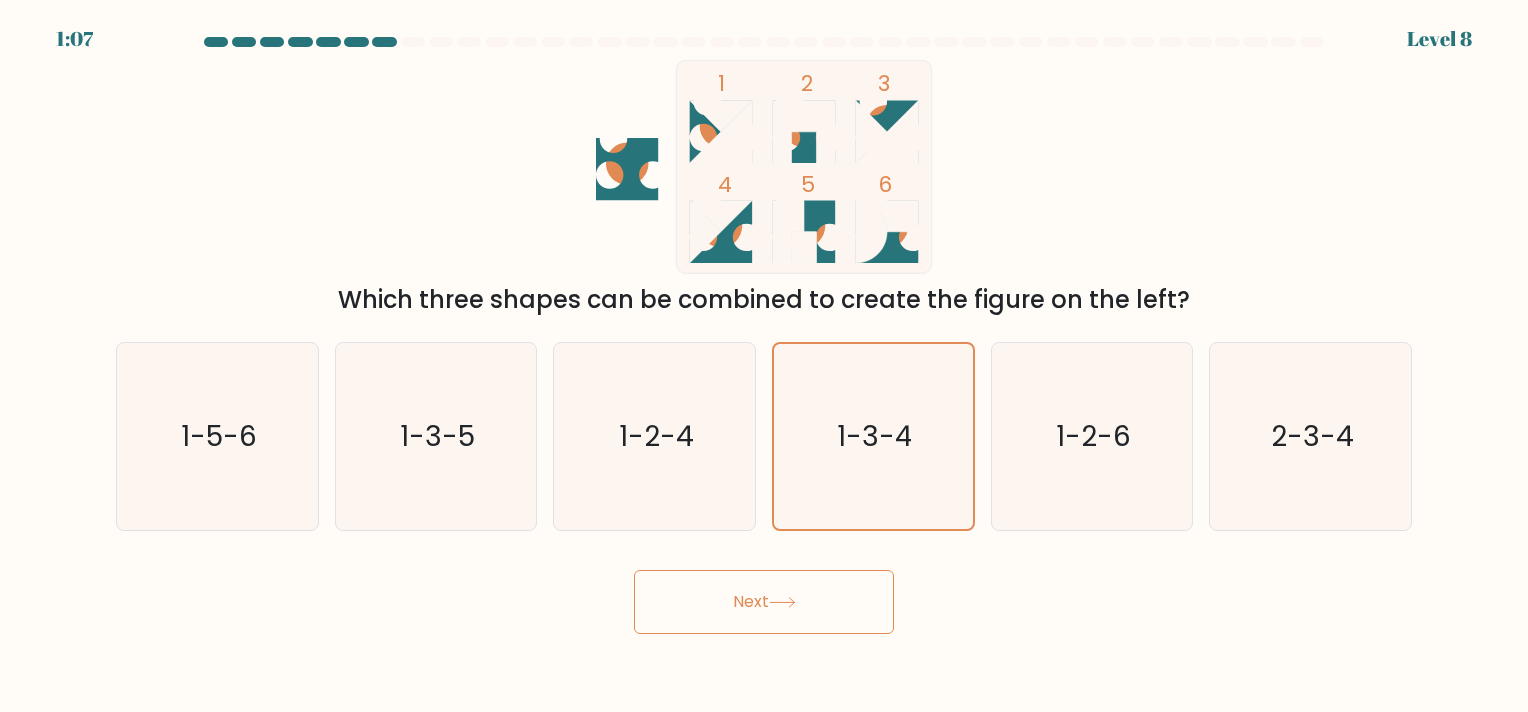 click on "Next" at bounding box center (764, 602) 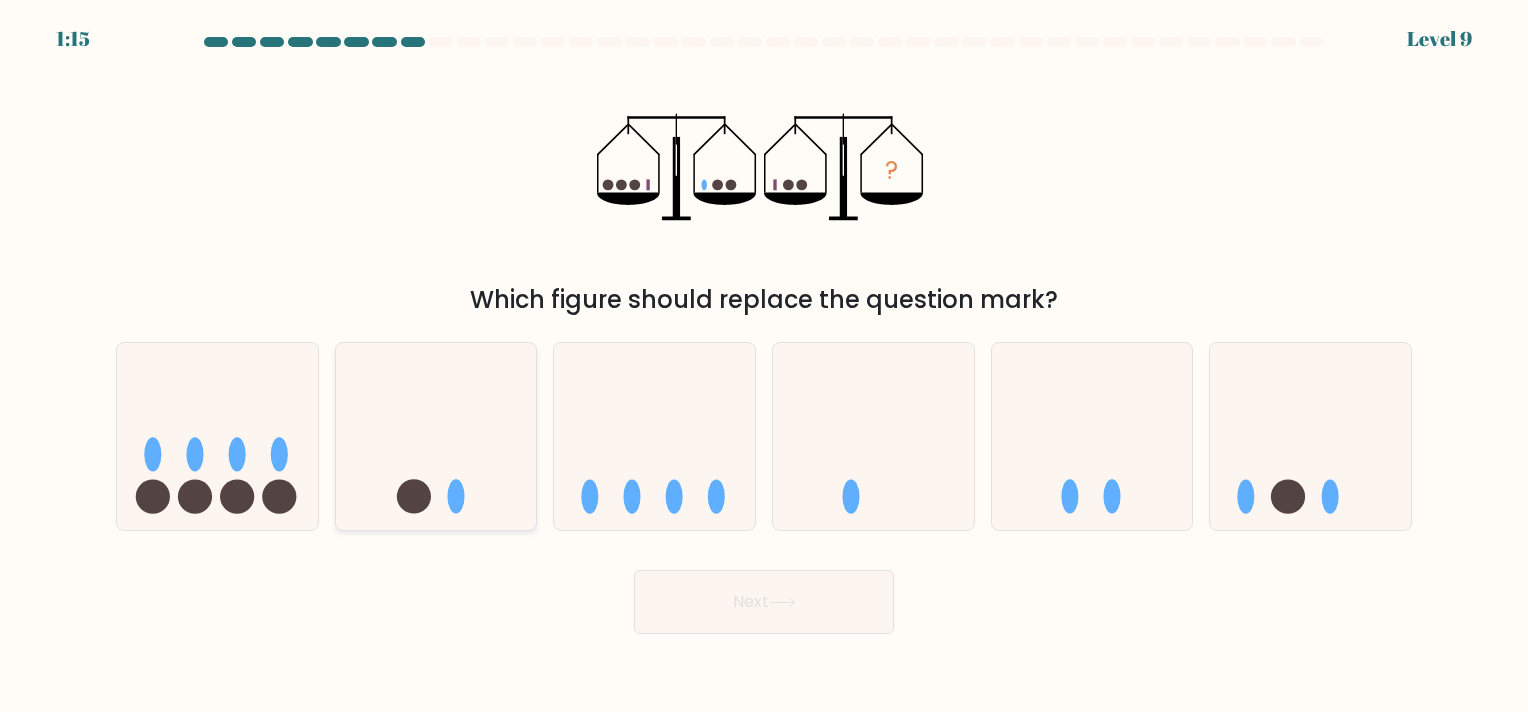 click 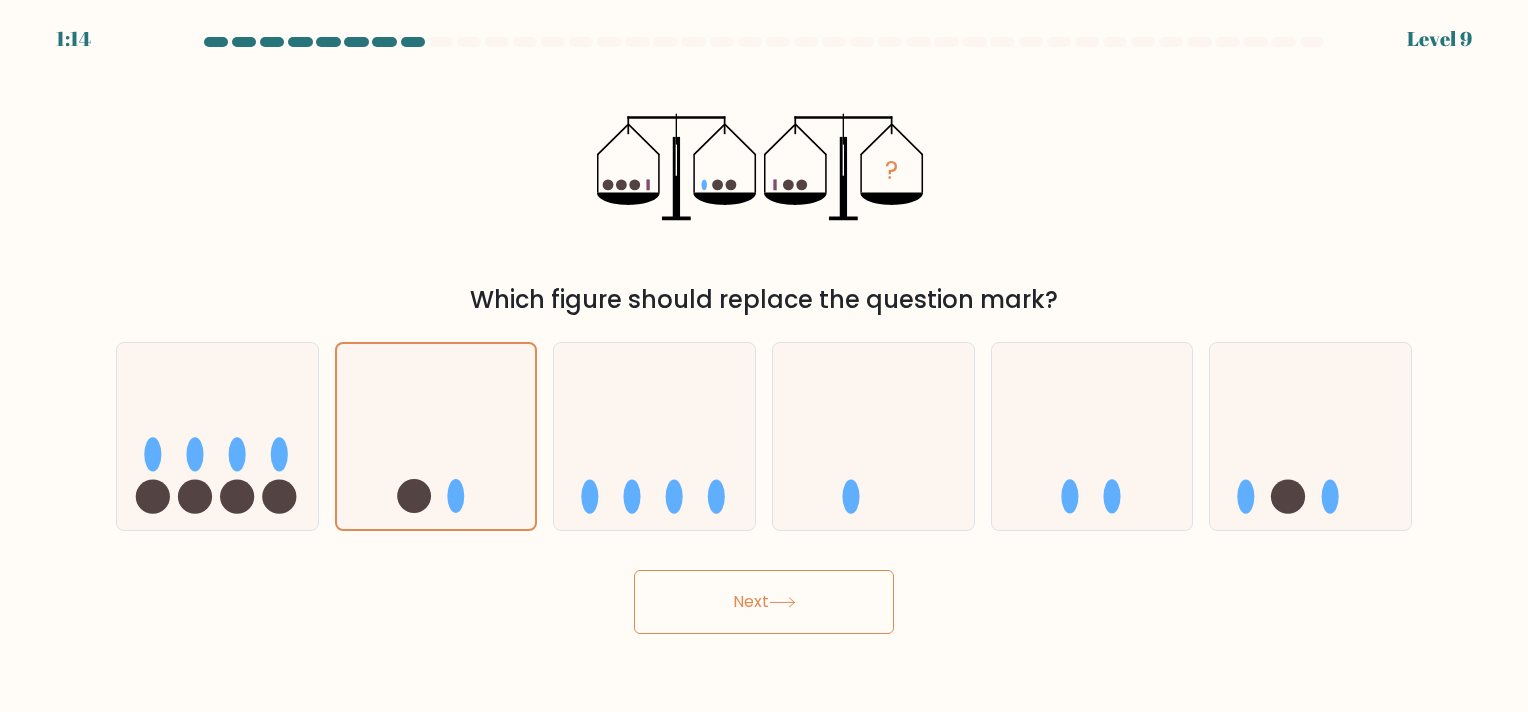 click on "Next" at bounding box center (764, 602) 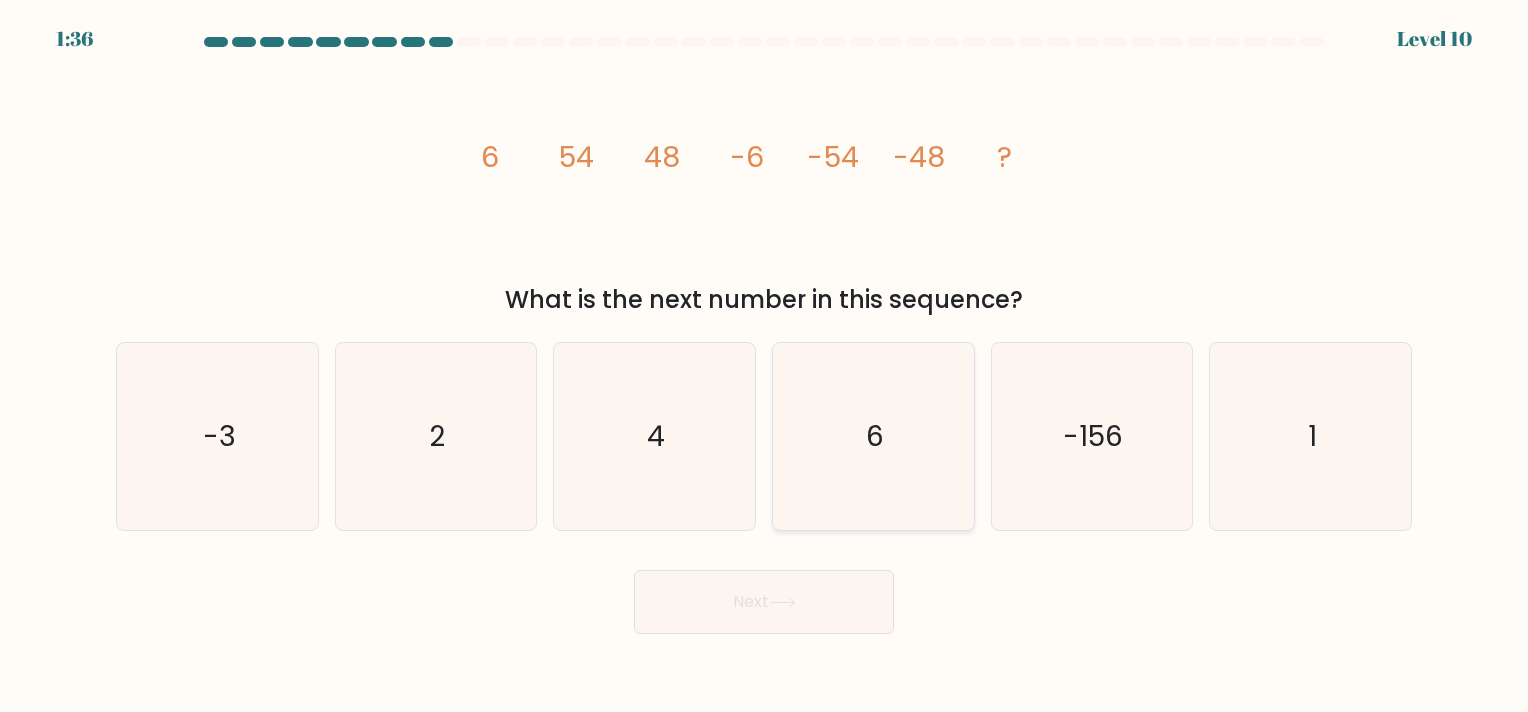 click on "6" 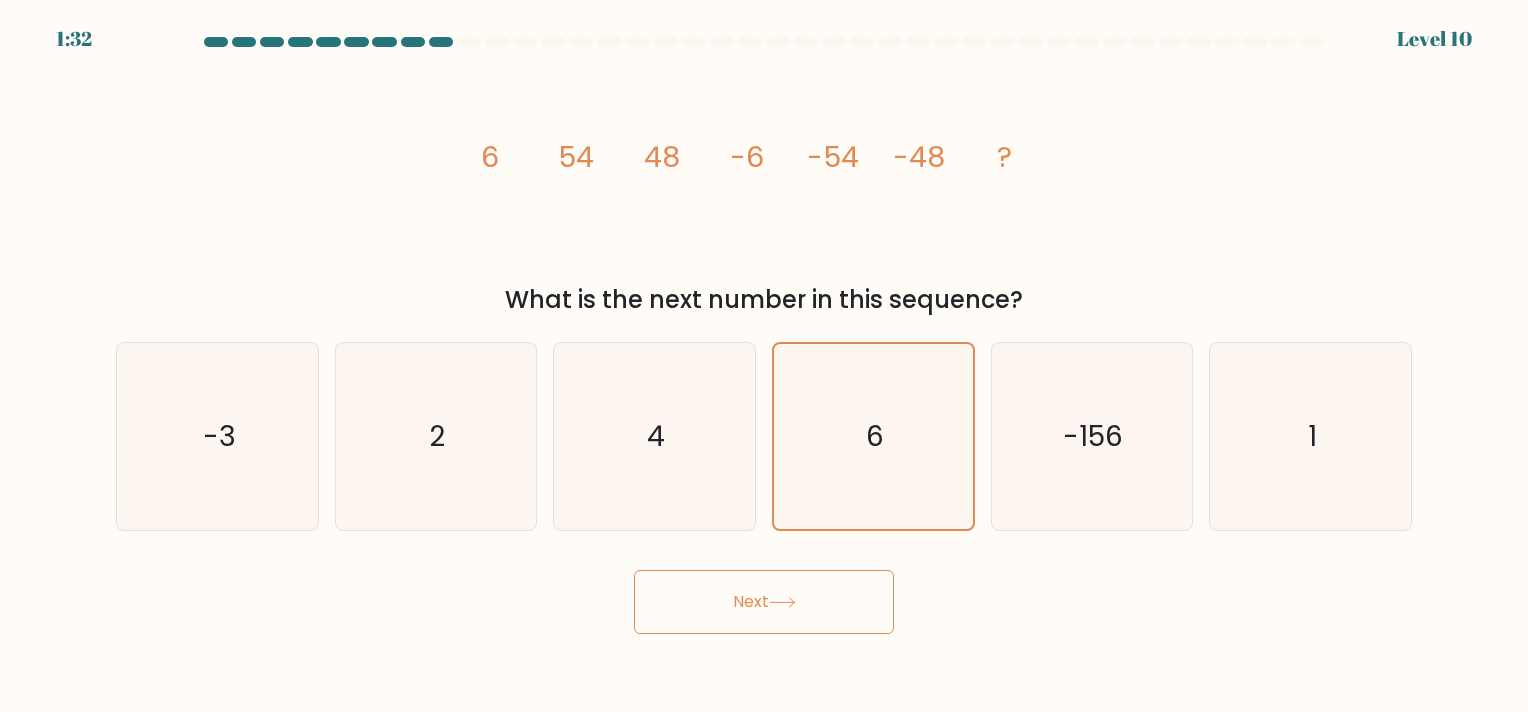 click on "Next" at bounding box center (764, 602) 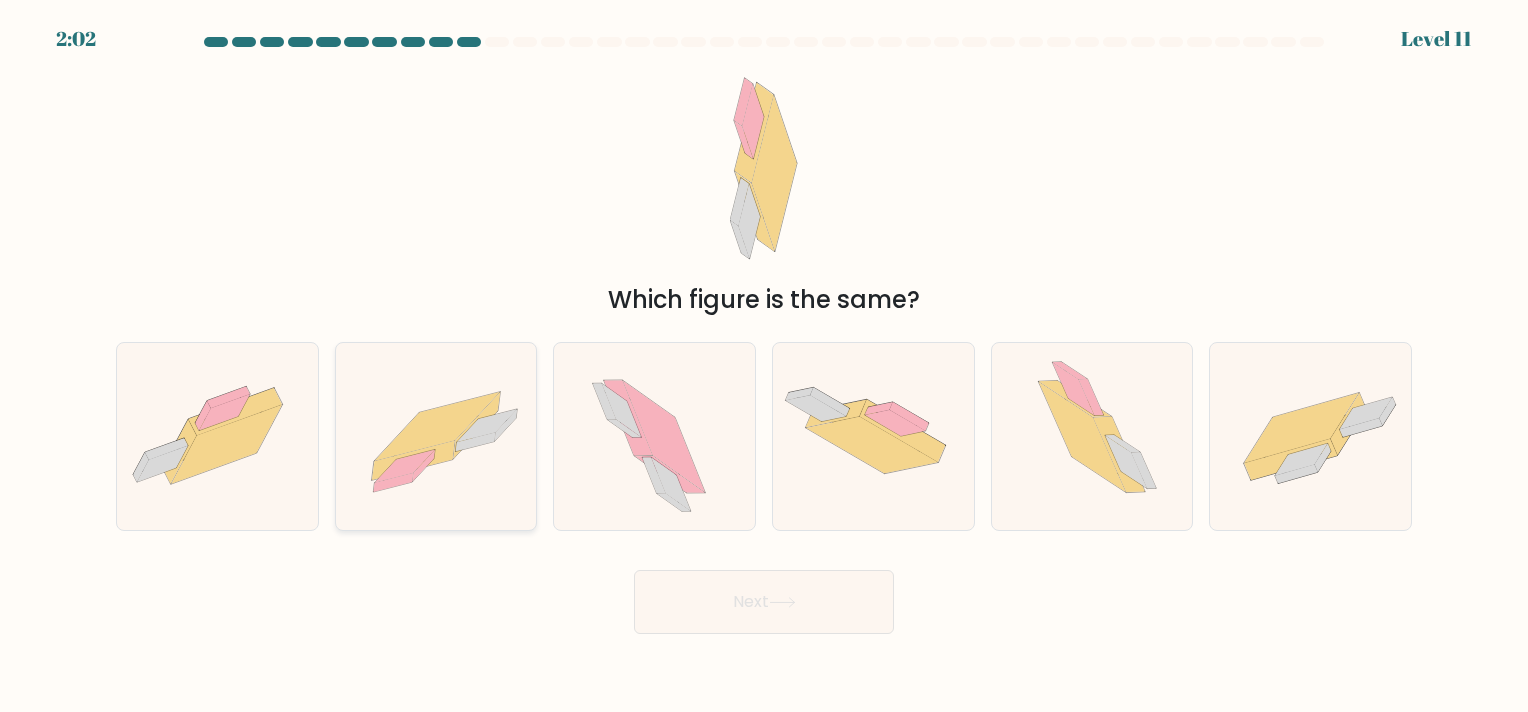click 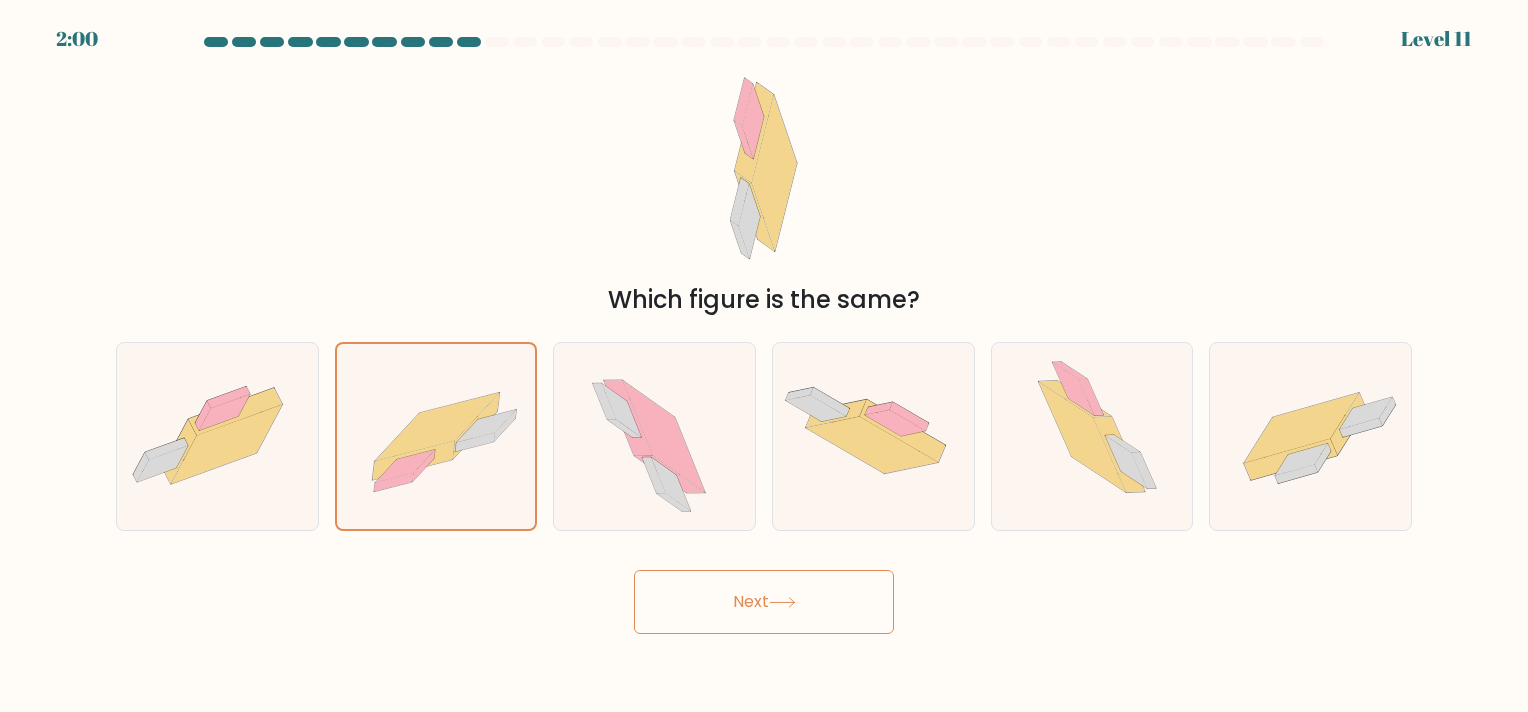 click on "Next" at bounding box center [764, 602] 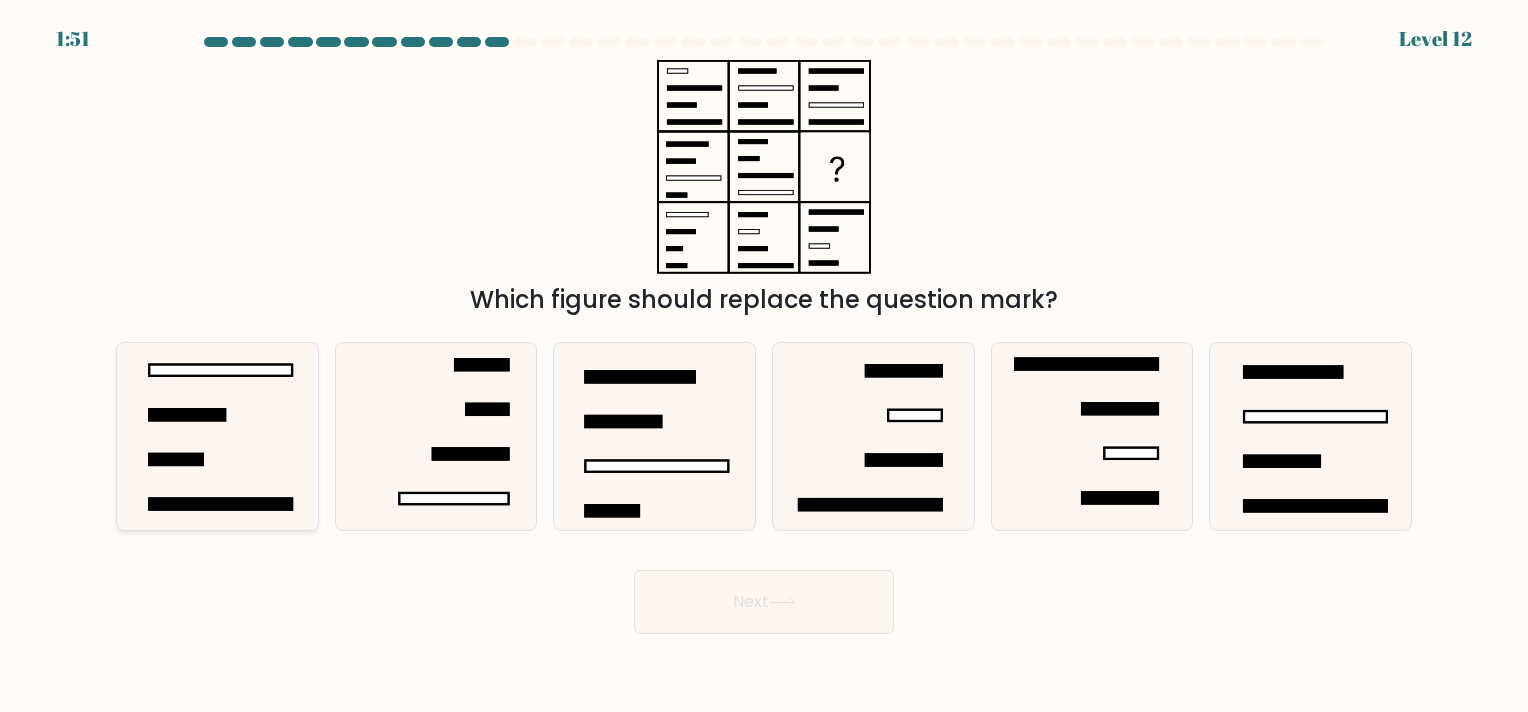 click 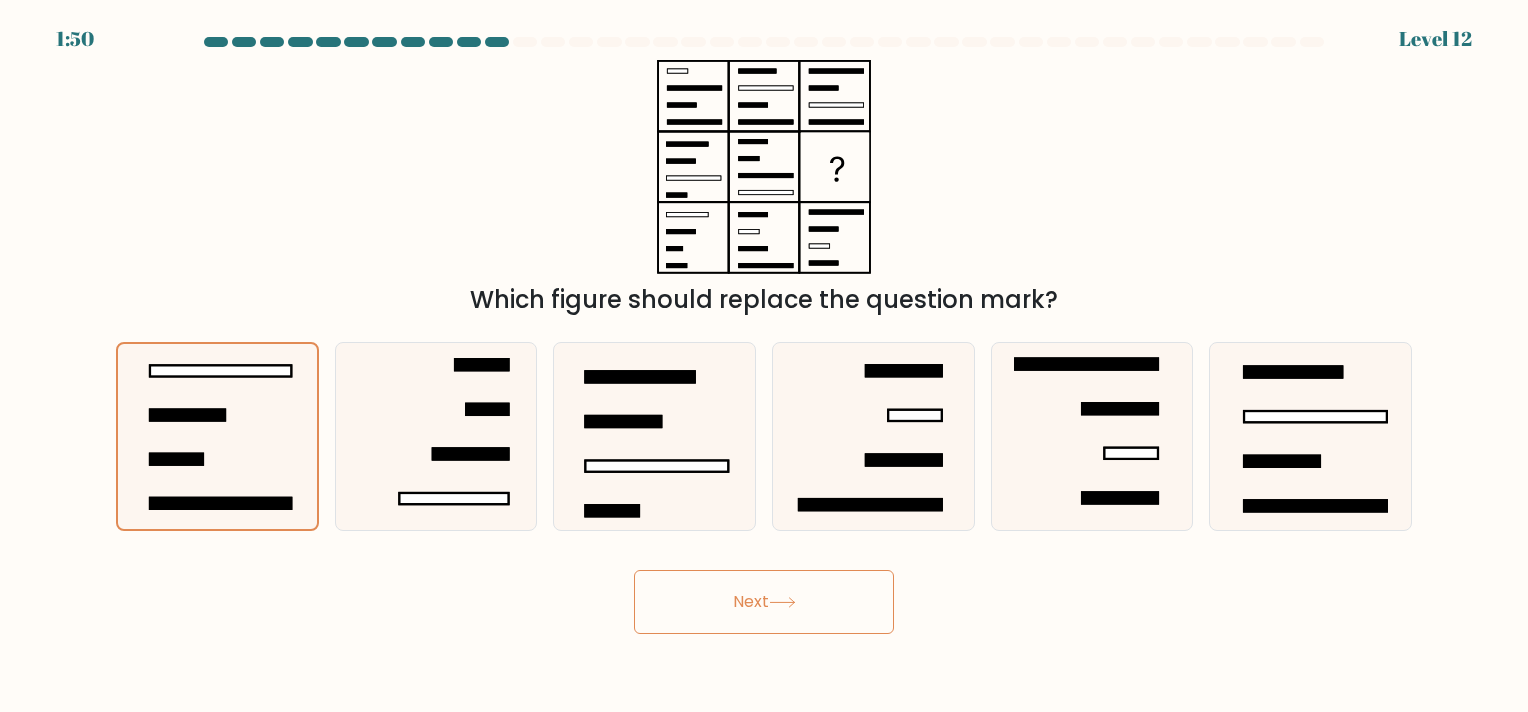 click on "Next" at bounding box center (764, 602) 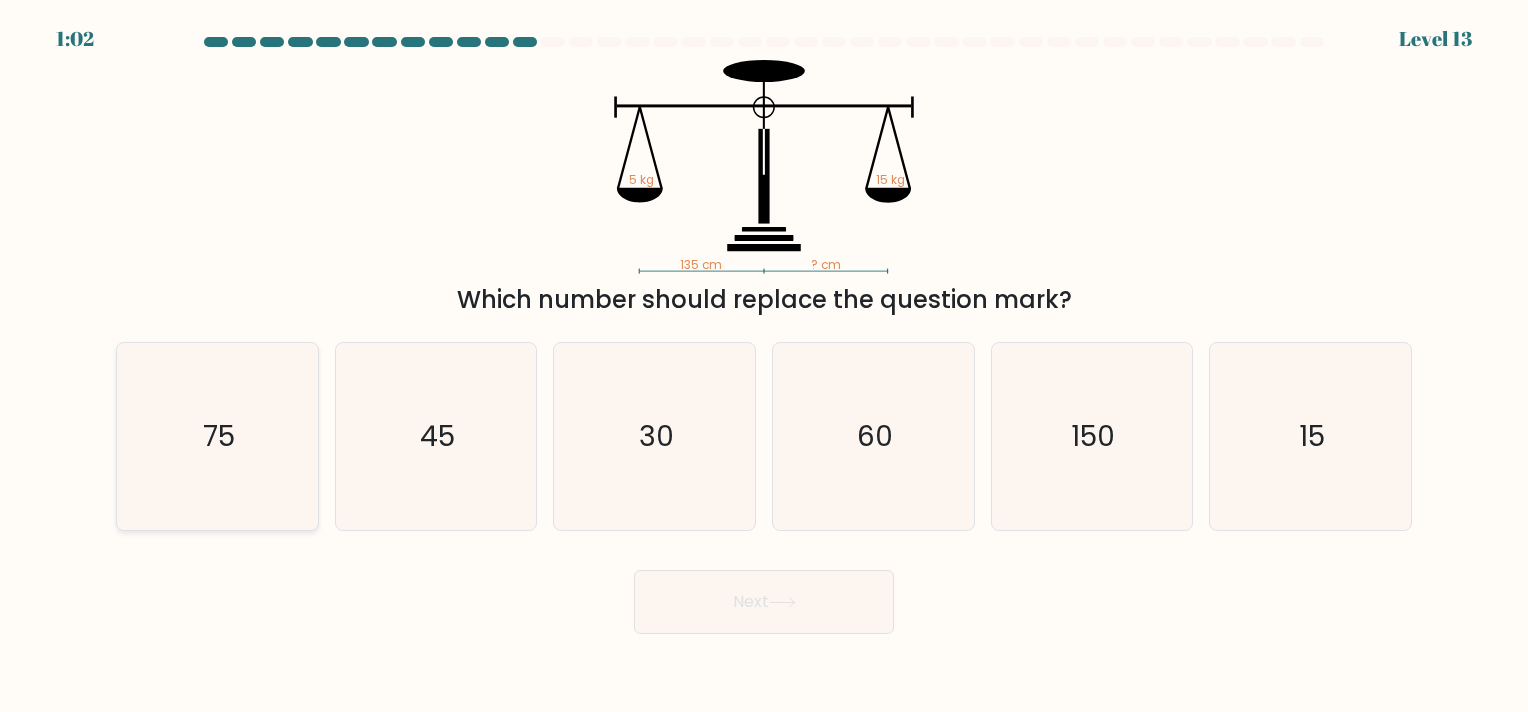 click on "75" 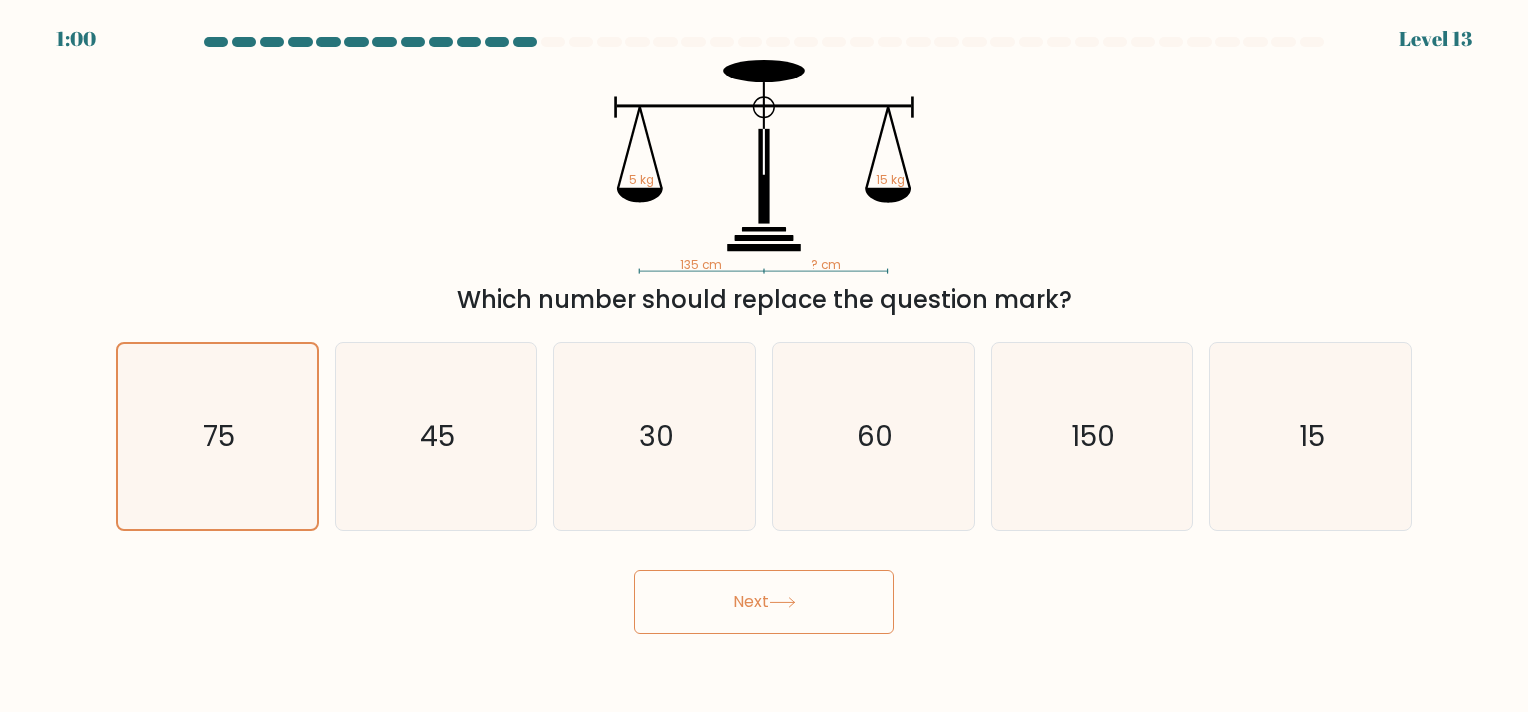 click 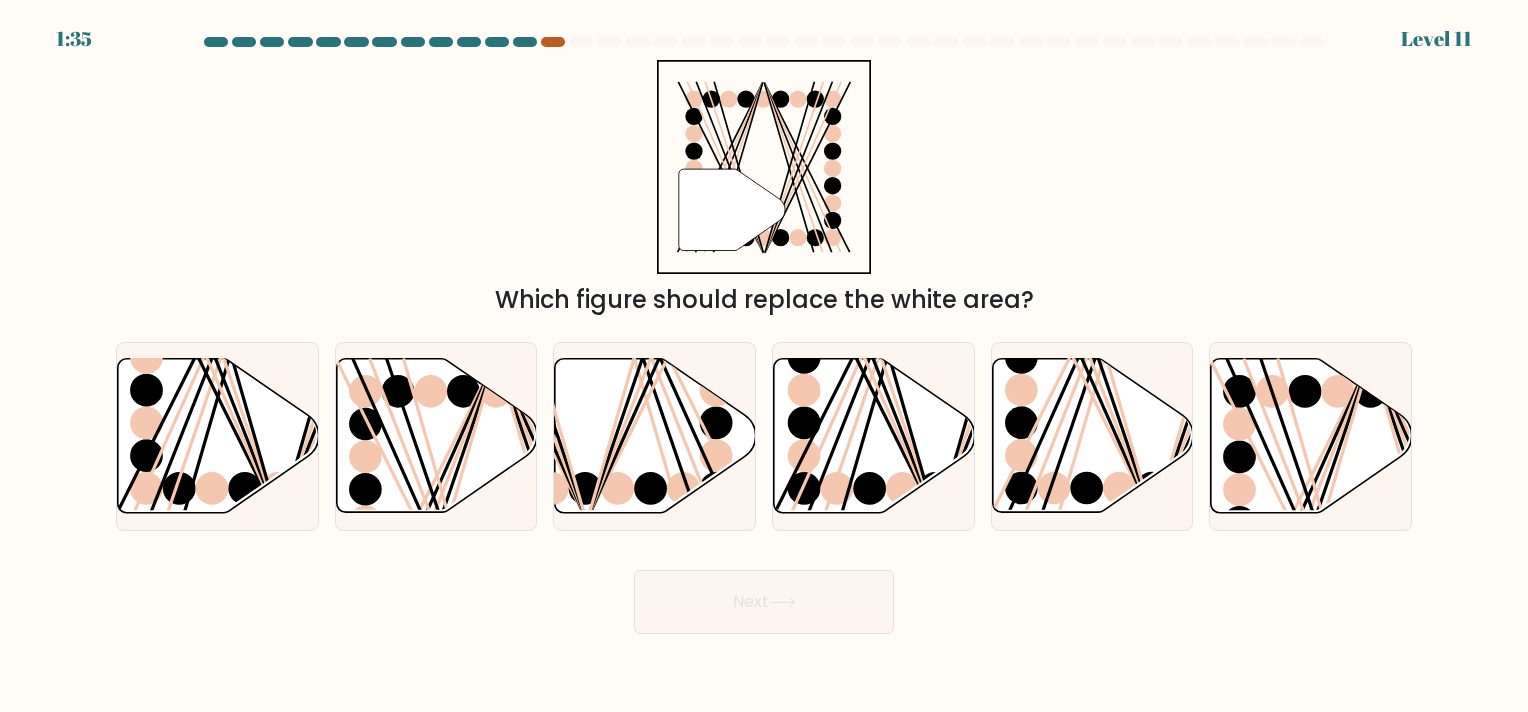 click at bounding box center (553, 42) 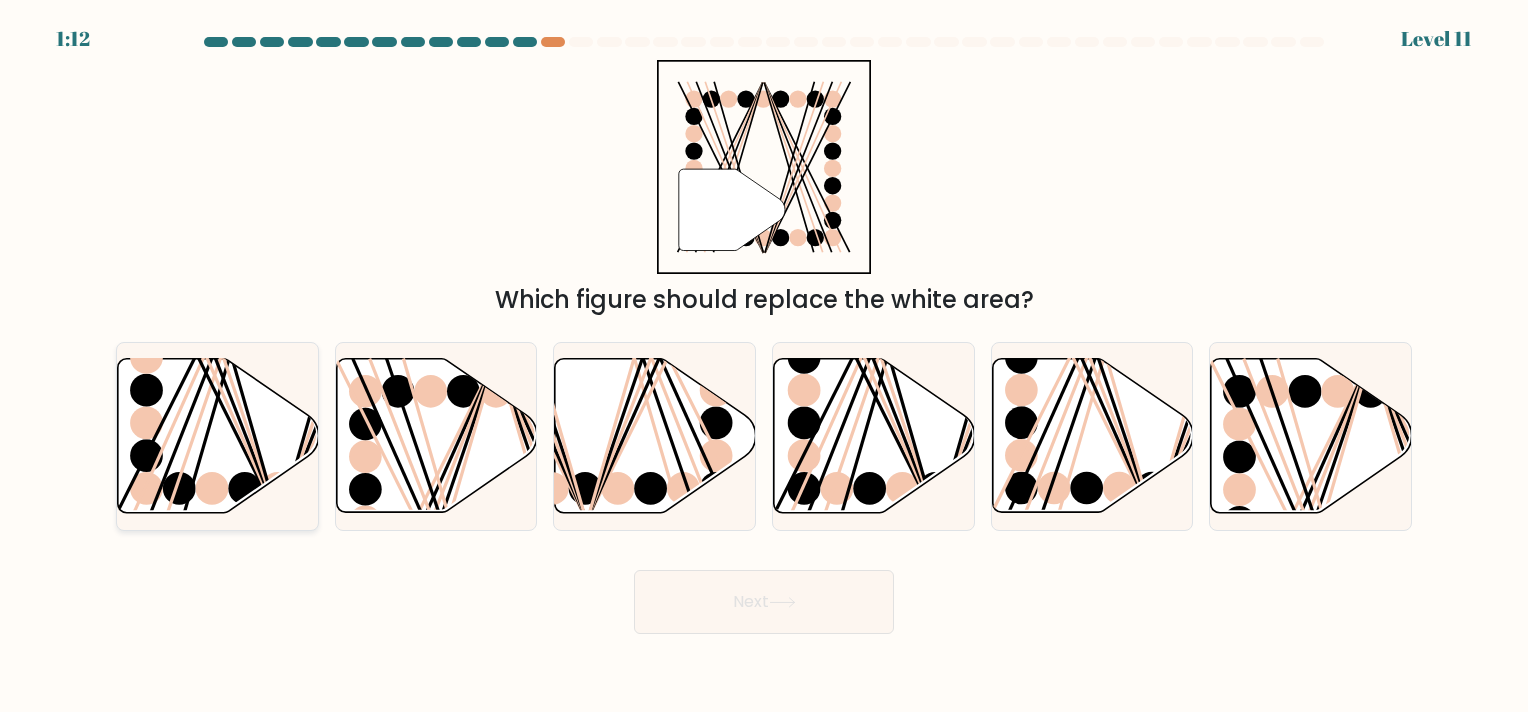 click 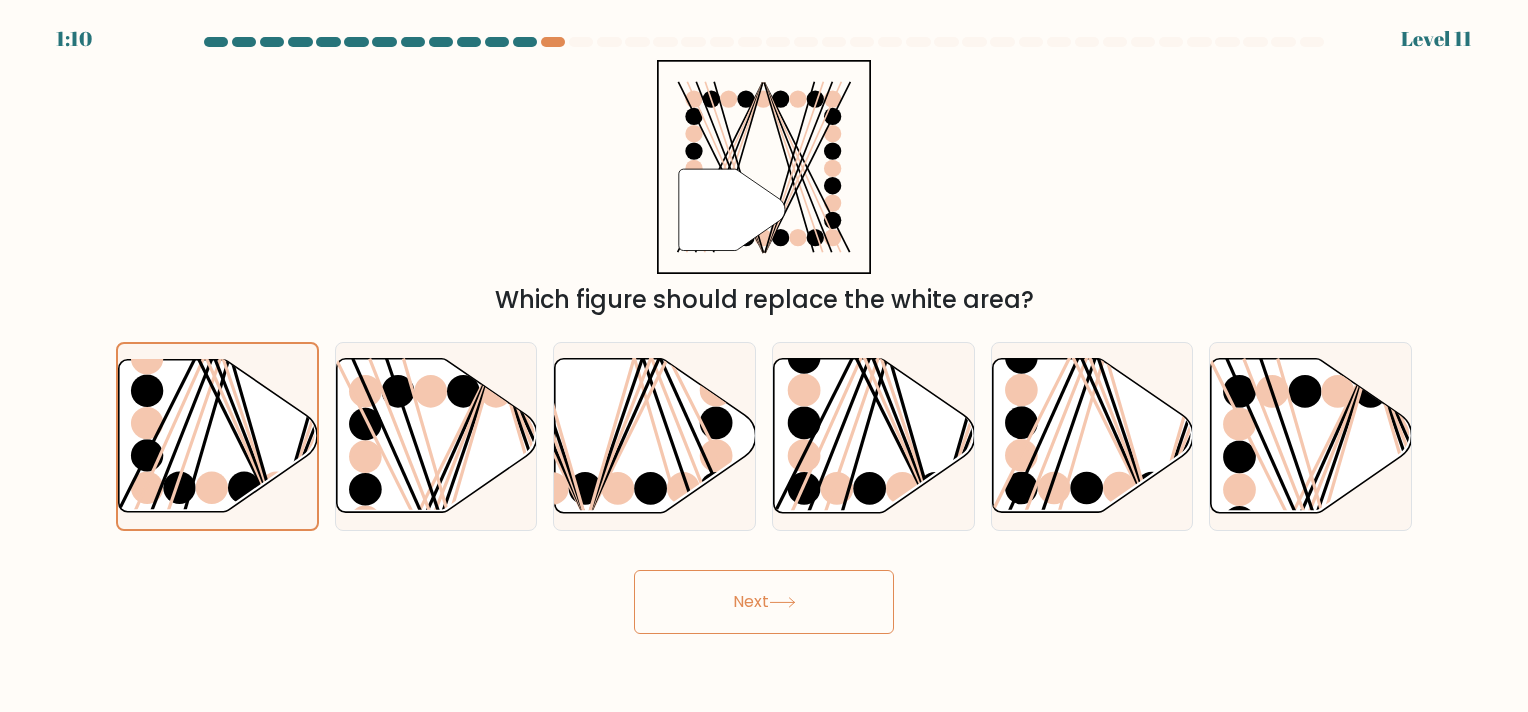click on "Next" at bounding box center (764, 602) 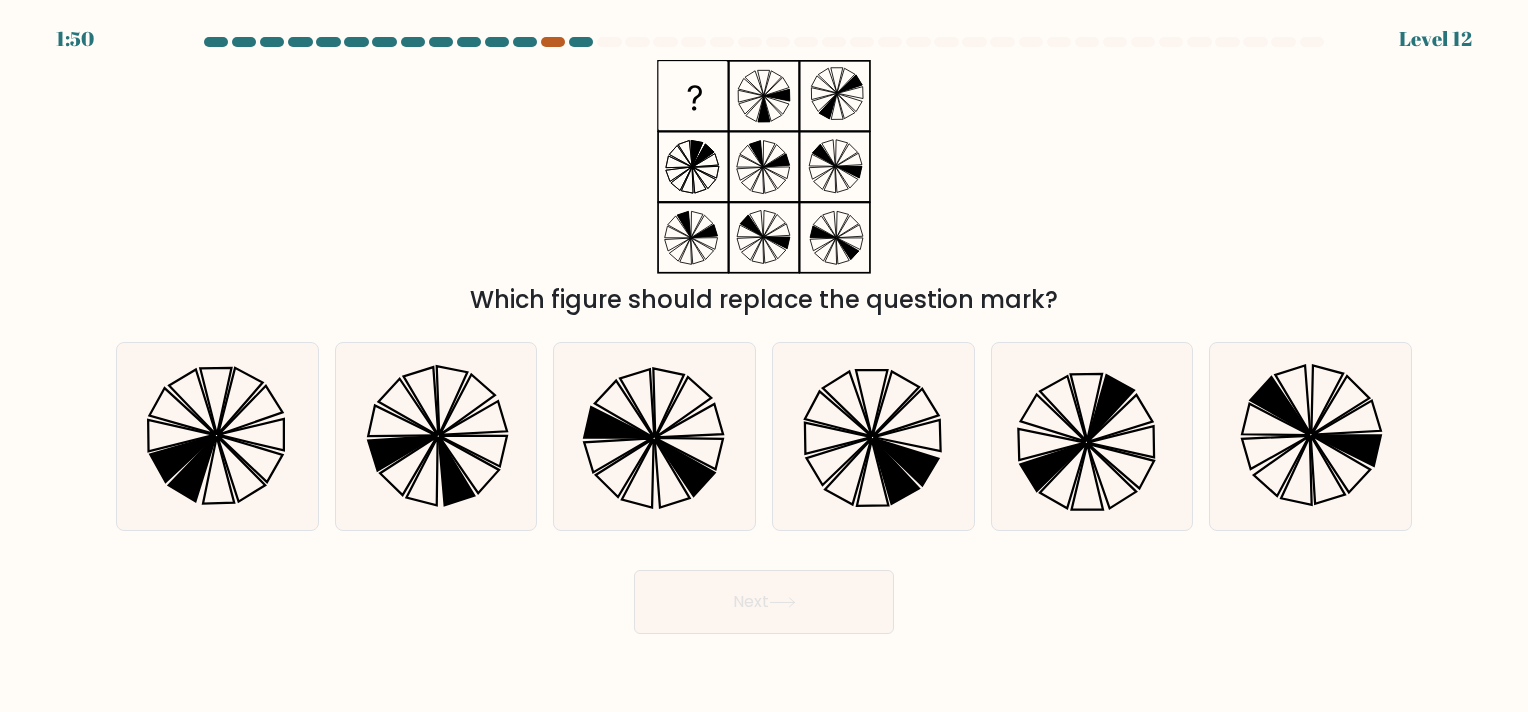 click at bounding box center [553, 42] 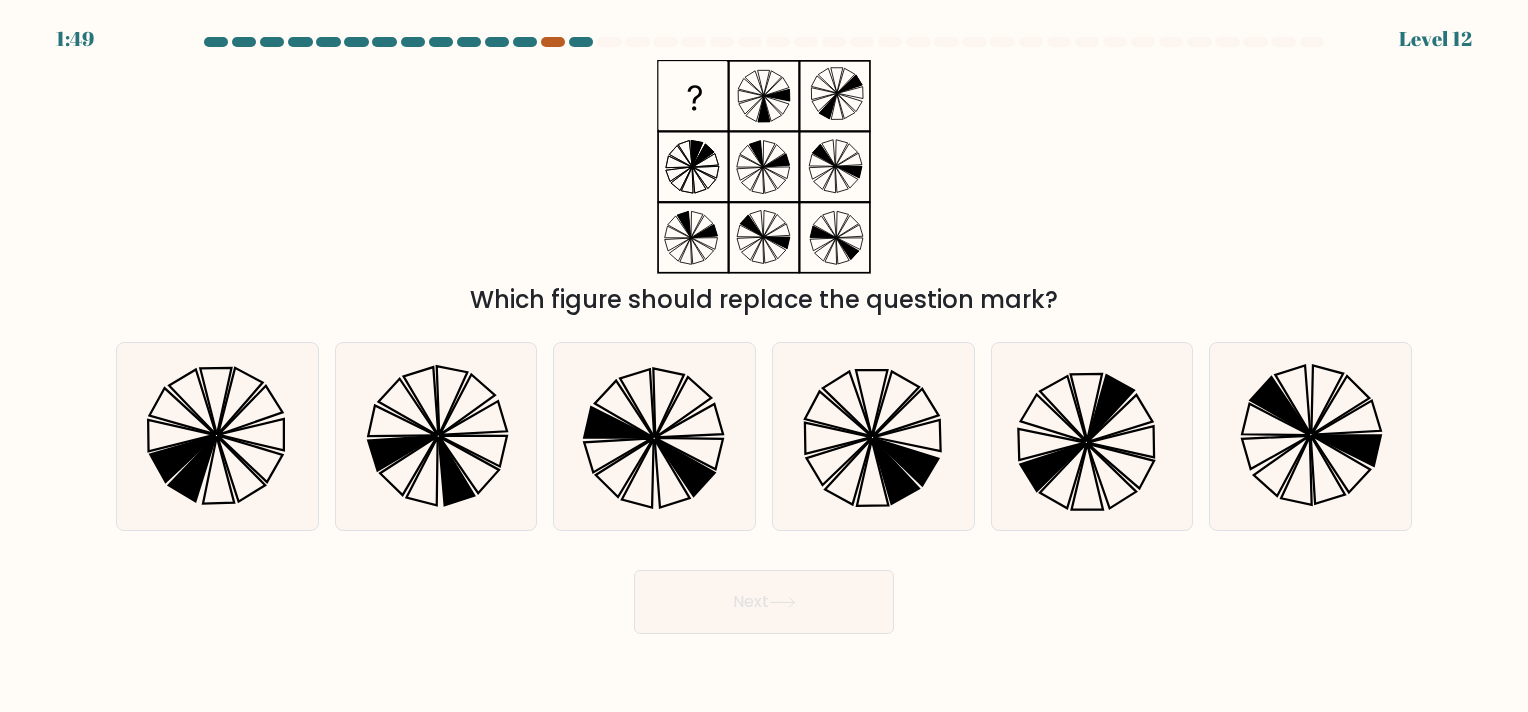 click at bounding box center (553, 42) 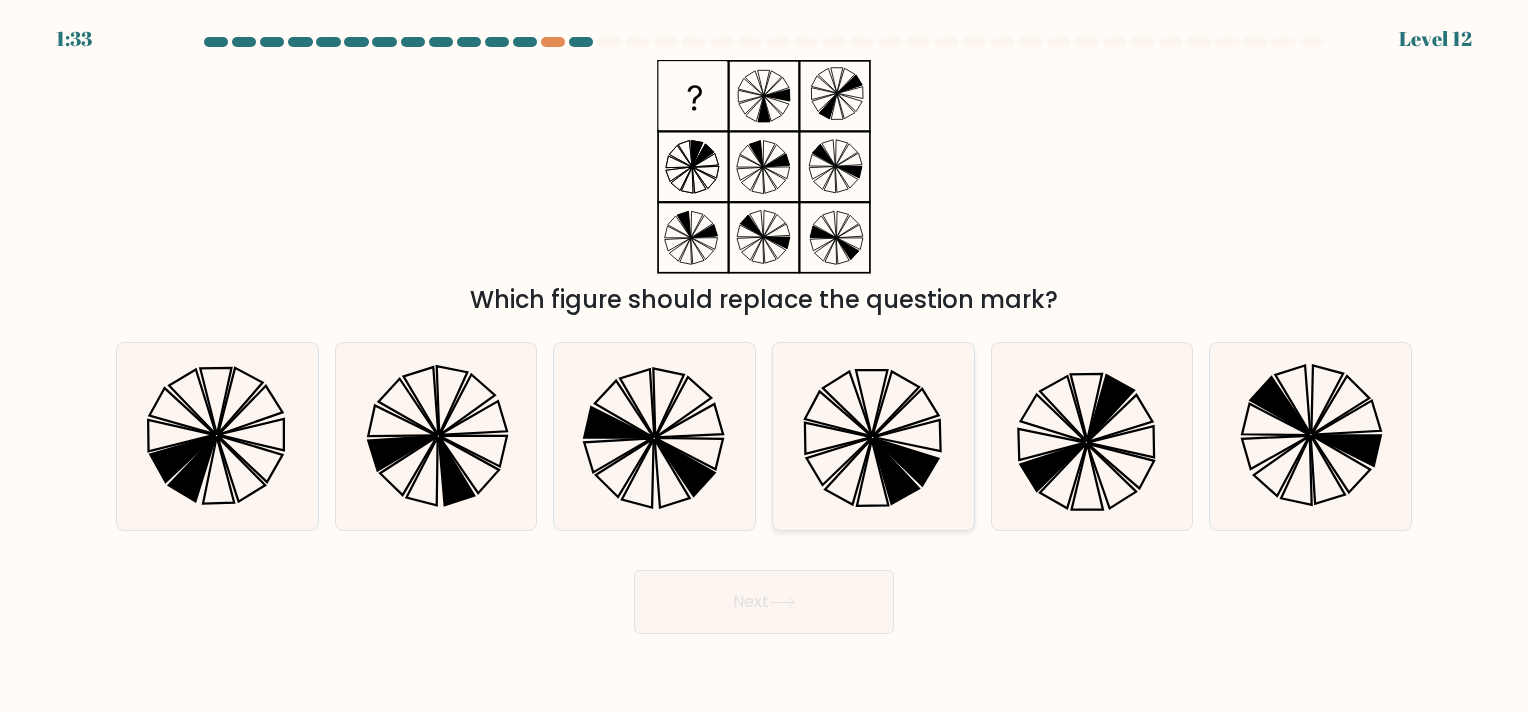 click 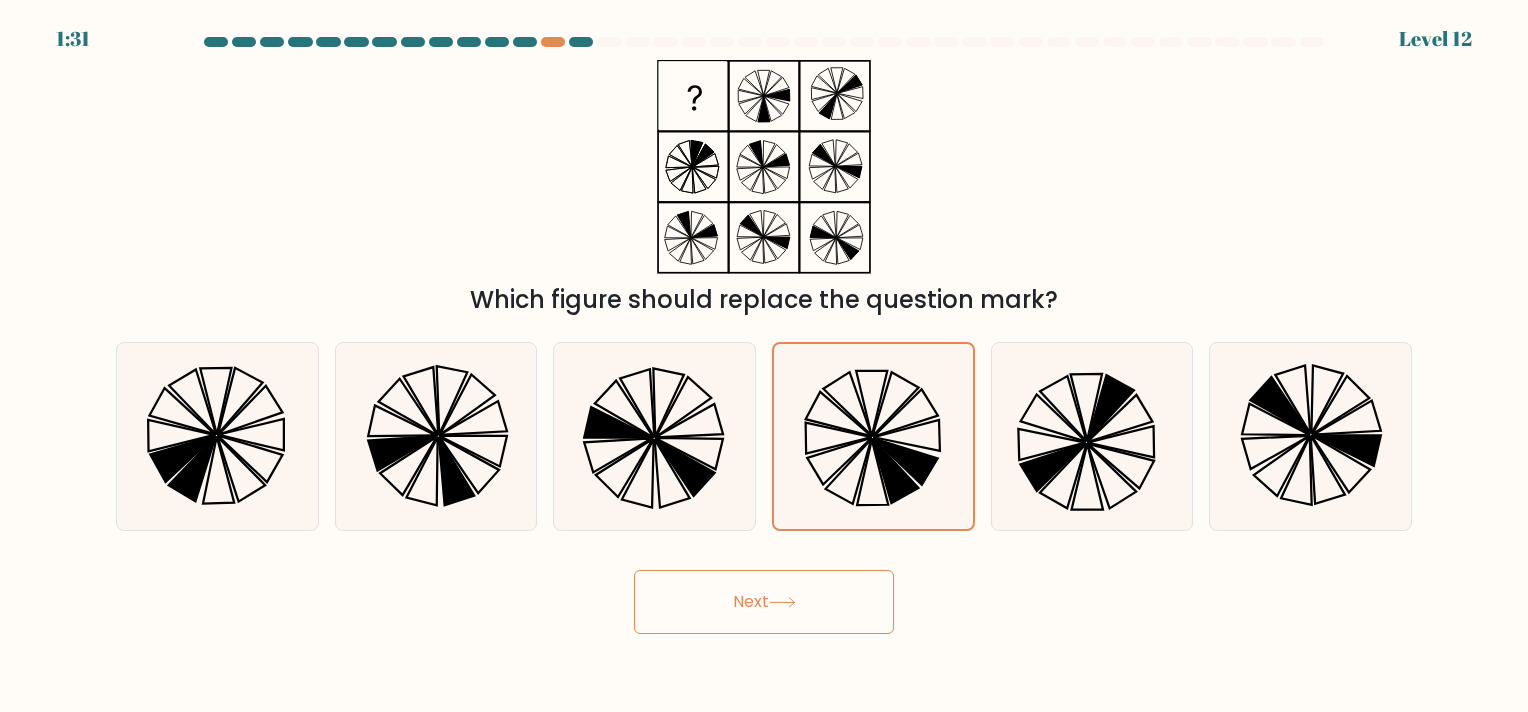 click on "Next" at bounding box center (764, 602) 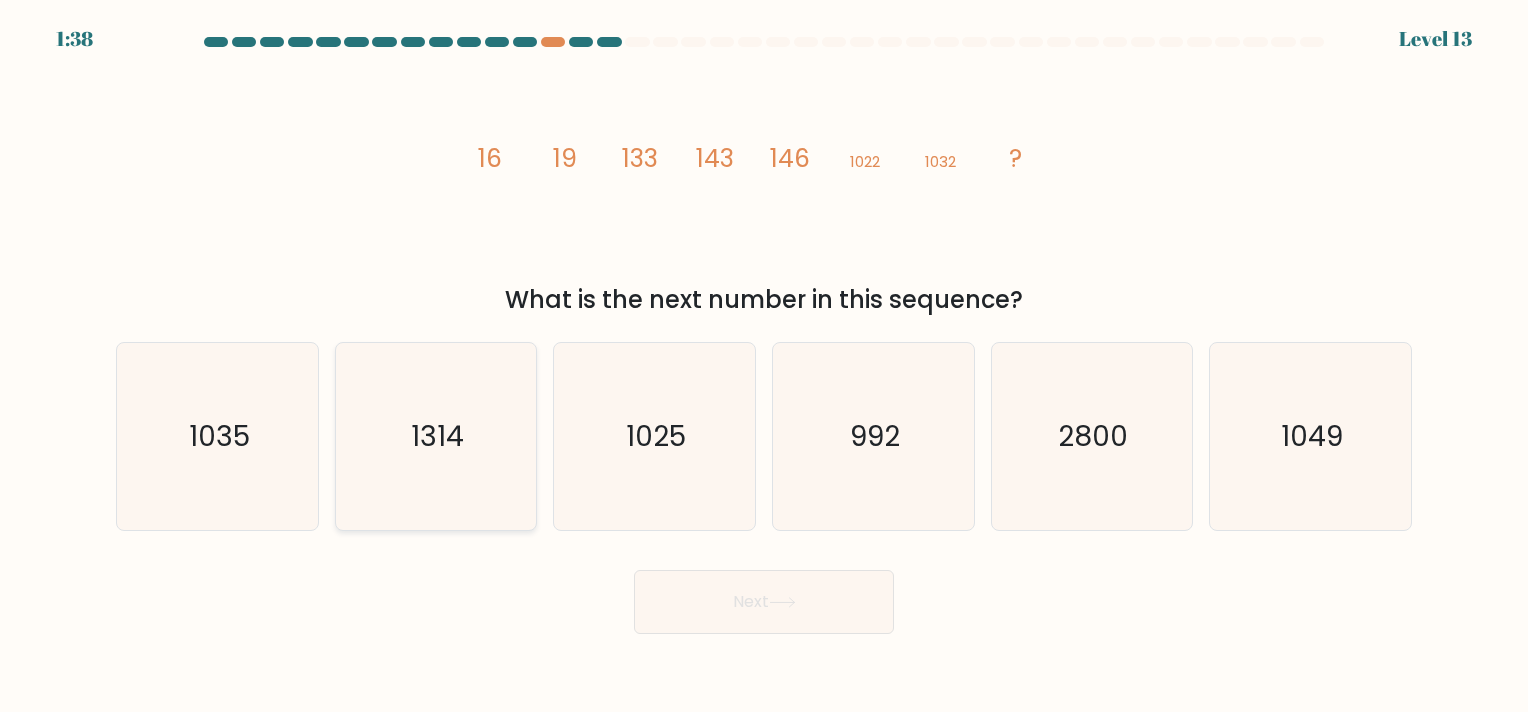 click on "1314" 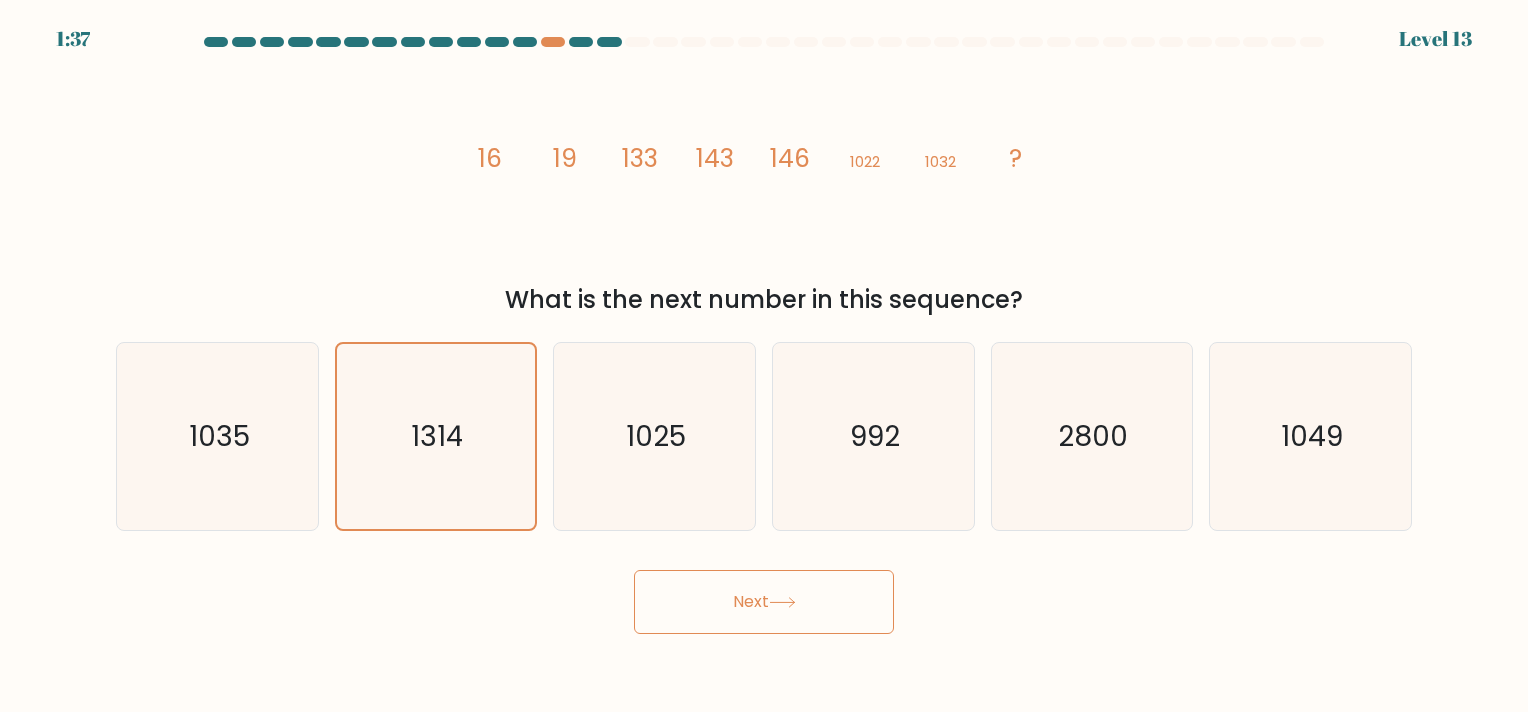click on "Next" at bounding box center (764, 602) 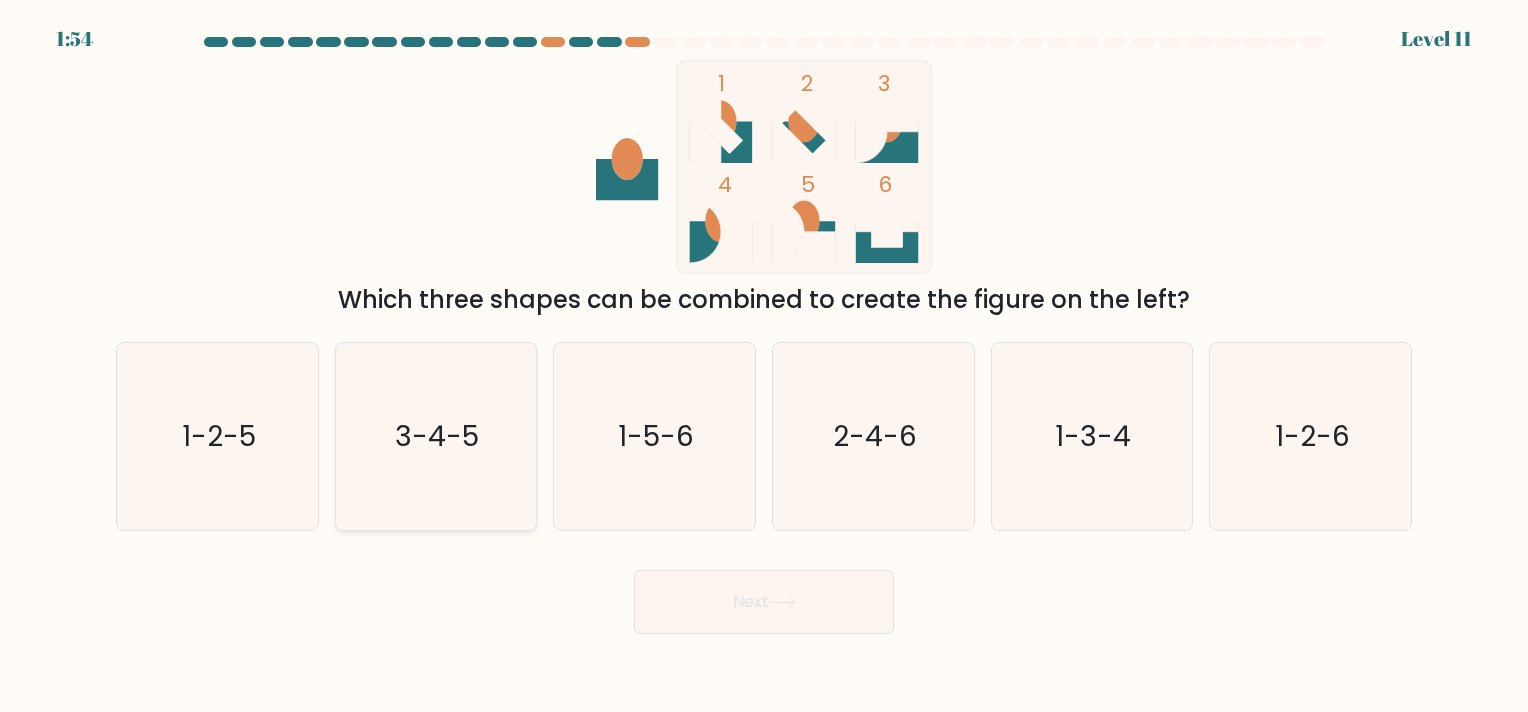 click on "3-4-5" 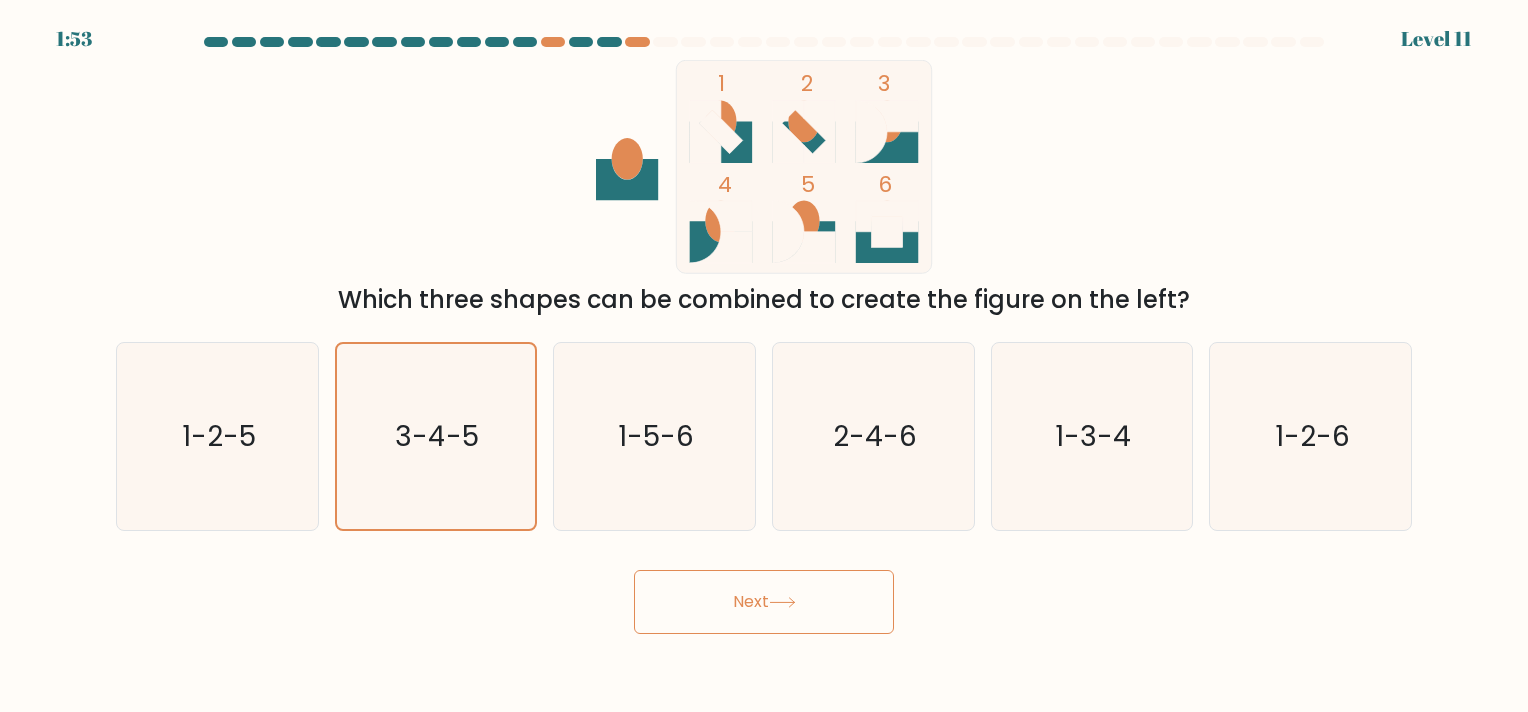 click on "Next" at bounding box center [764, 602] 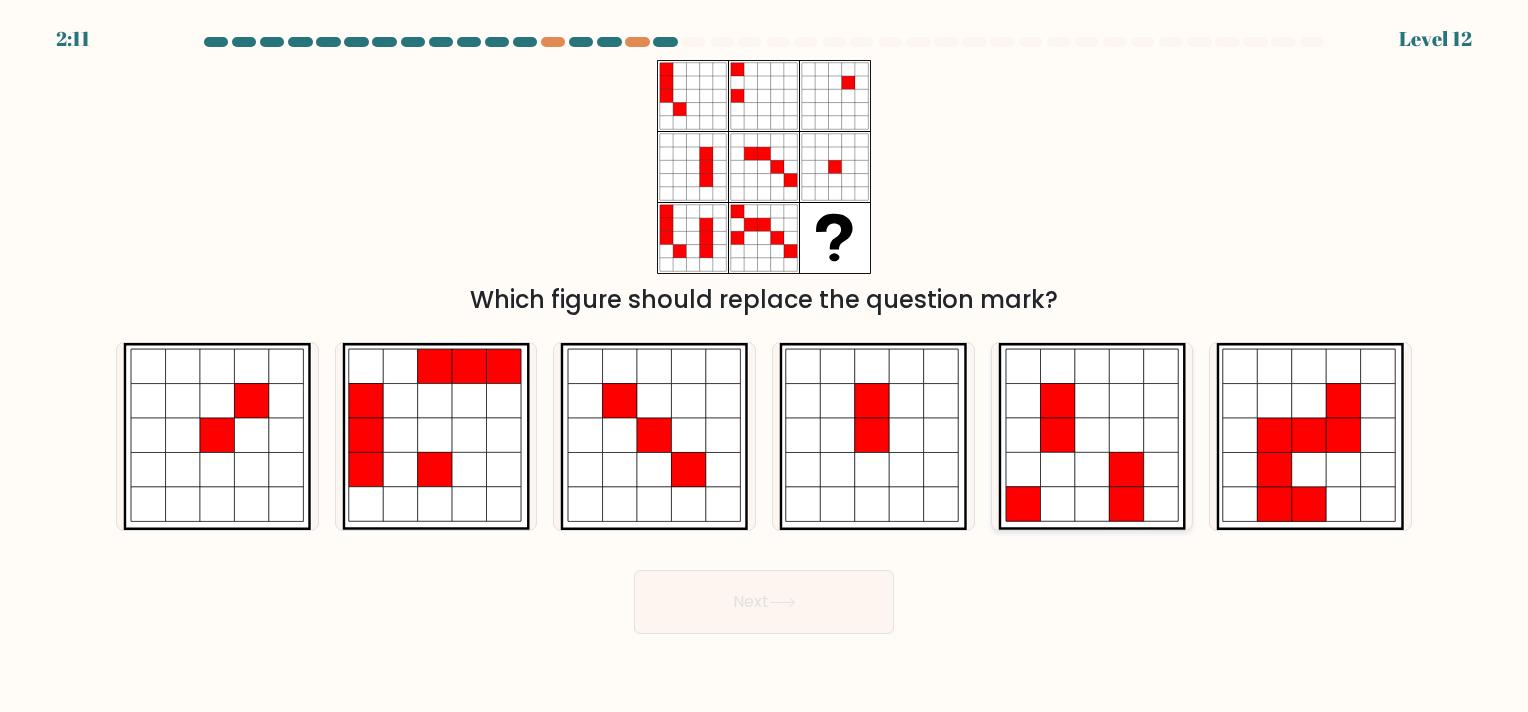click 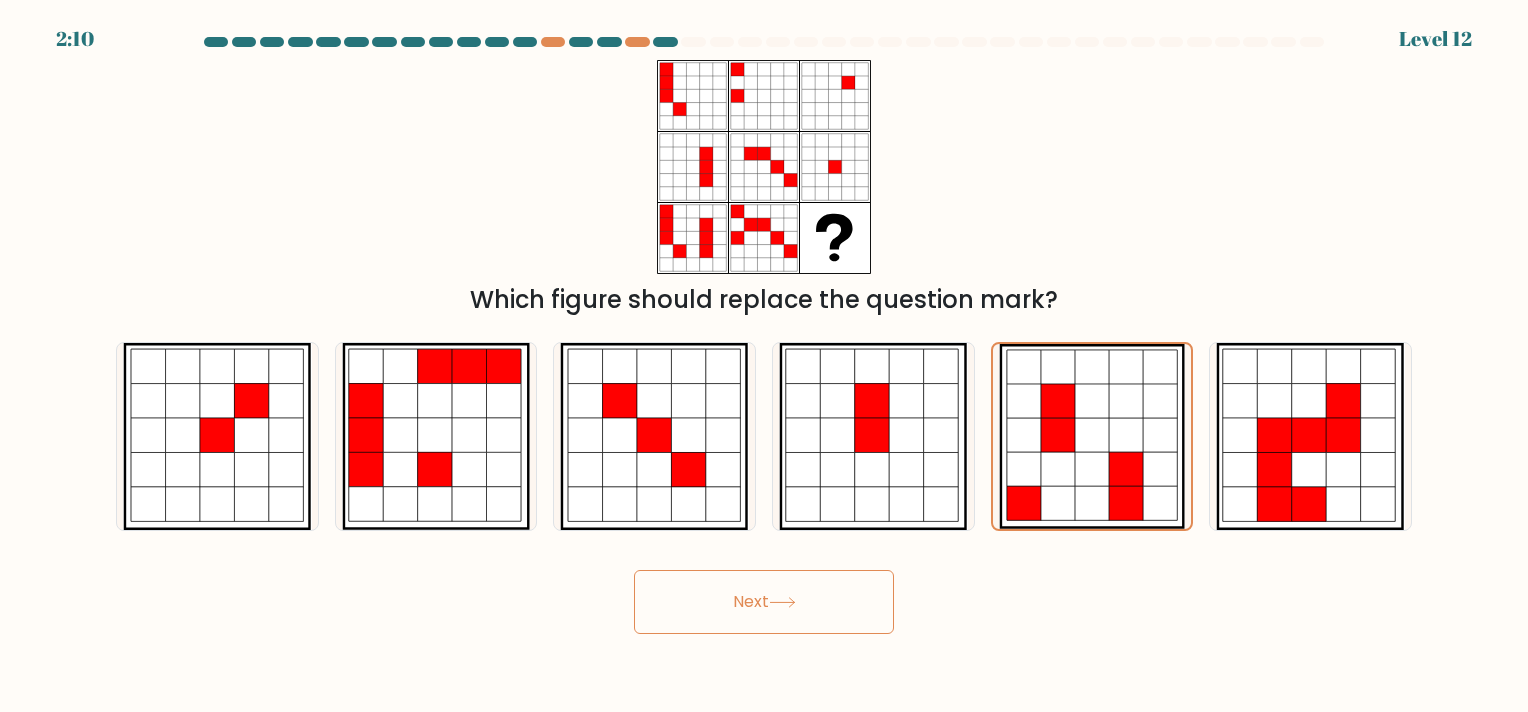 click on "Next" at bounding box center [764, 602] 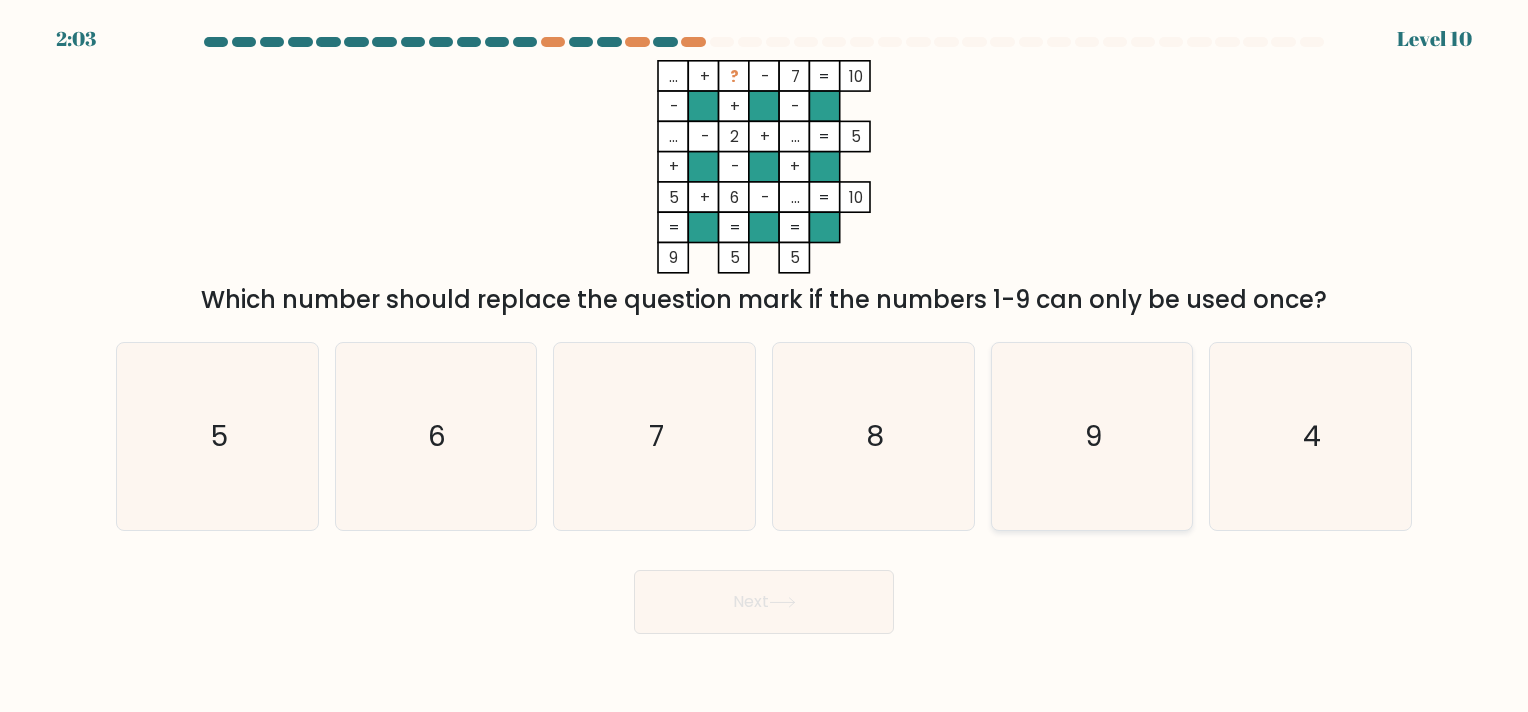 click on "9" 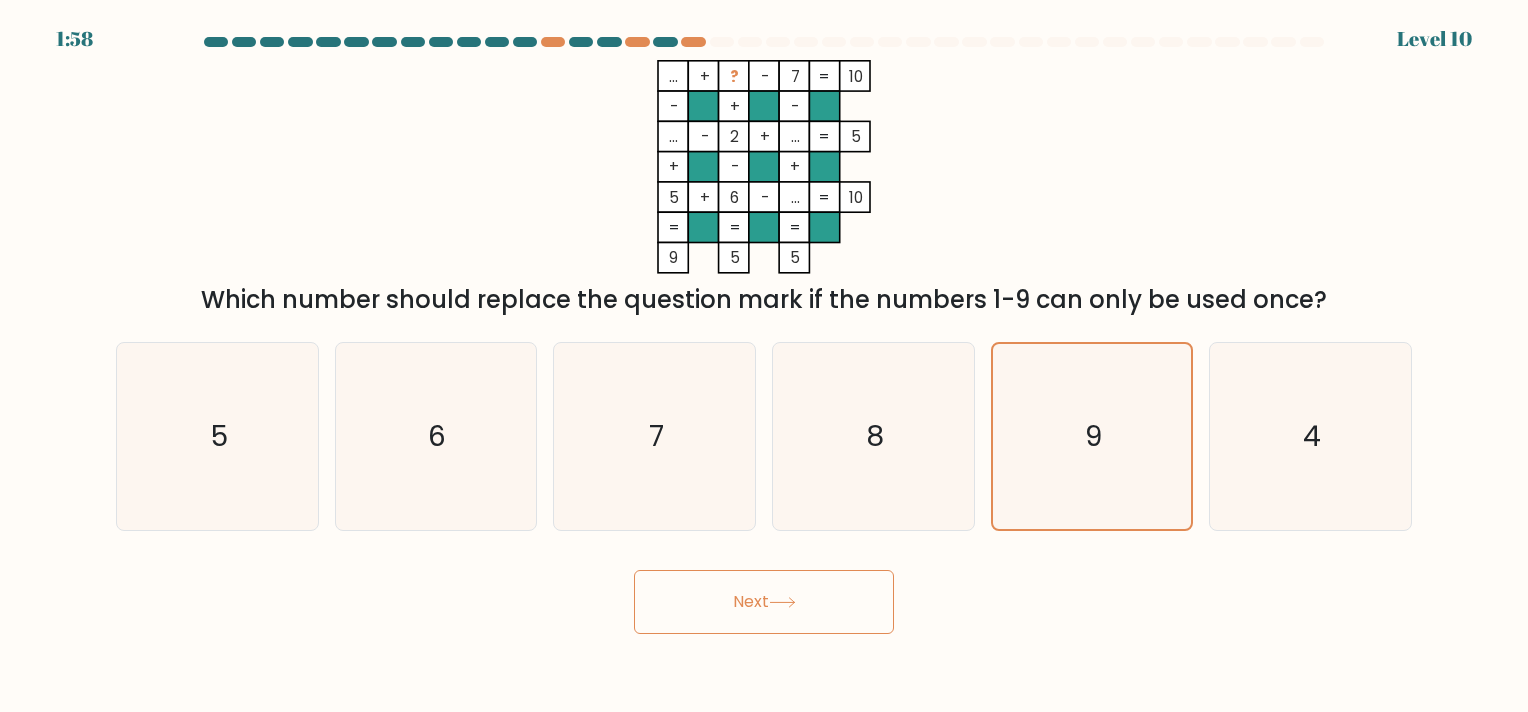 click on "Next" at bounding box center [764, 602] 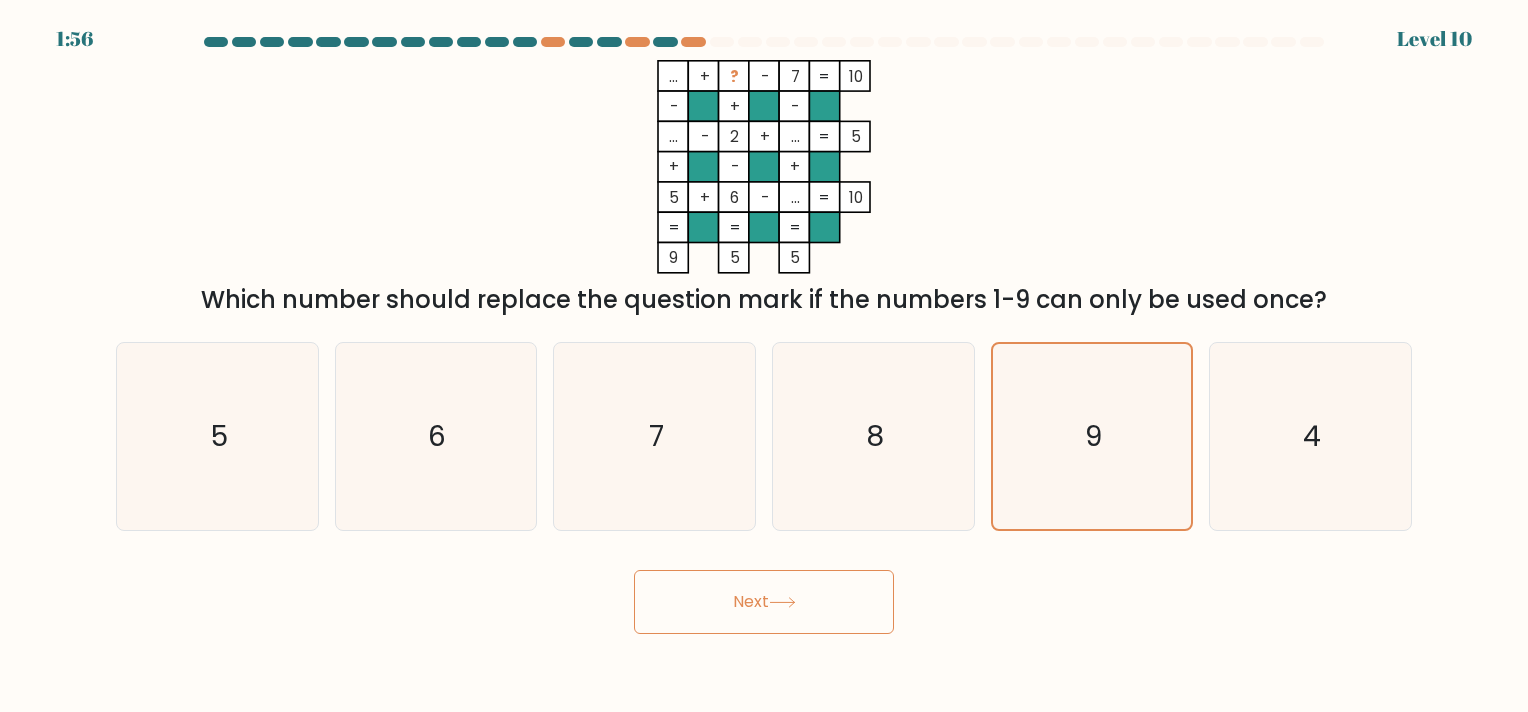 click on "1:56
Level [NUMBER]" at bounding box center (764, 356) 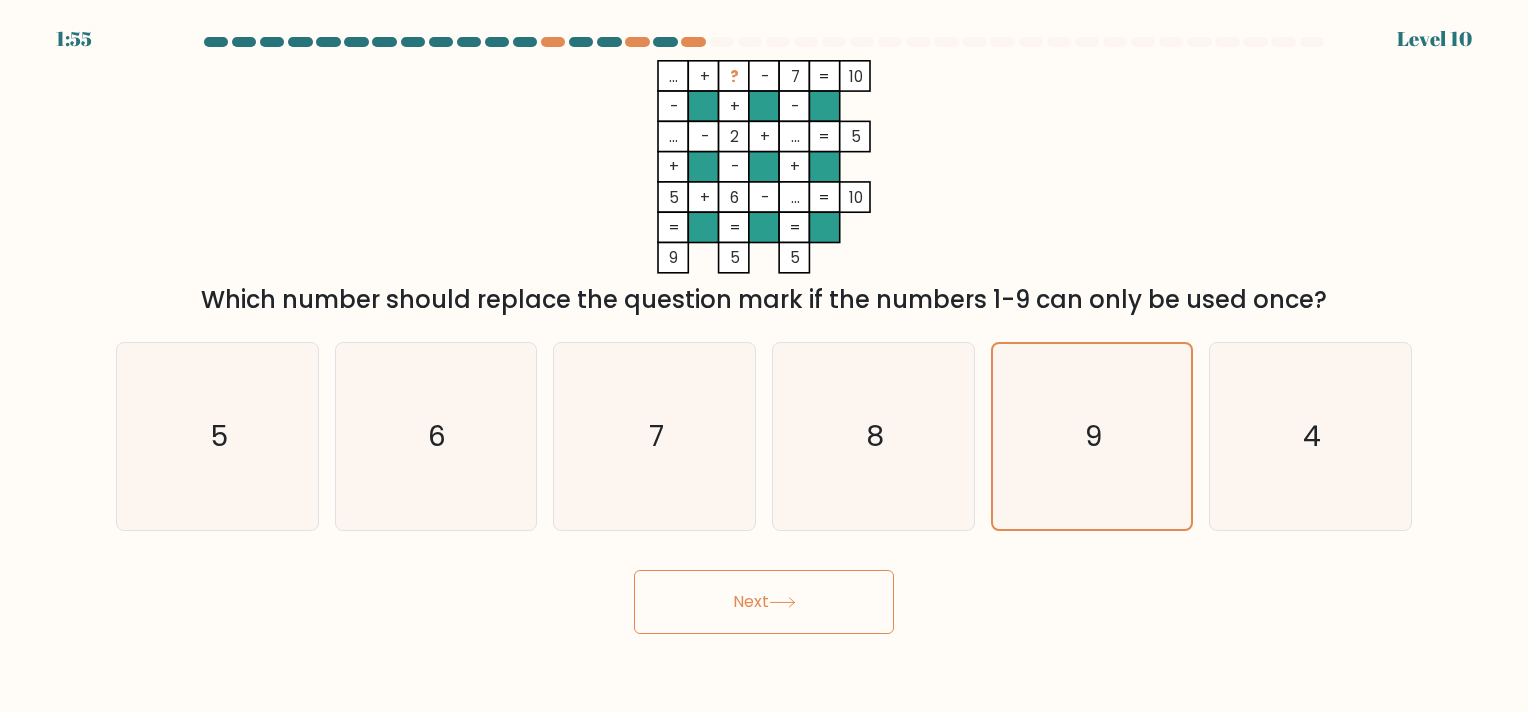 click on "Next" at bounding box center (764, 602) 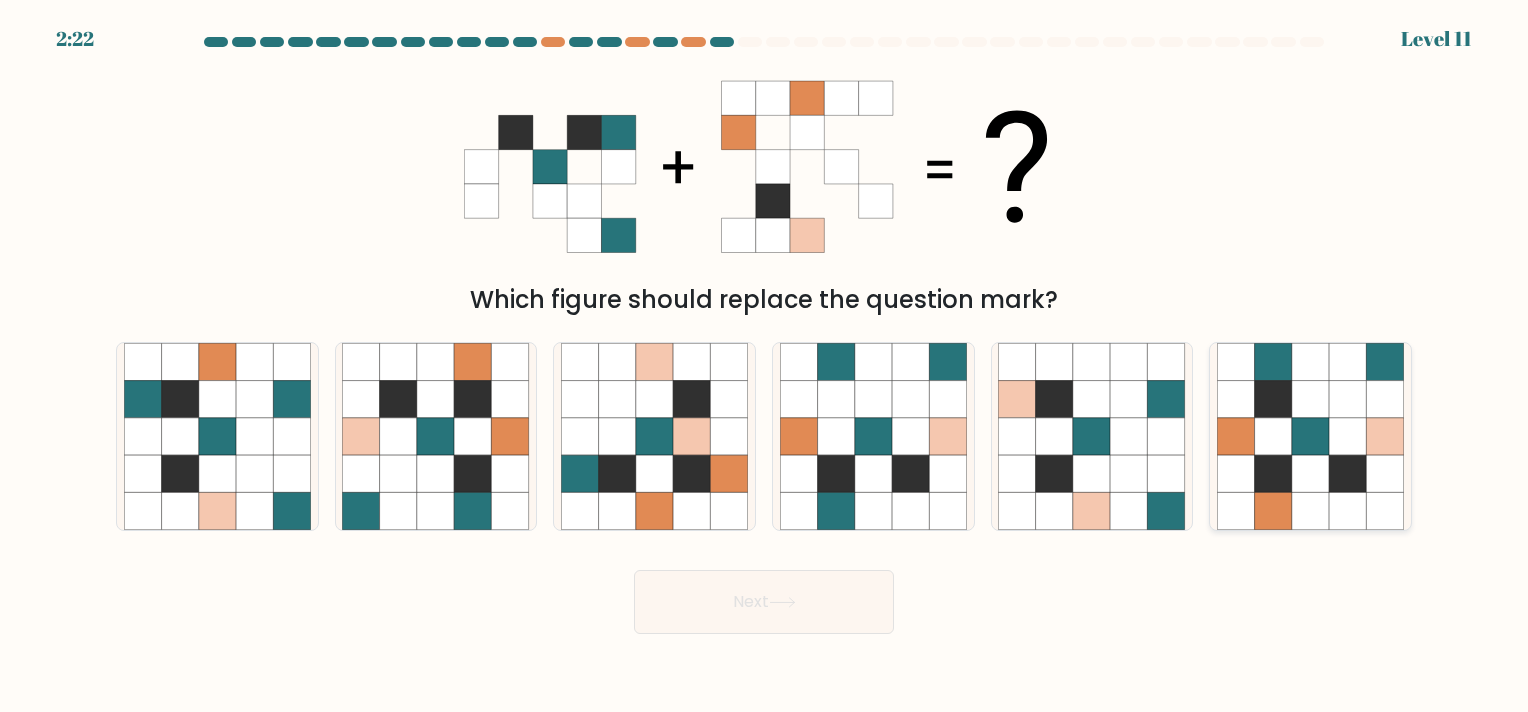 click 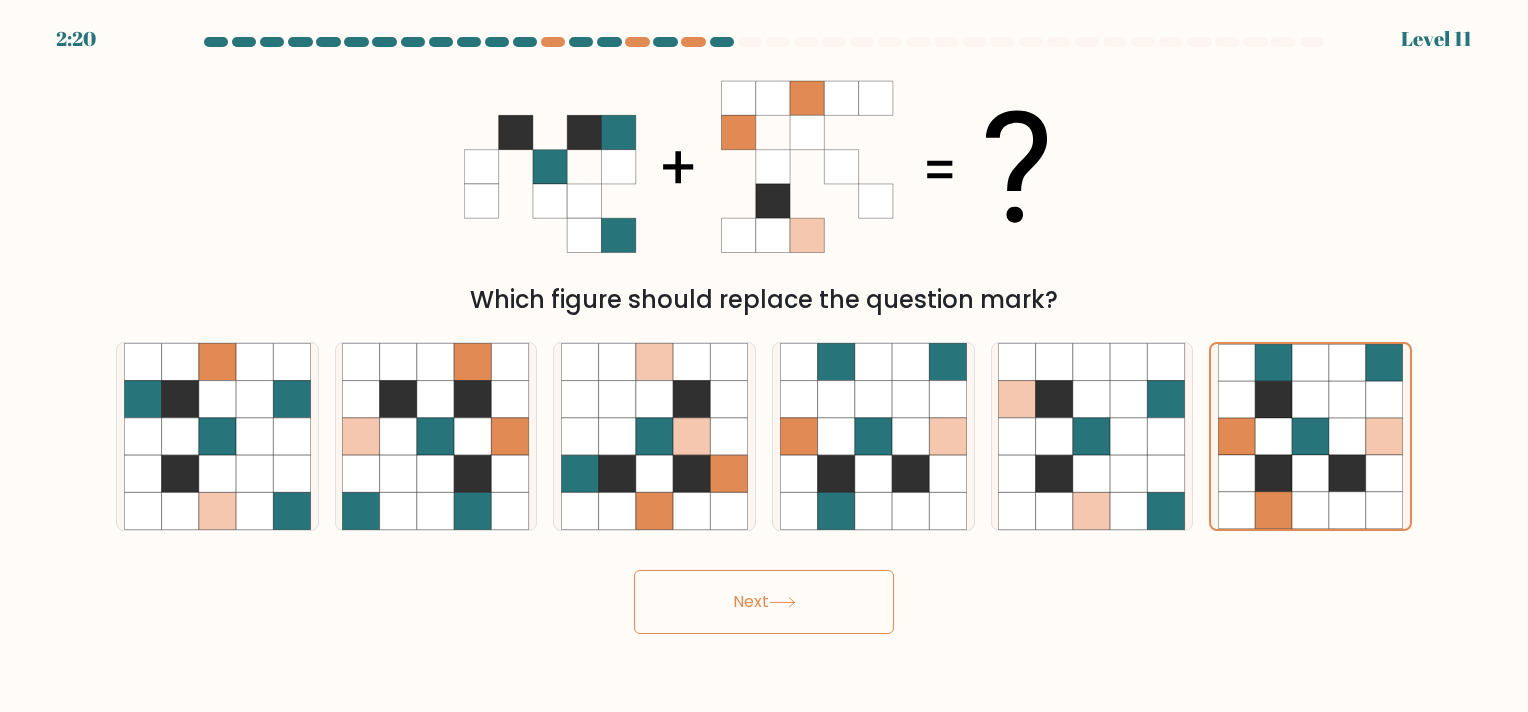 click 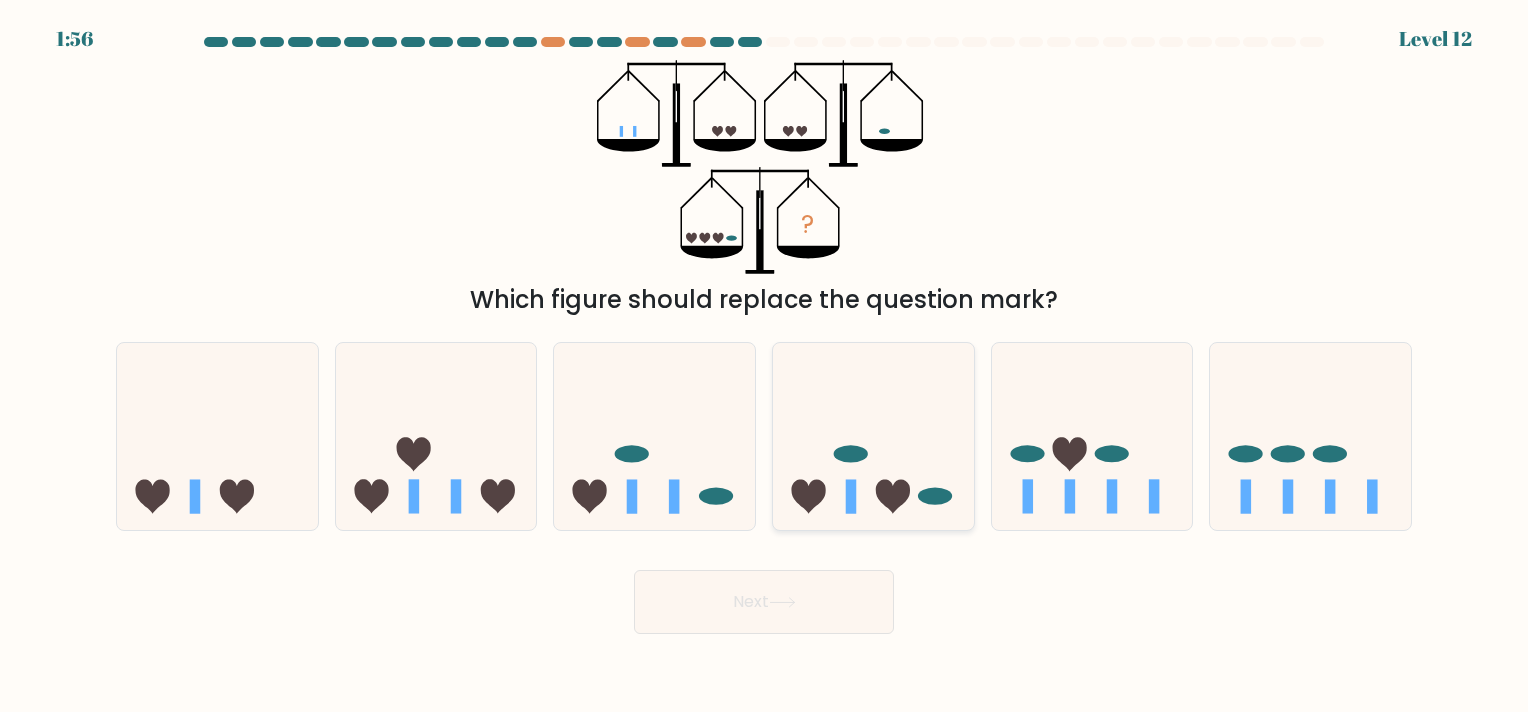 click 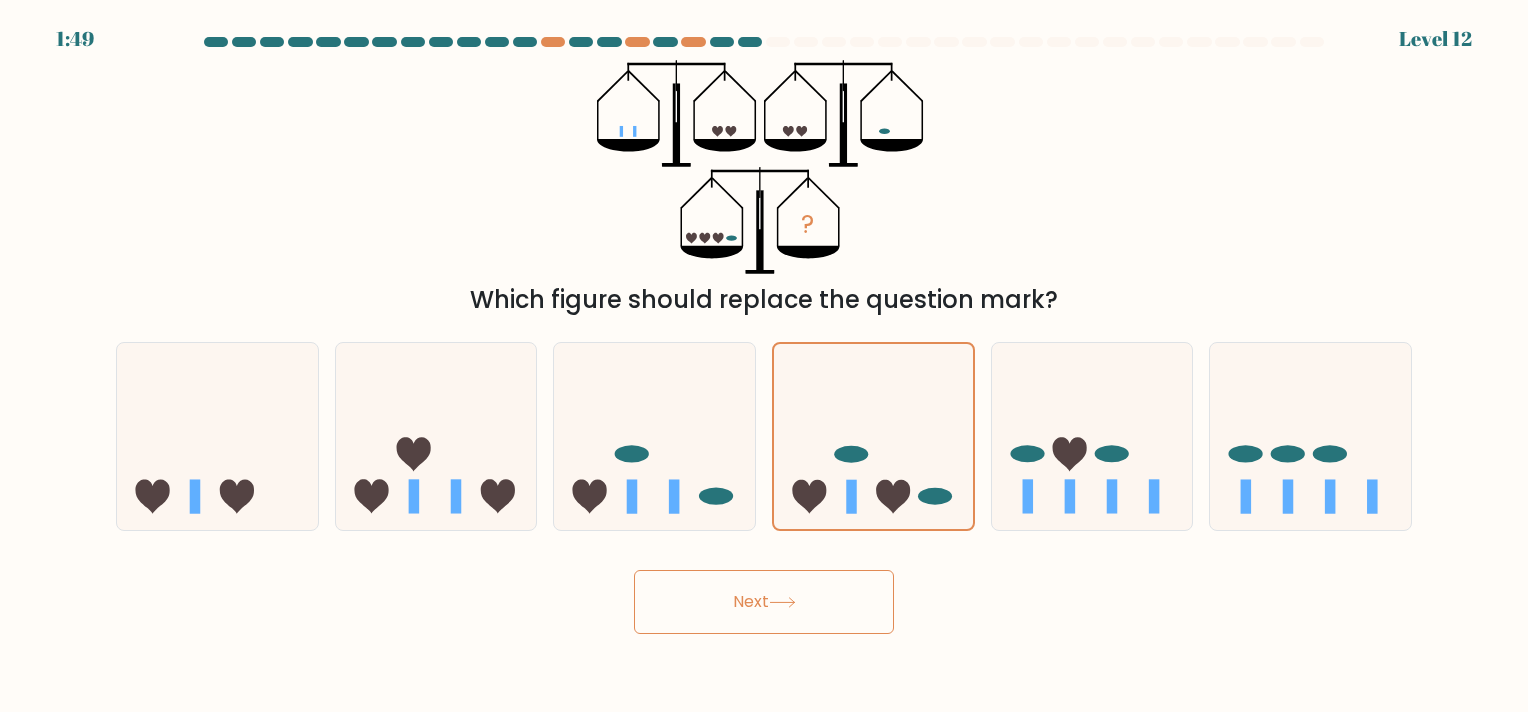 drag, startPoint x: 796, startPoint y: 611, endPoint x: 740, endPoint y: 645, distance: 65.51336 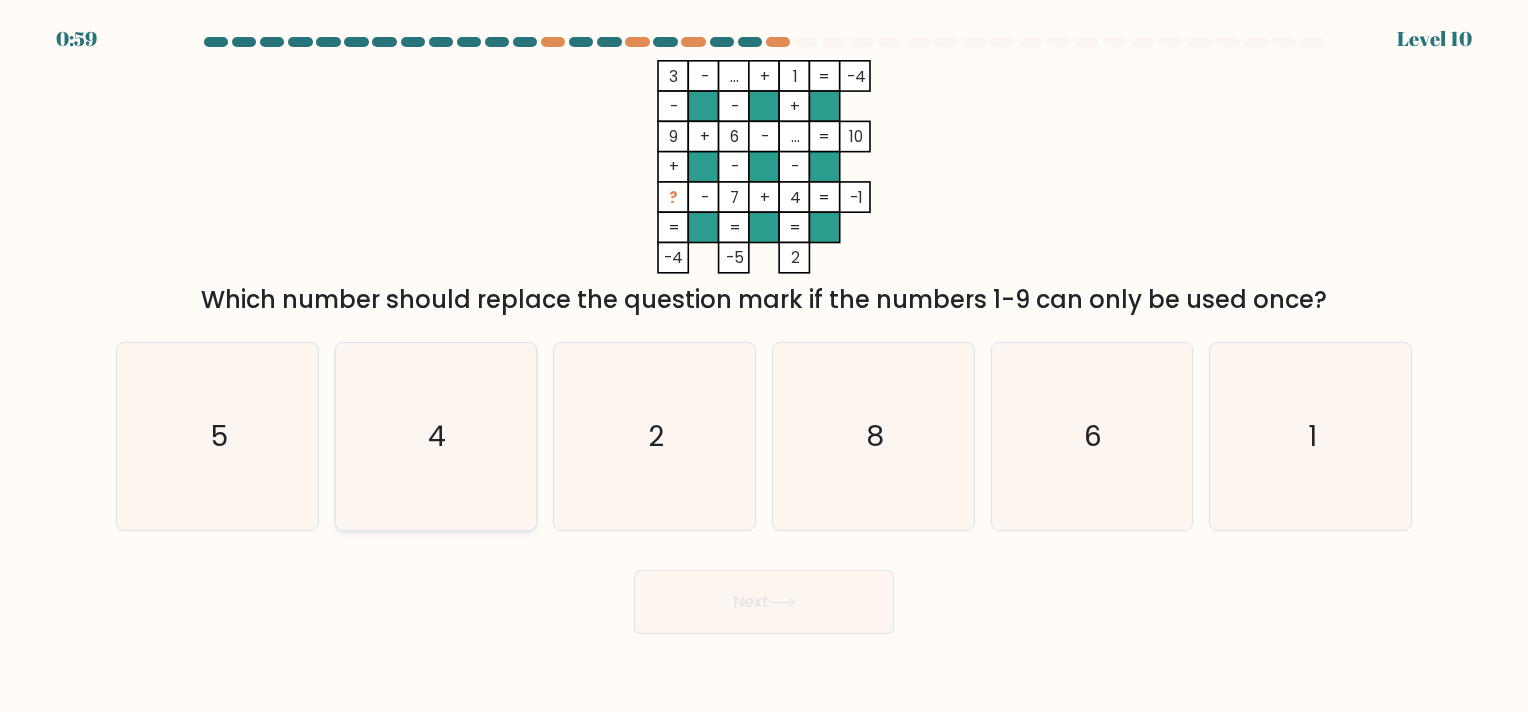 click on "4" 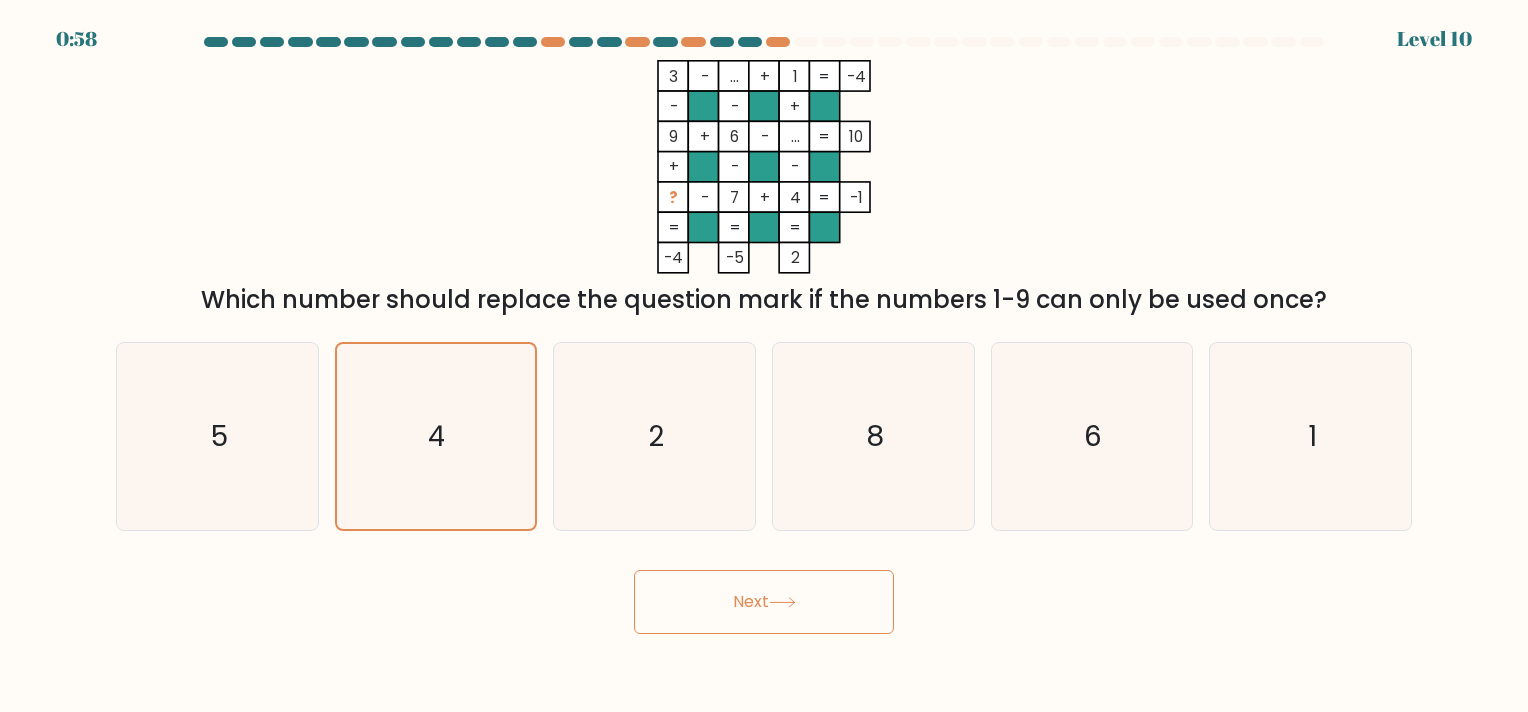 click on "Next" at bounding box center [764, 602] 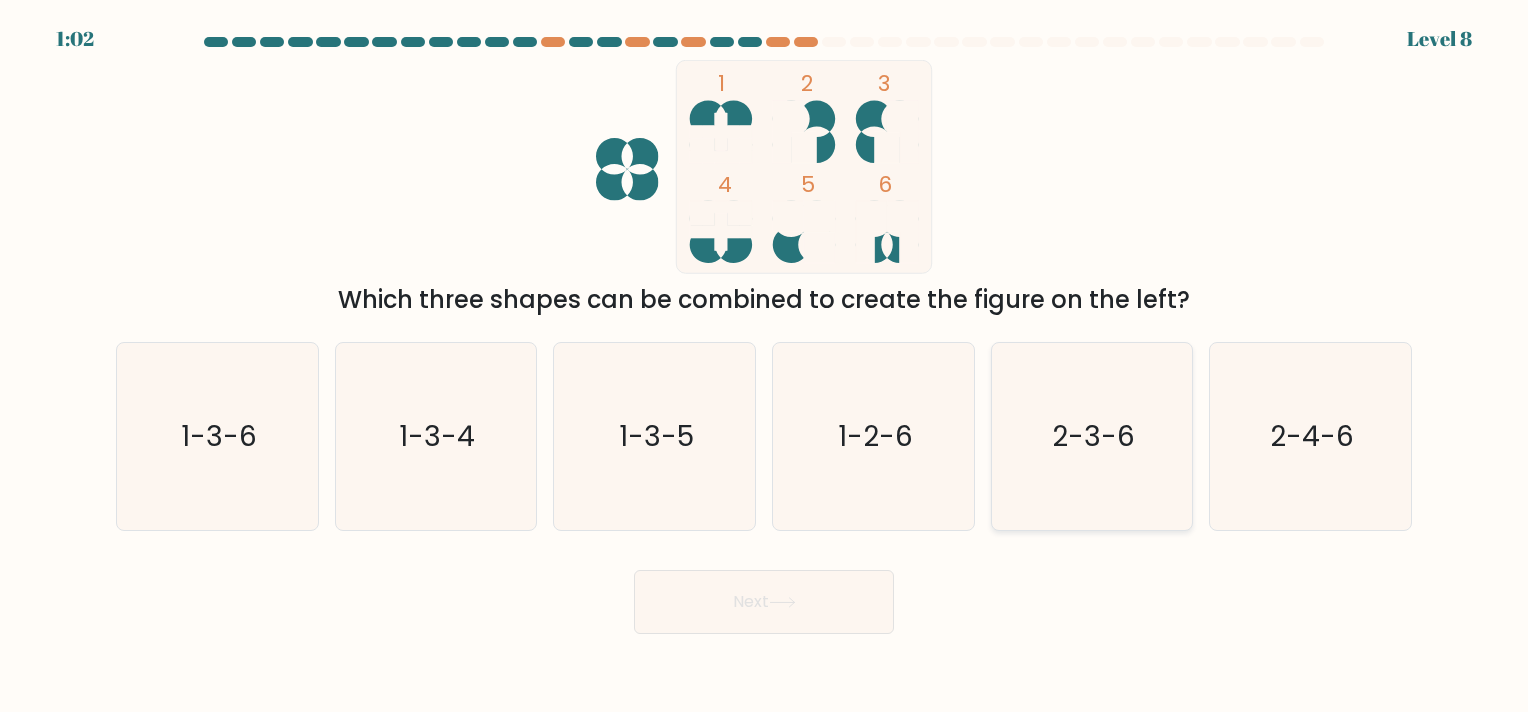 click on "2-3-6" 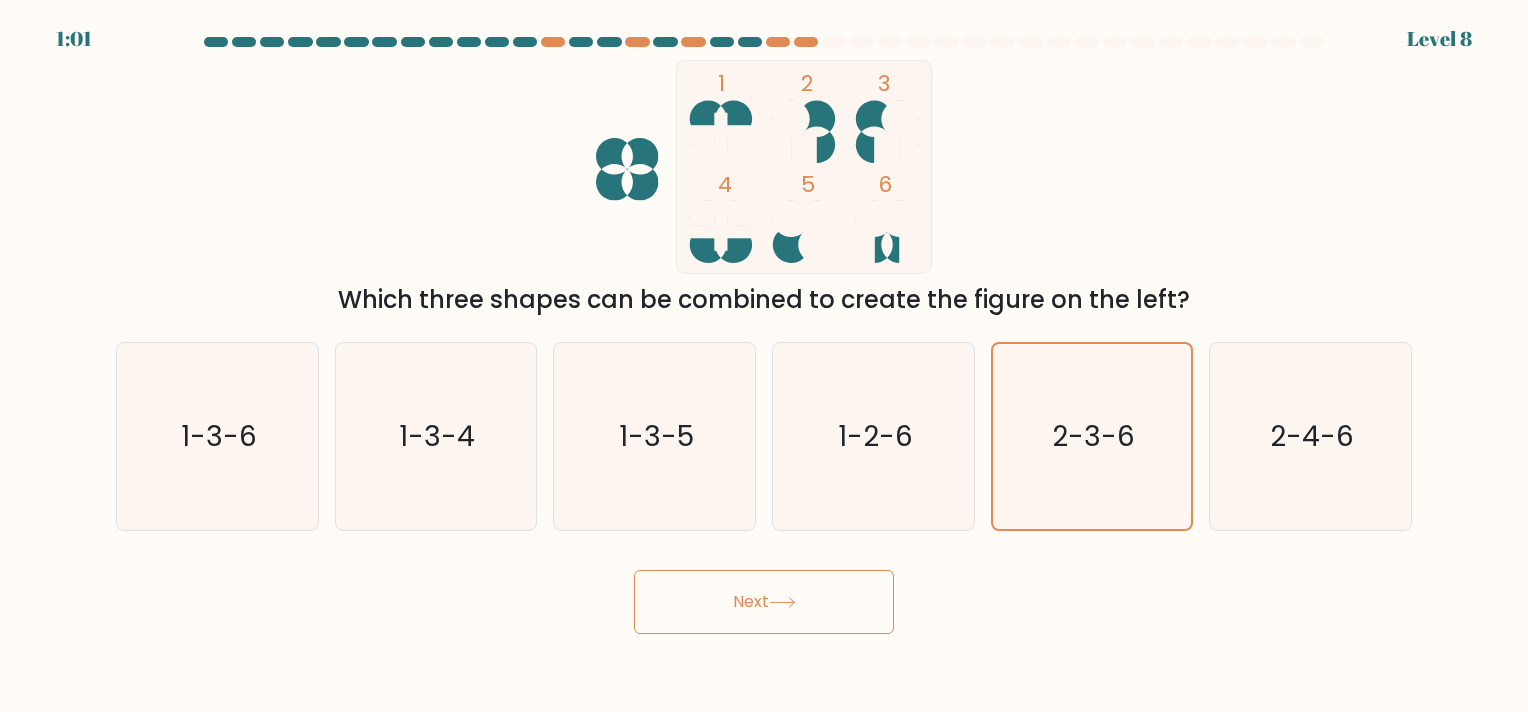 click on "Next" at bounding box center (764, 602) 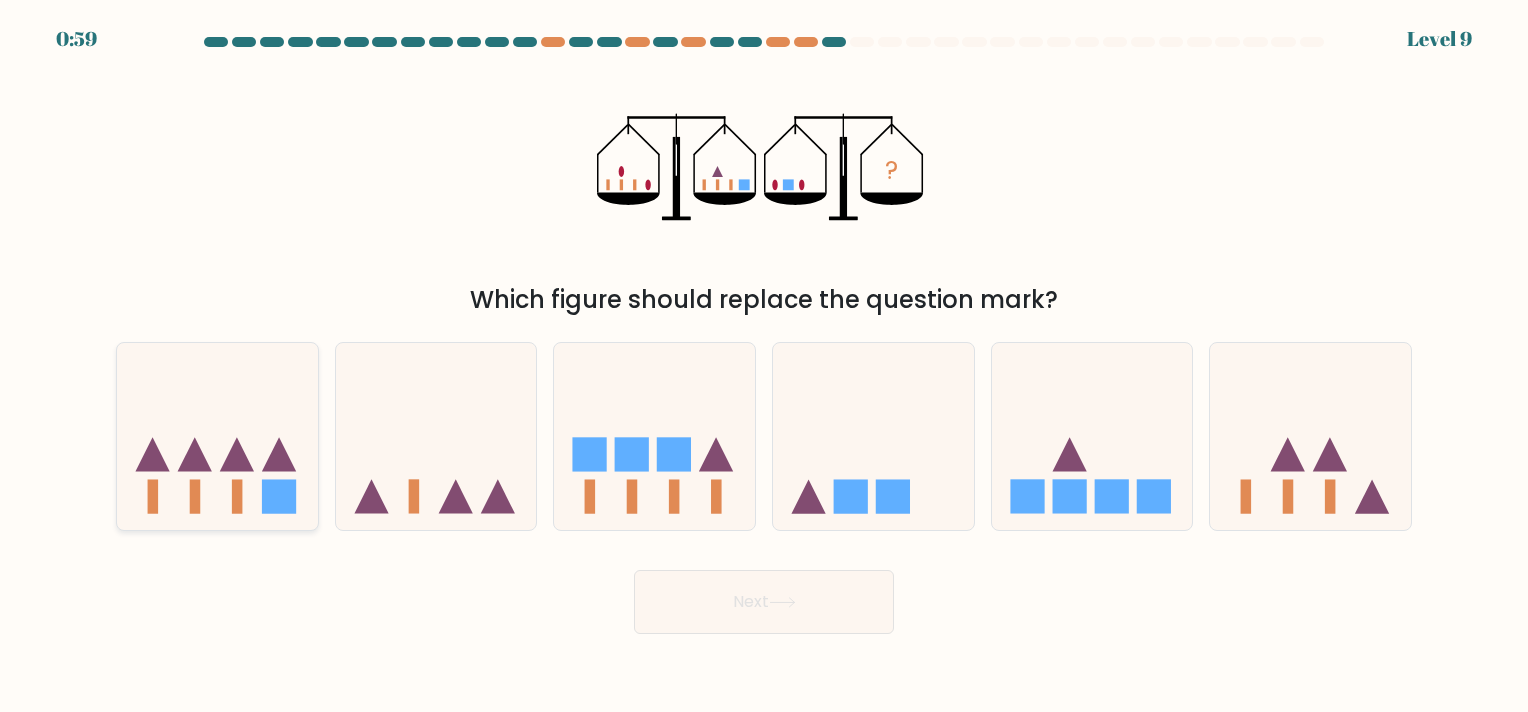 click 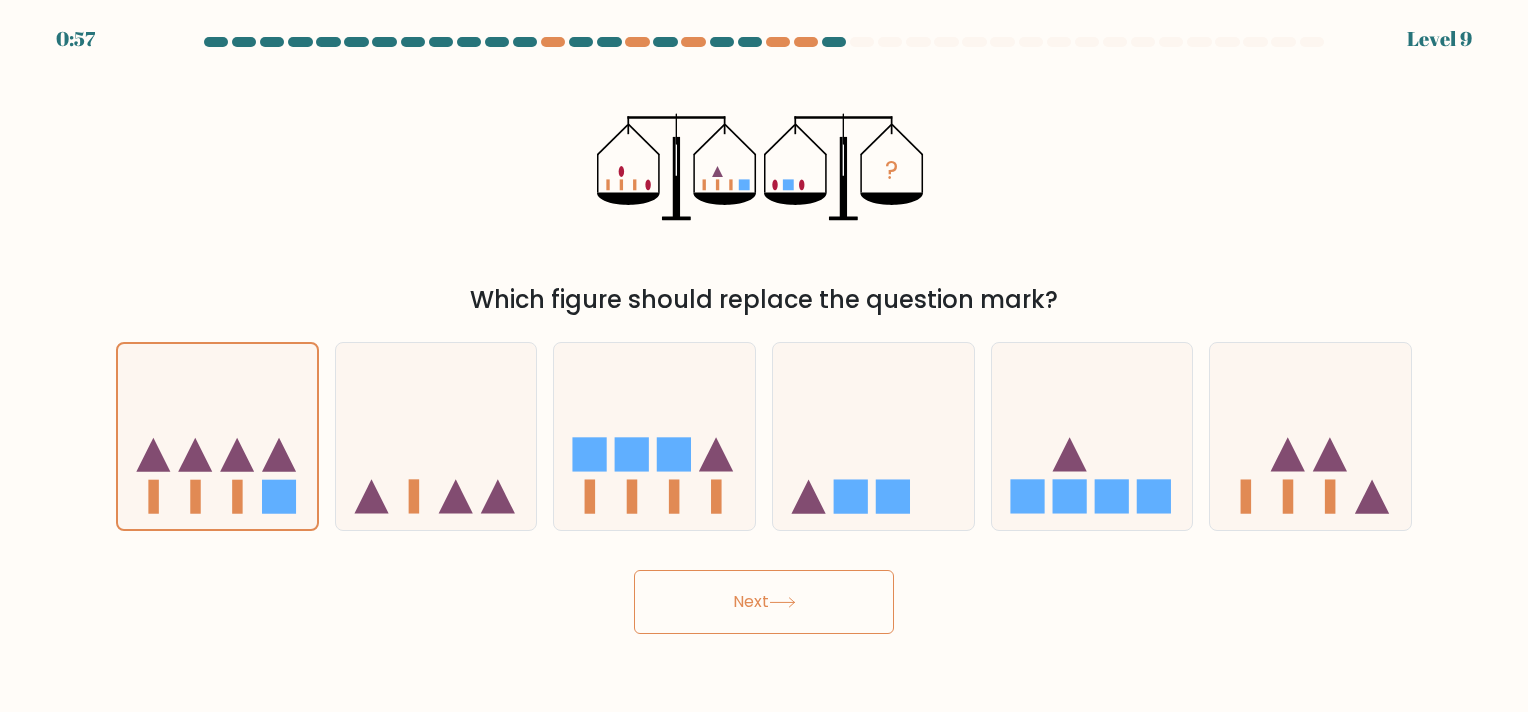 click on "Next" at bounding box center (764, 602) 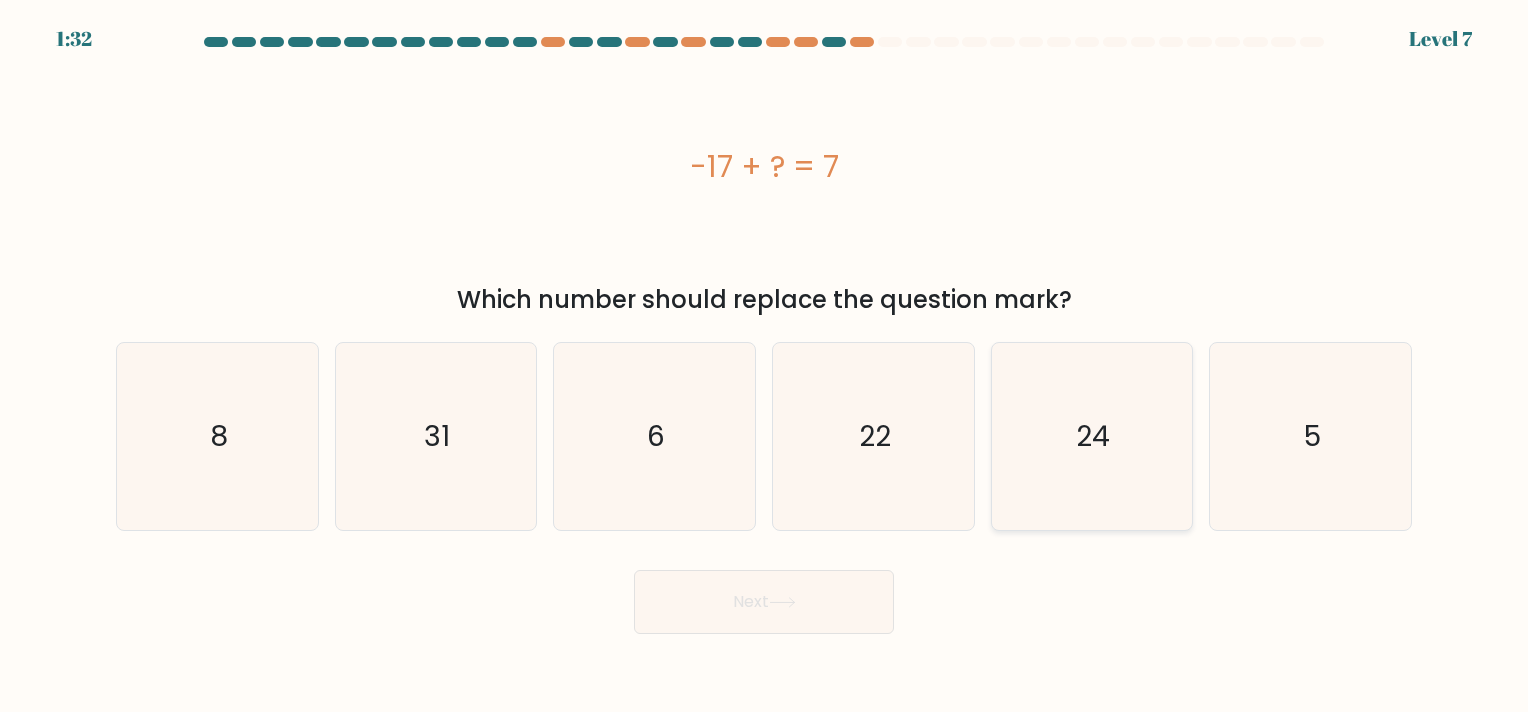 click on "24" 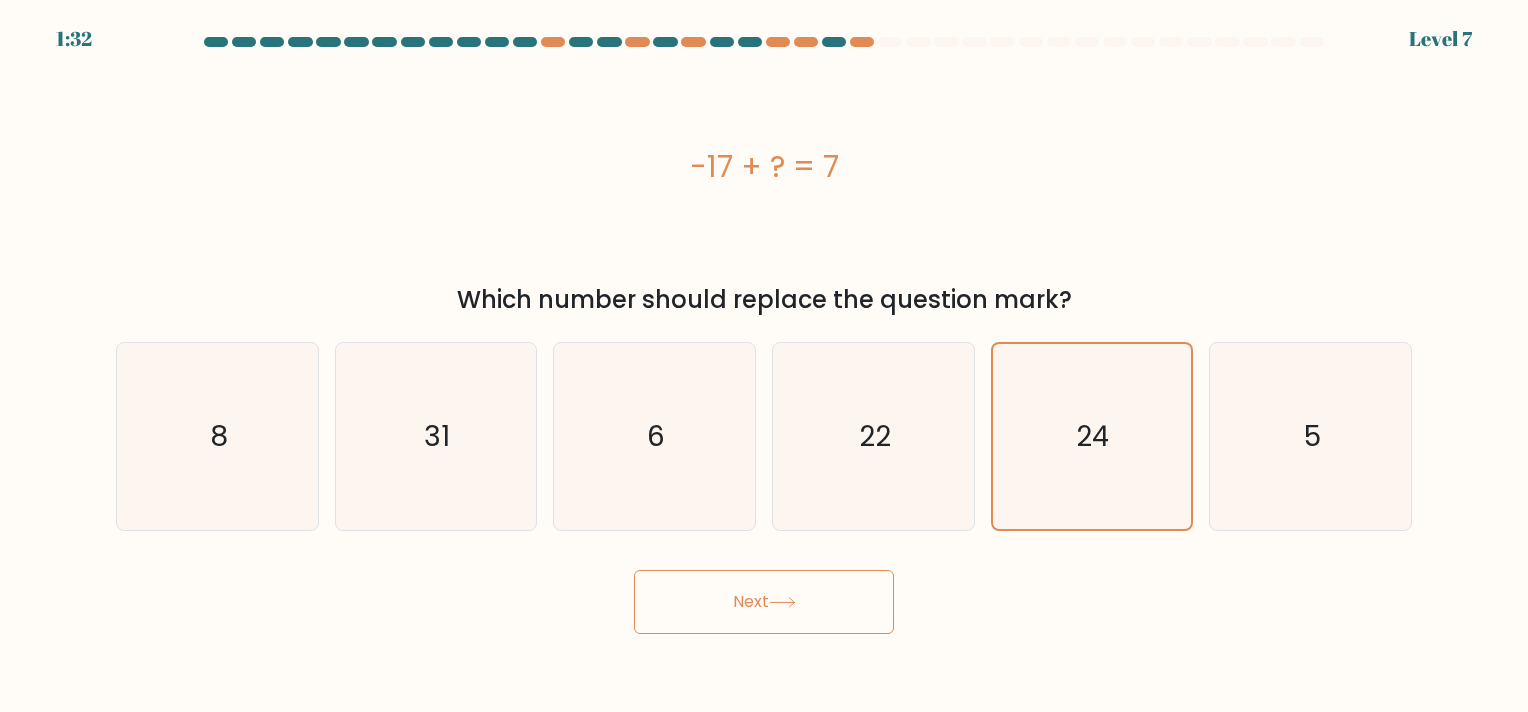 click on "Next" at bounding box center (764, 602) 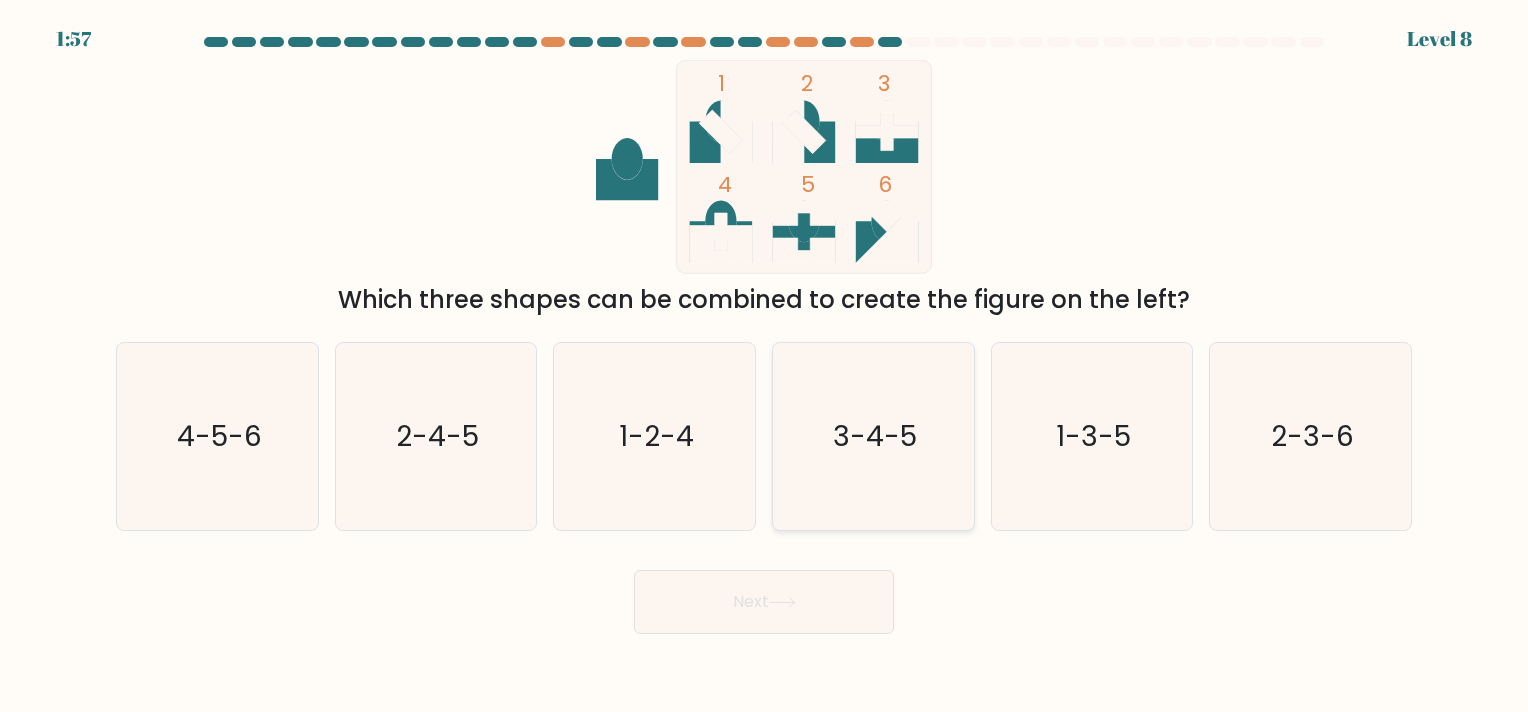 click on "3-4-5" 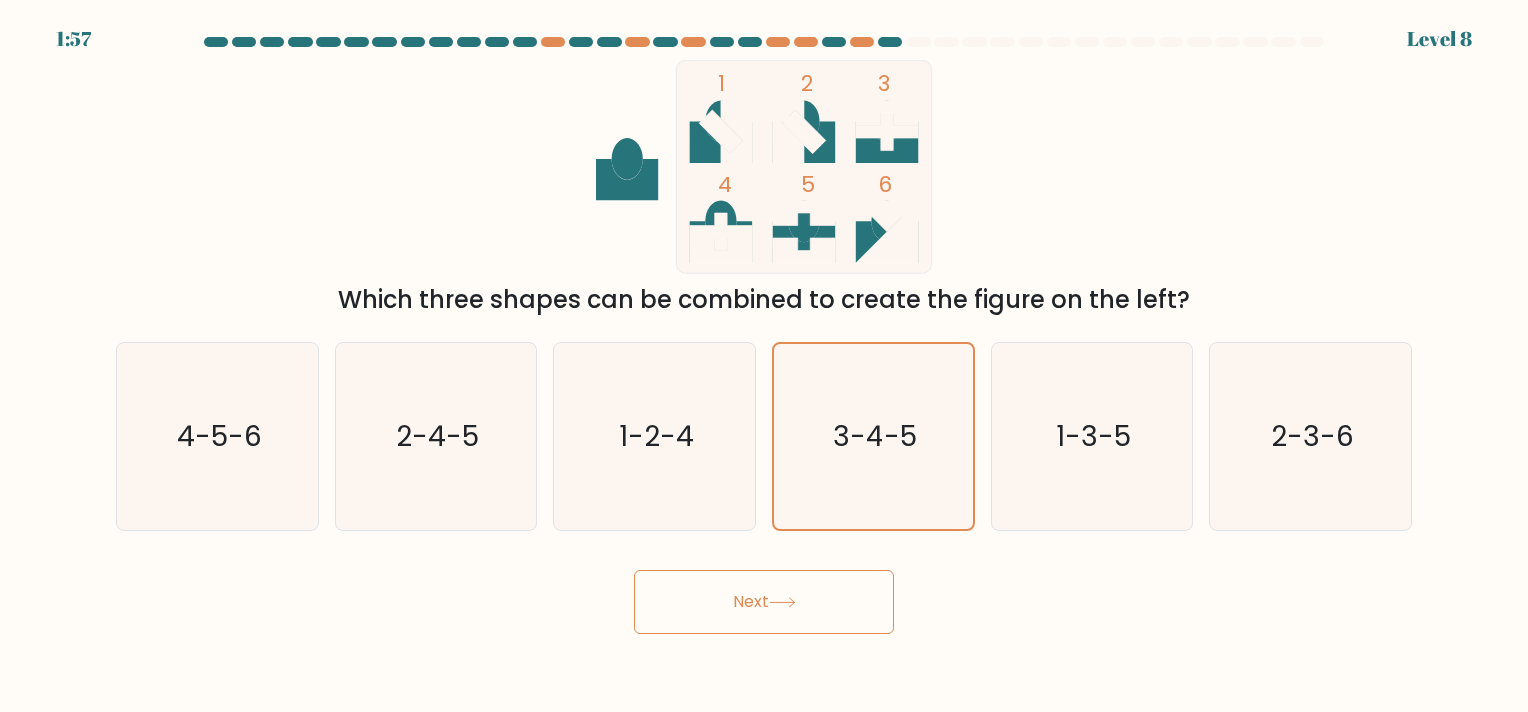 click on "Next" at bounding box center (764, 602) 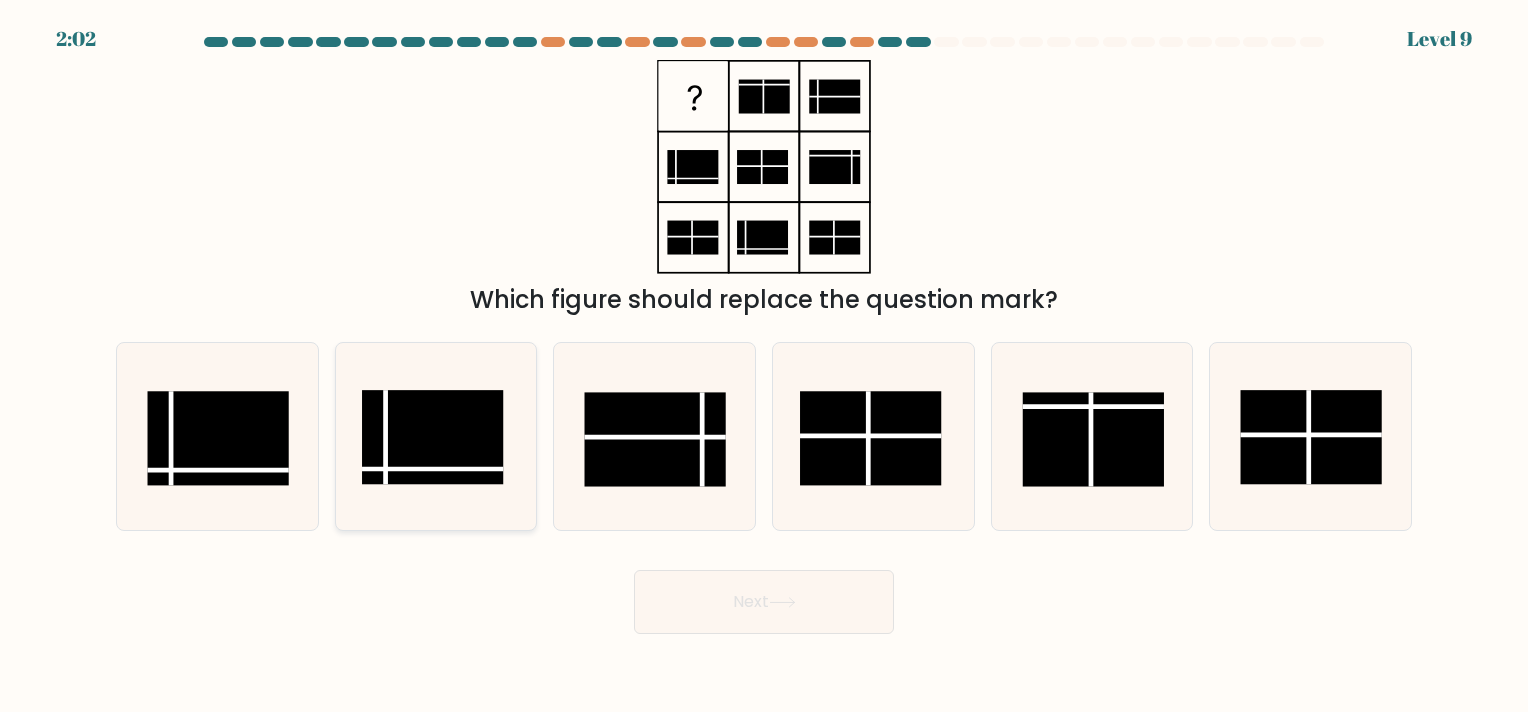 click 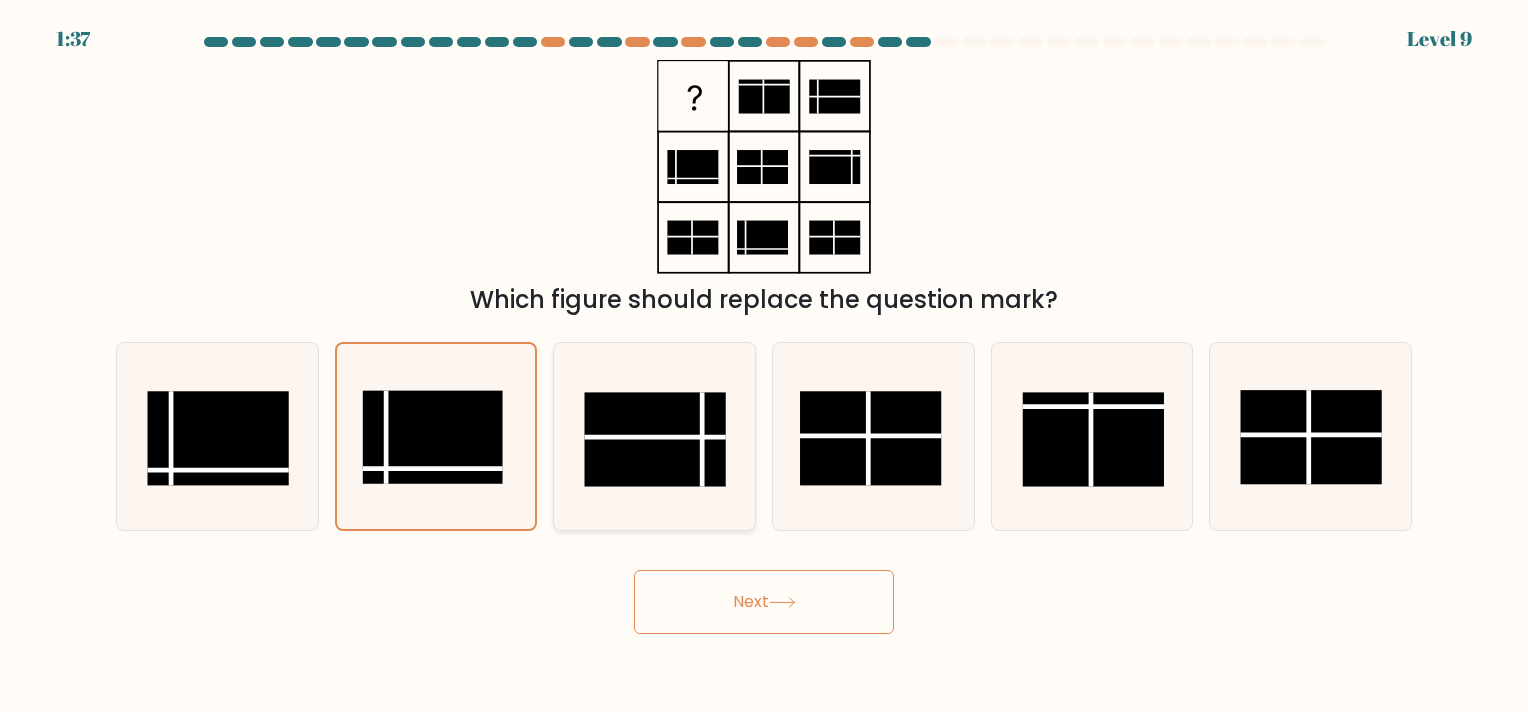 click 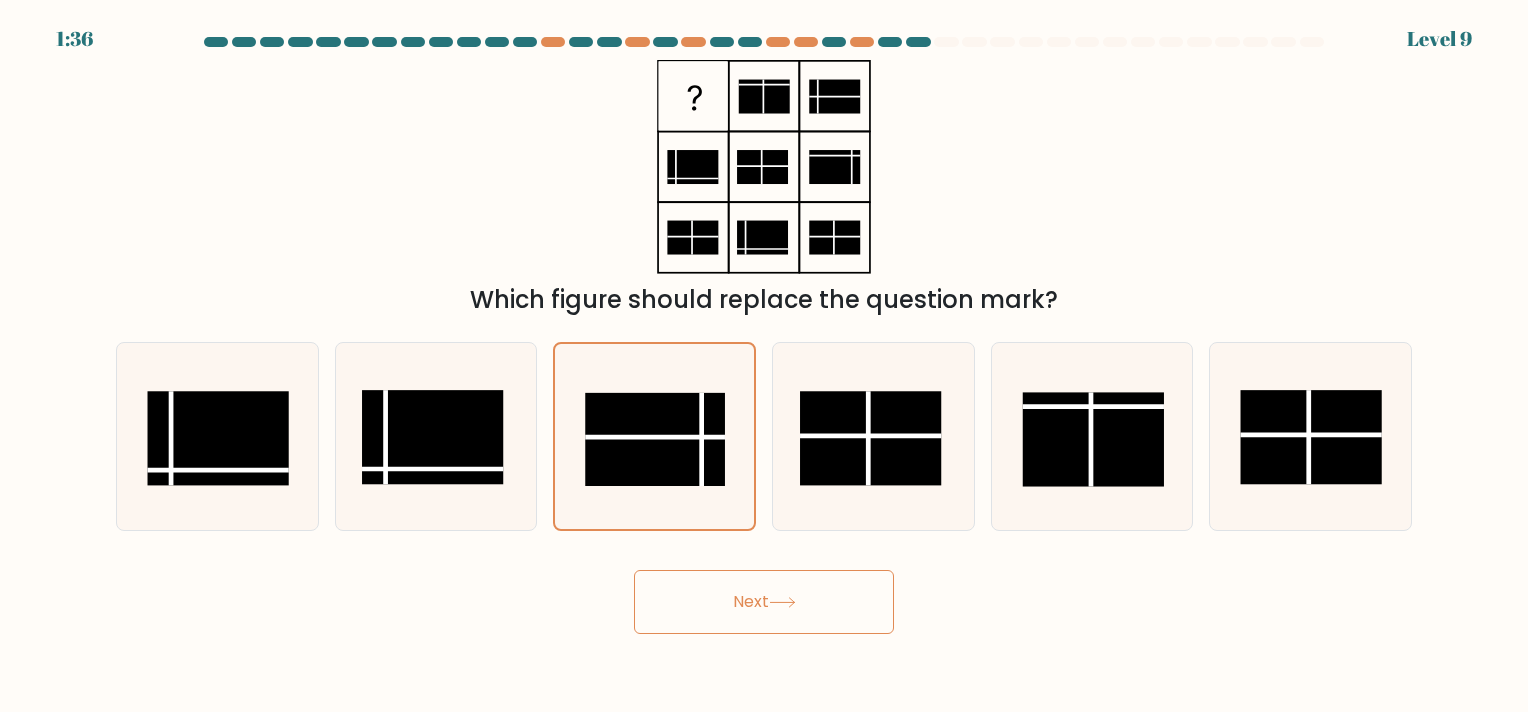click on "Next" at bounding box center [764, 602] 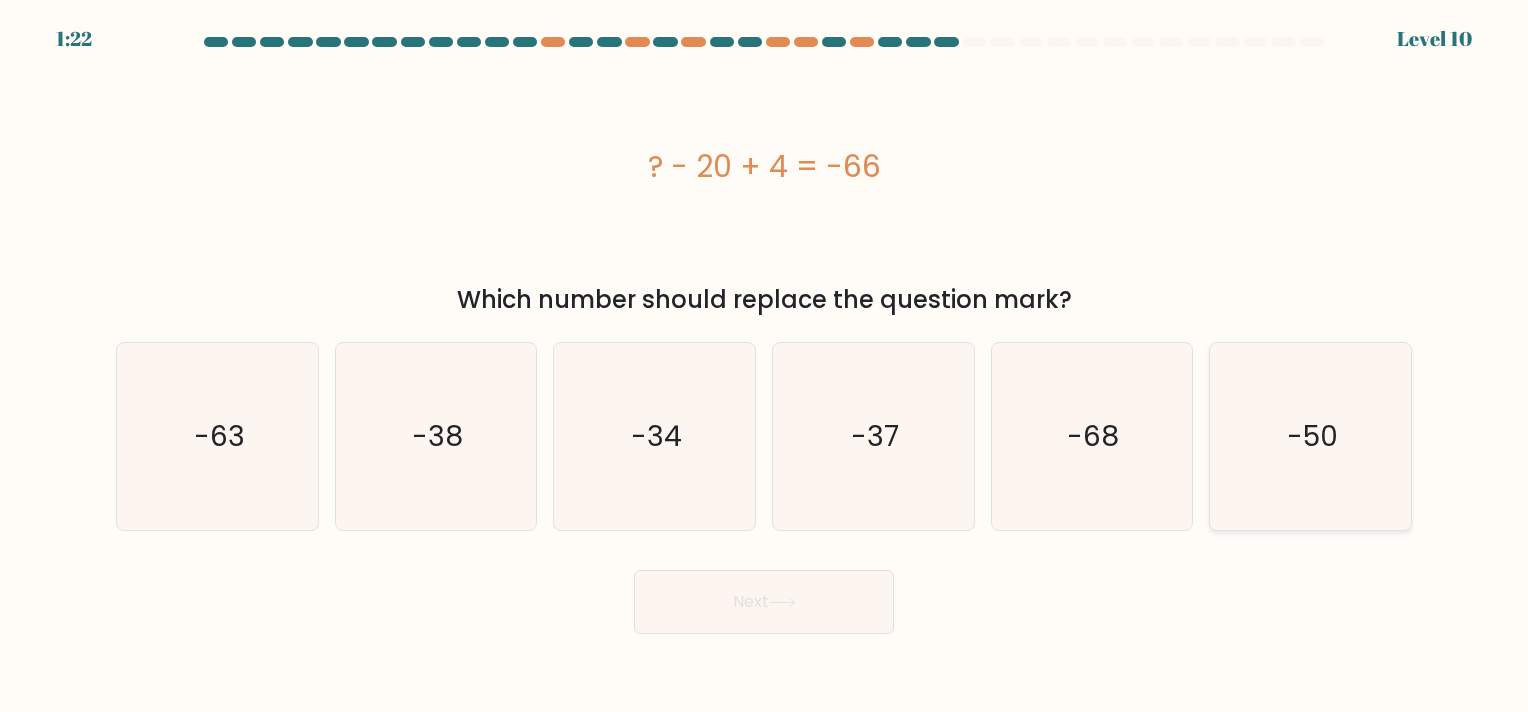 click on "-50" 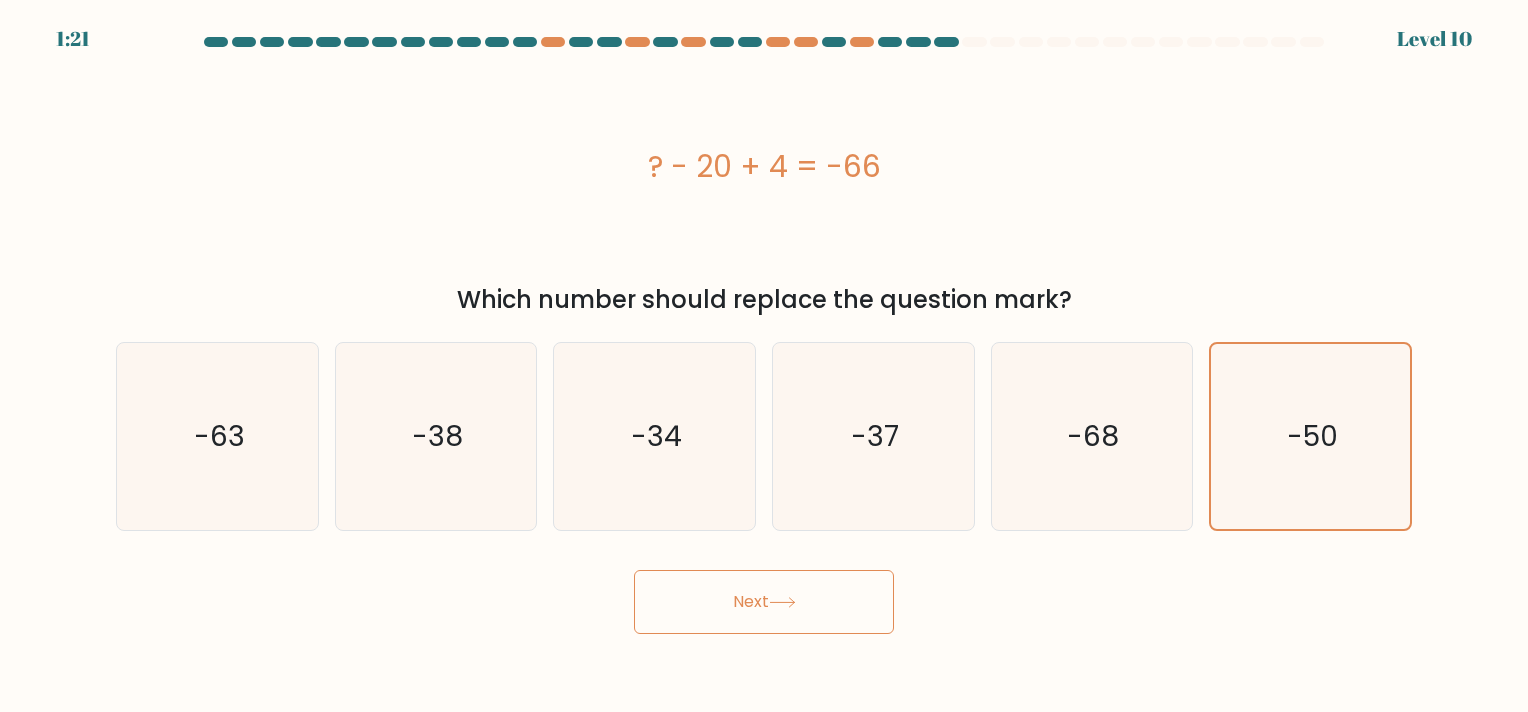 click on "Next" at bounding box center (764, 602) 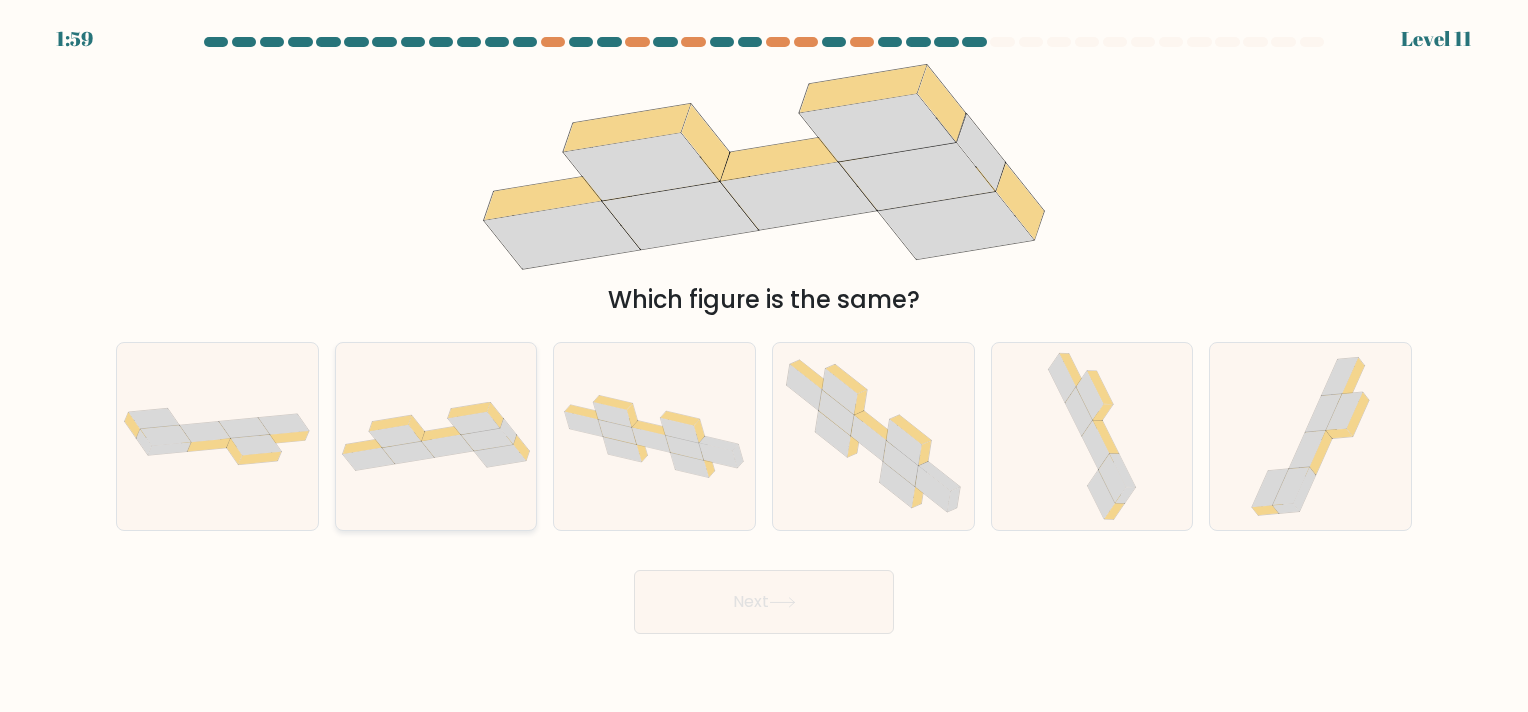 click at bounding box center (436, 436) 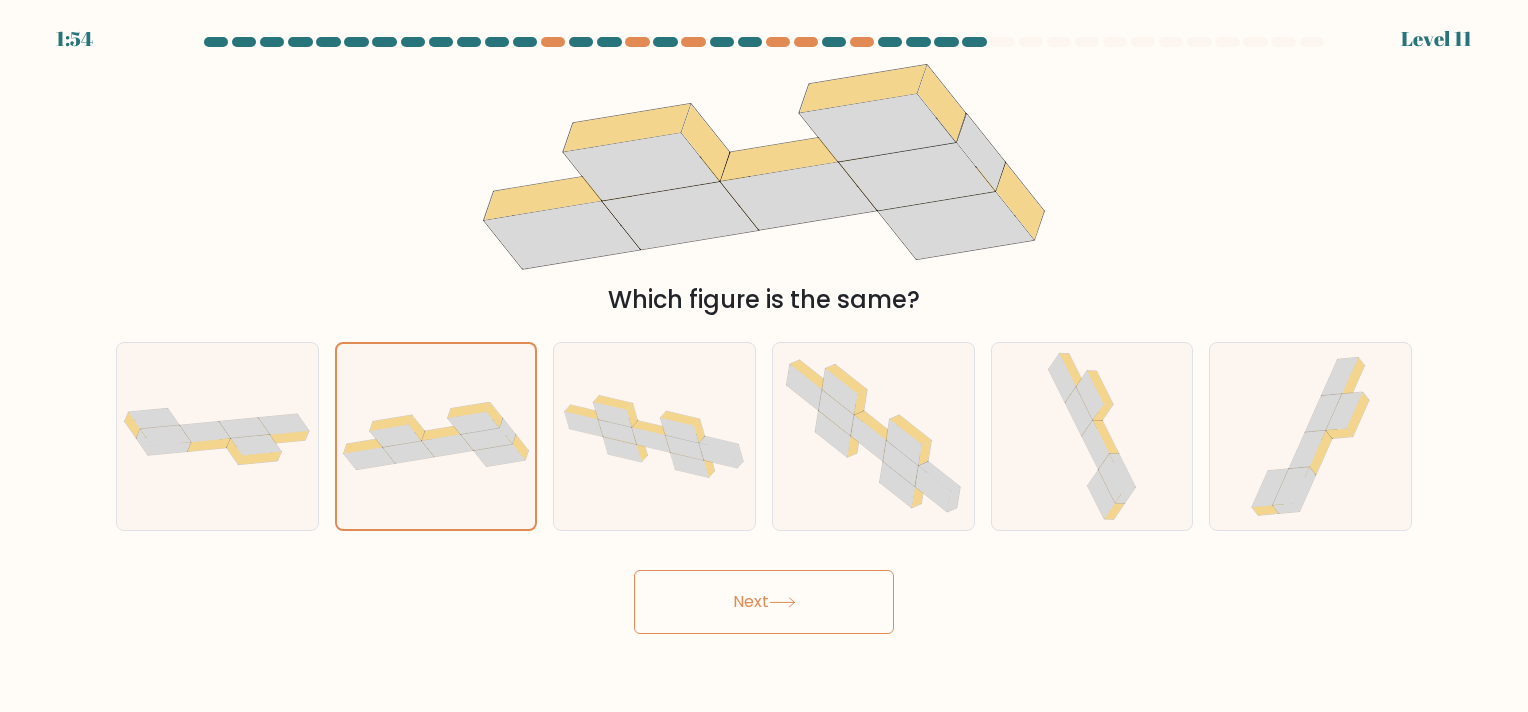 click on "Next" at bounding box center (764, 602) 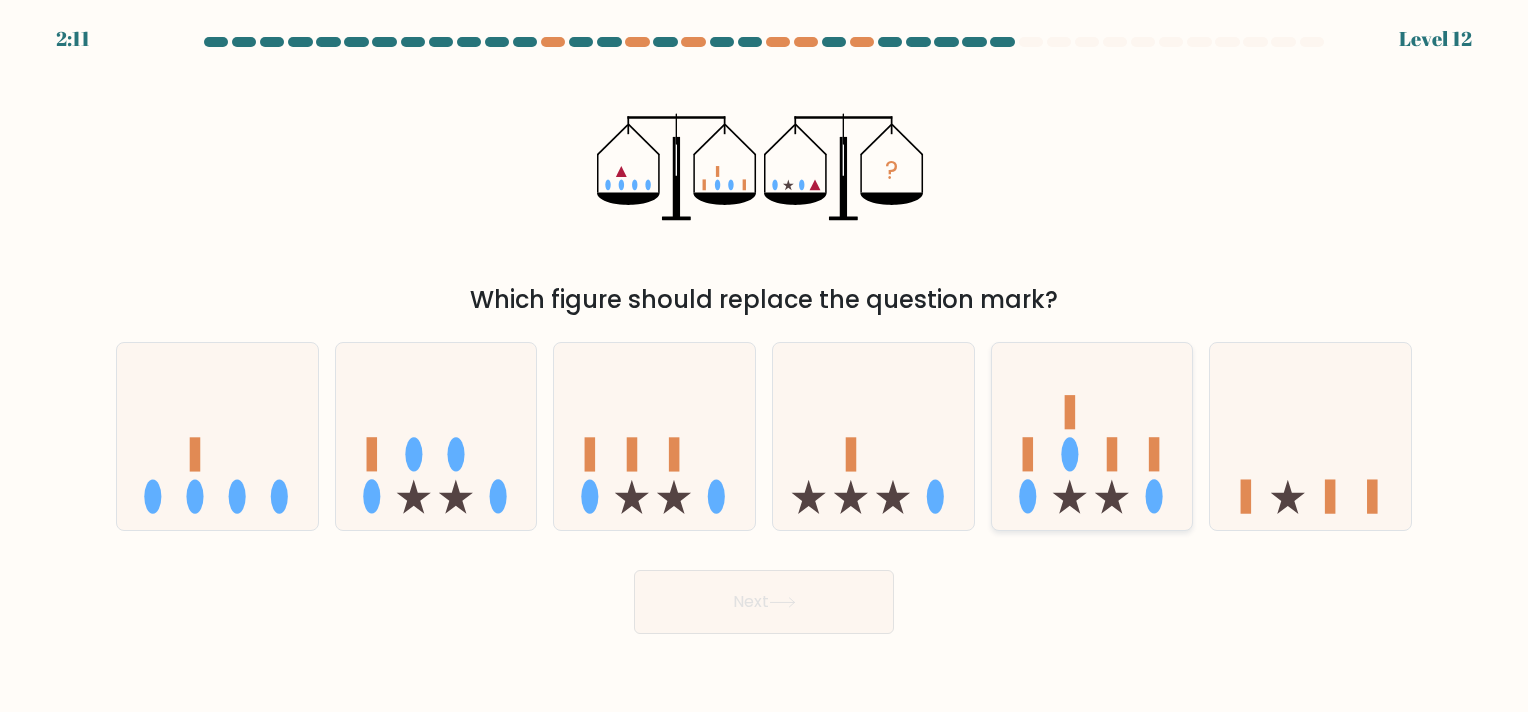 click at bounding box center (1092, 436) 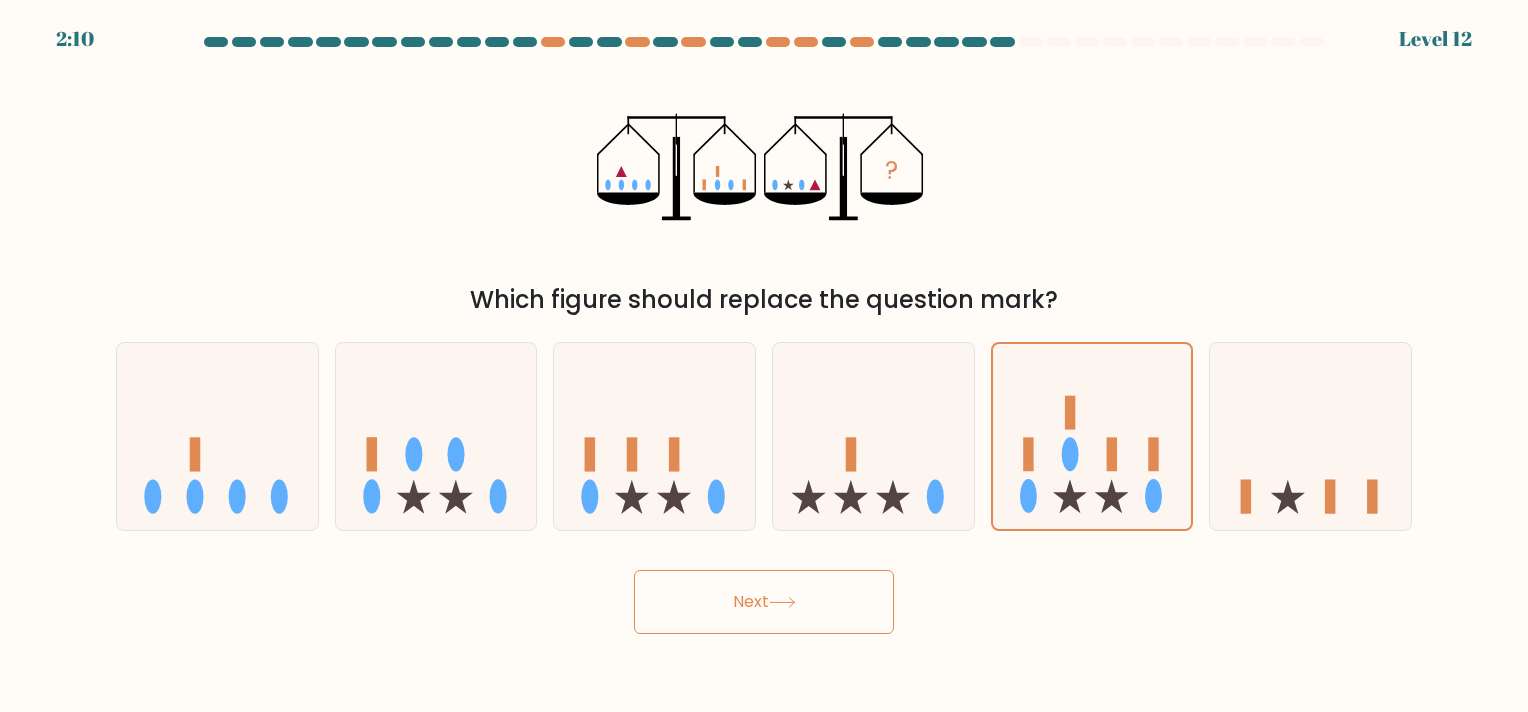 click 